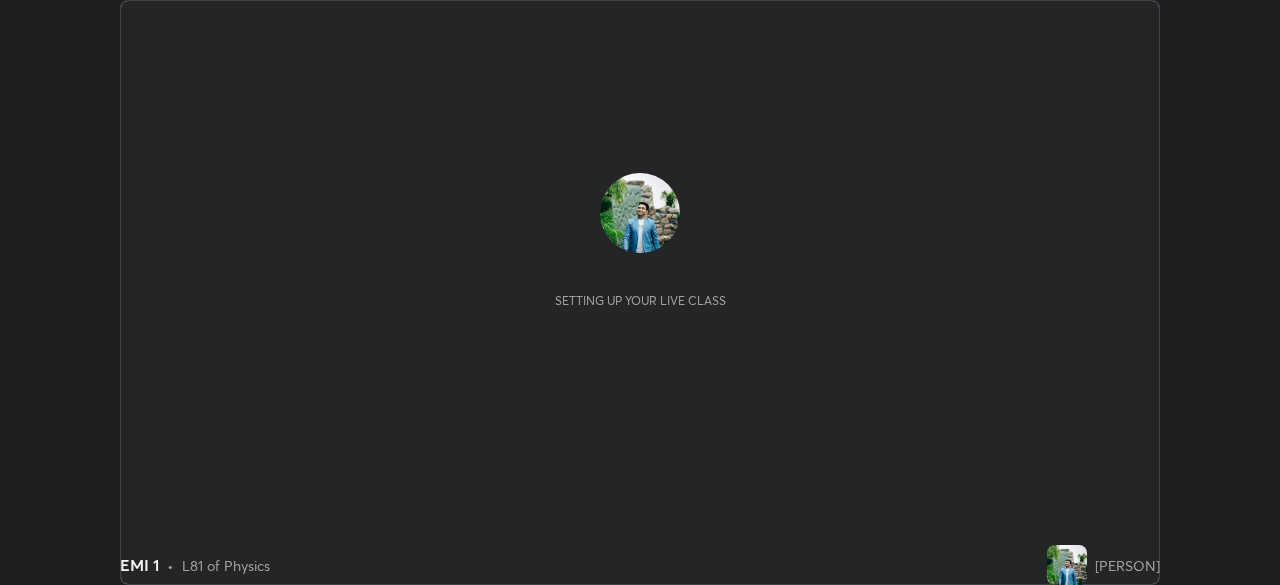 scroll, scrollTop: 0, scrollLeft: 0, axis: both 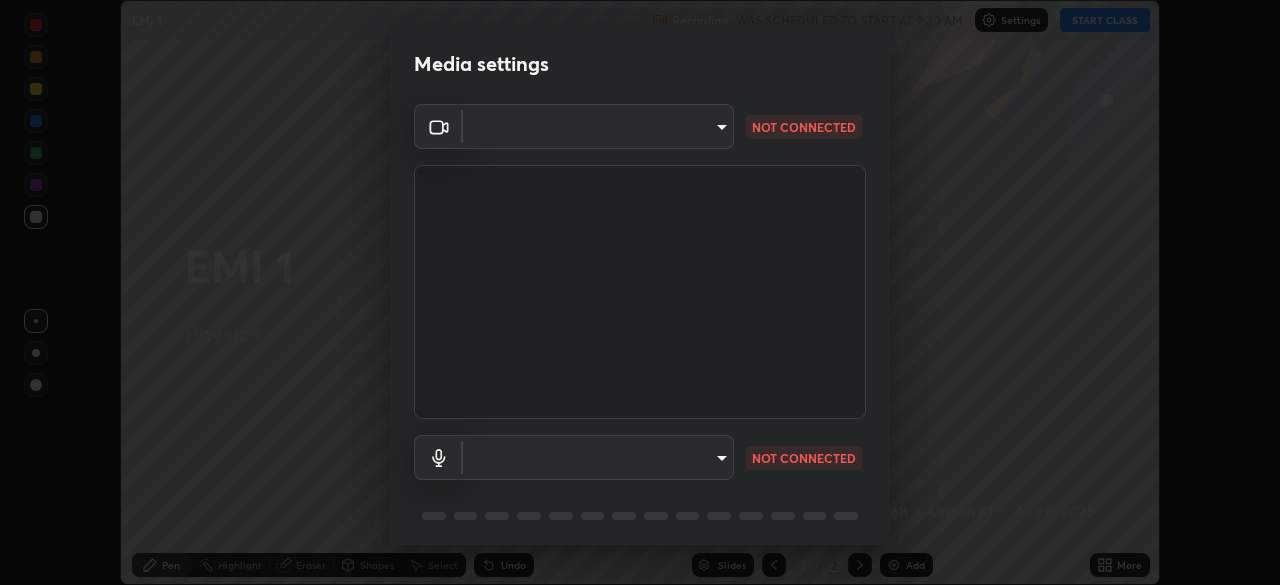 type on "26ea4645ce1167a88714ccf2a1c7b245e82c900ba769eb6e2bf526cec6792837" 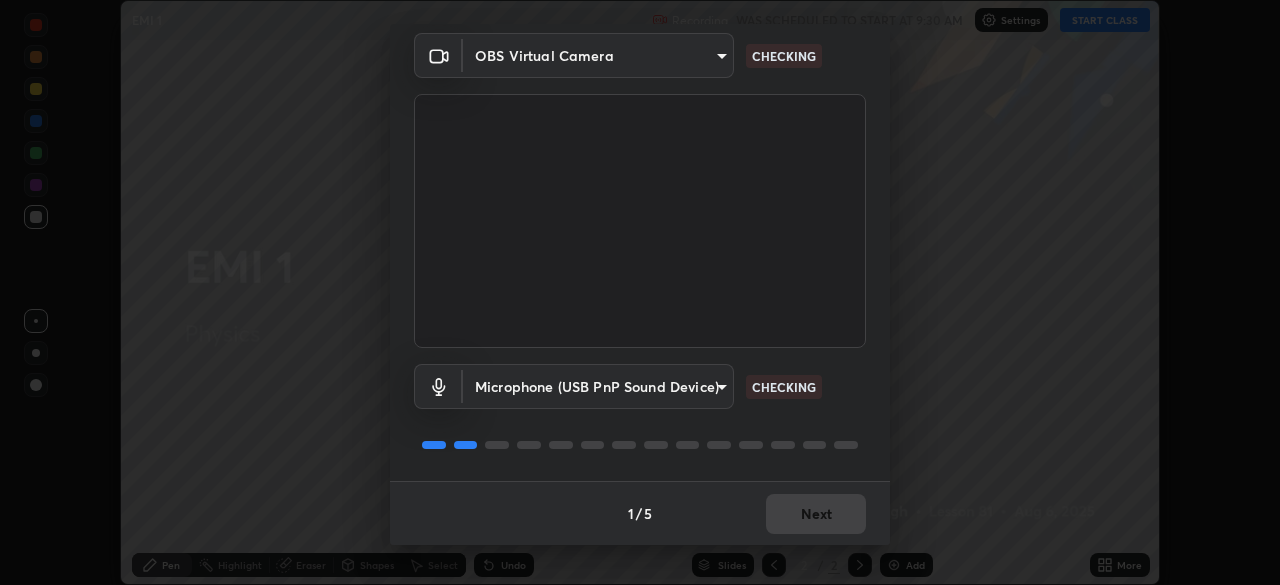 click on "1 / 5 Next" at bounding box center (640, 513) 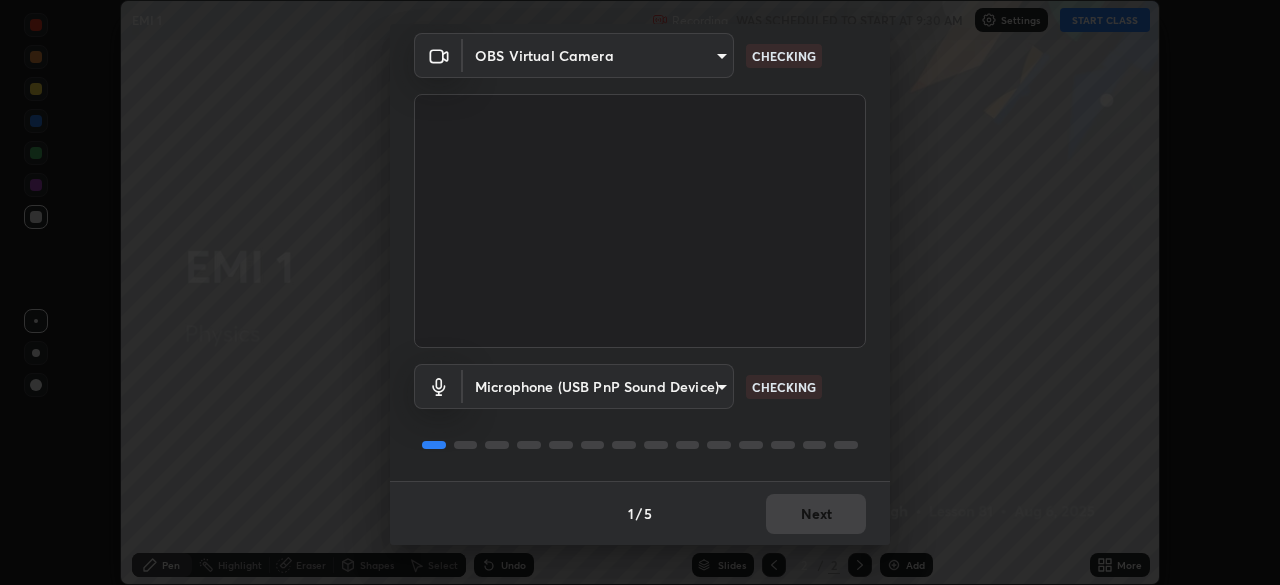 click on "1 / 5 Next" at bounding box center [640, 513] 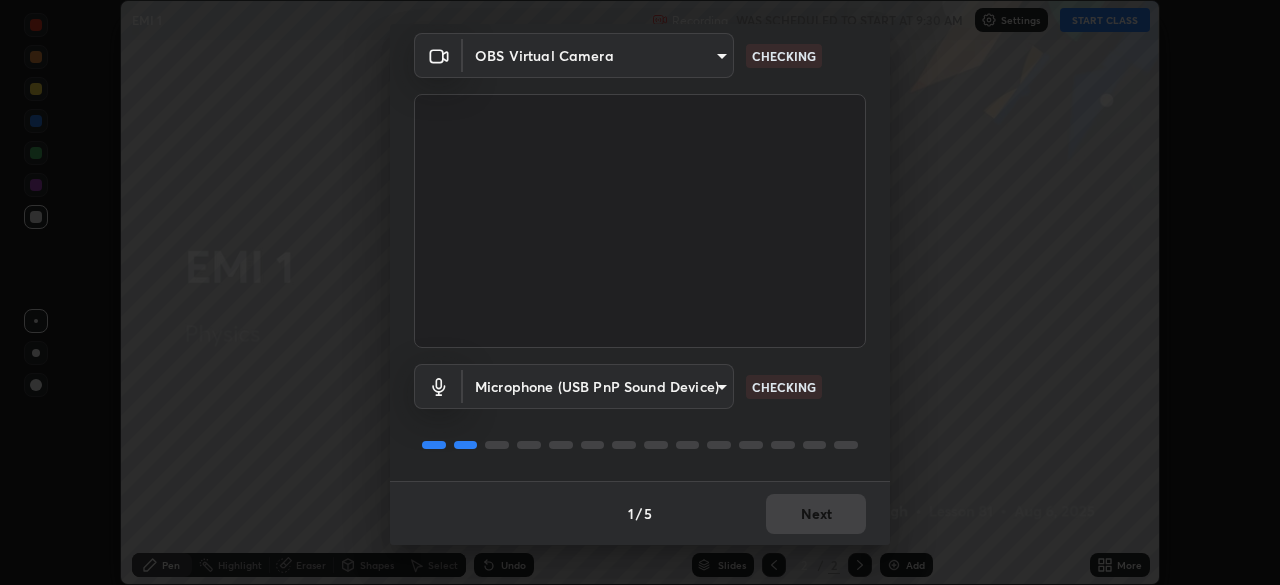 click on "1 / 5 Next" at bounding box center (640, 513) 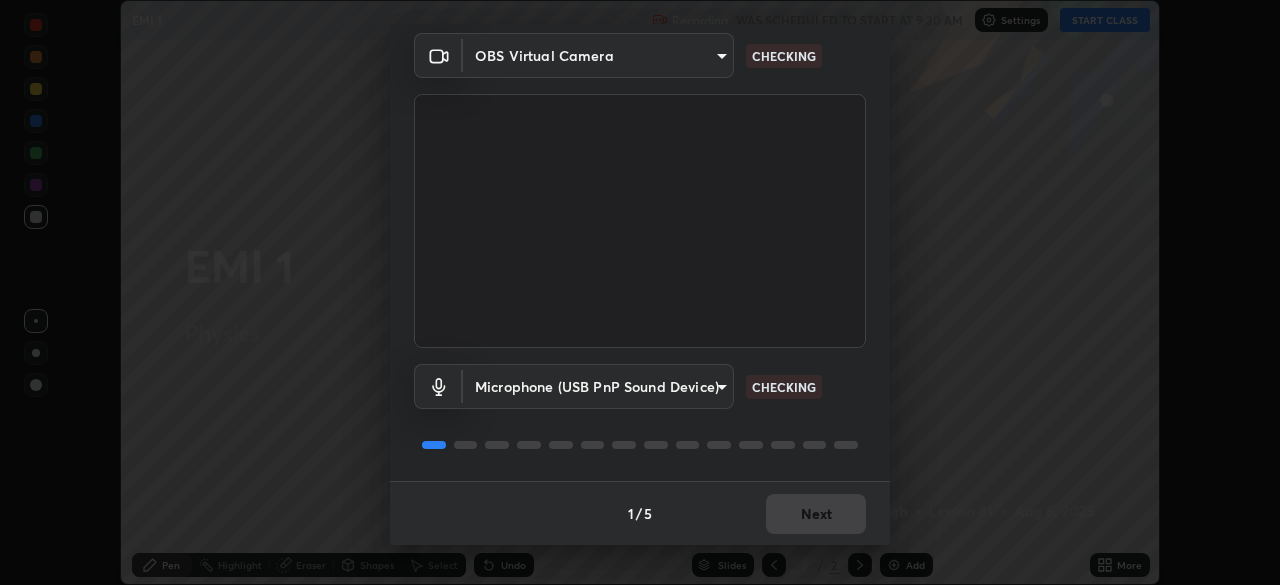 click on "1 / 5 Next" at bounding box center [640, 513] 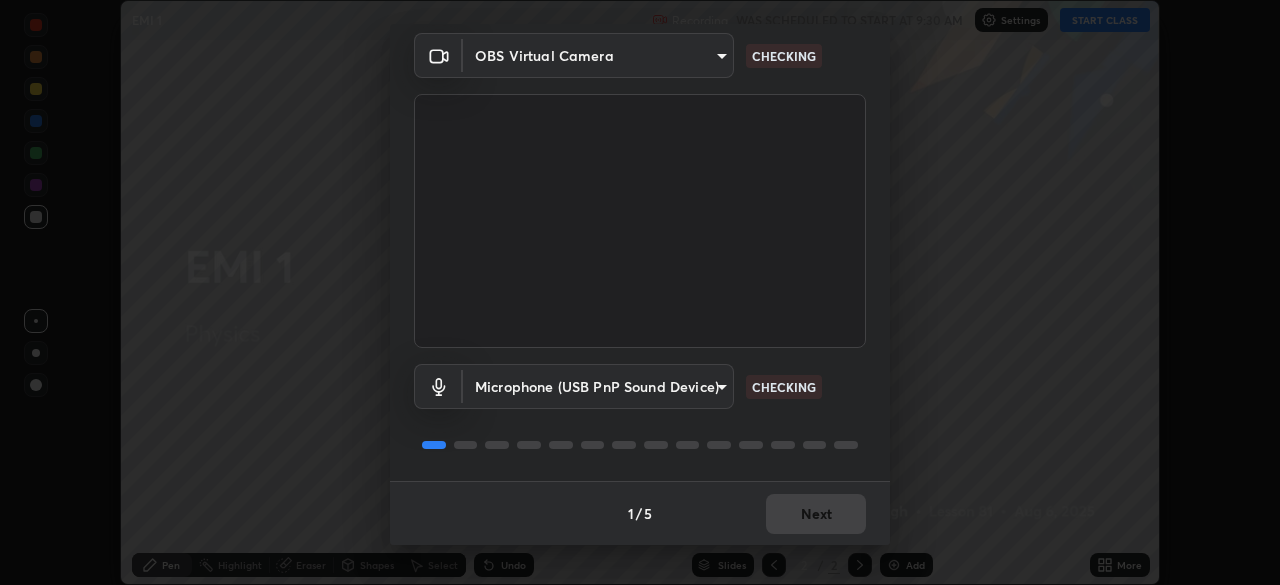 click on "Next" at bounding box center (816, 514) 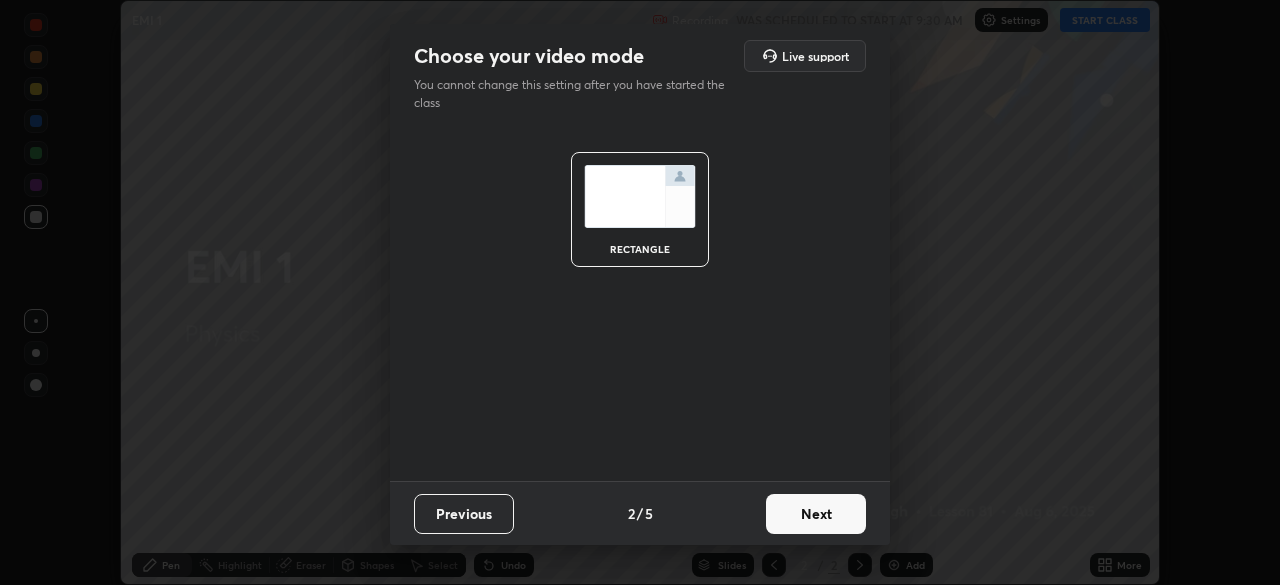 scroll, scrollTop: 0, scrollLeft: 0, axis: both 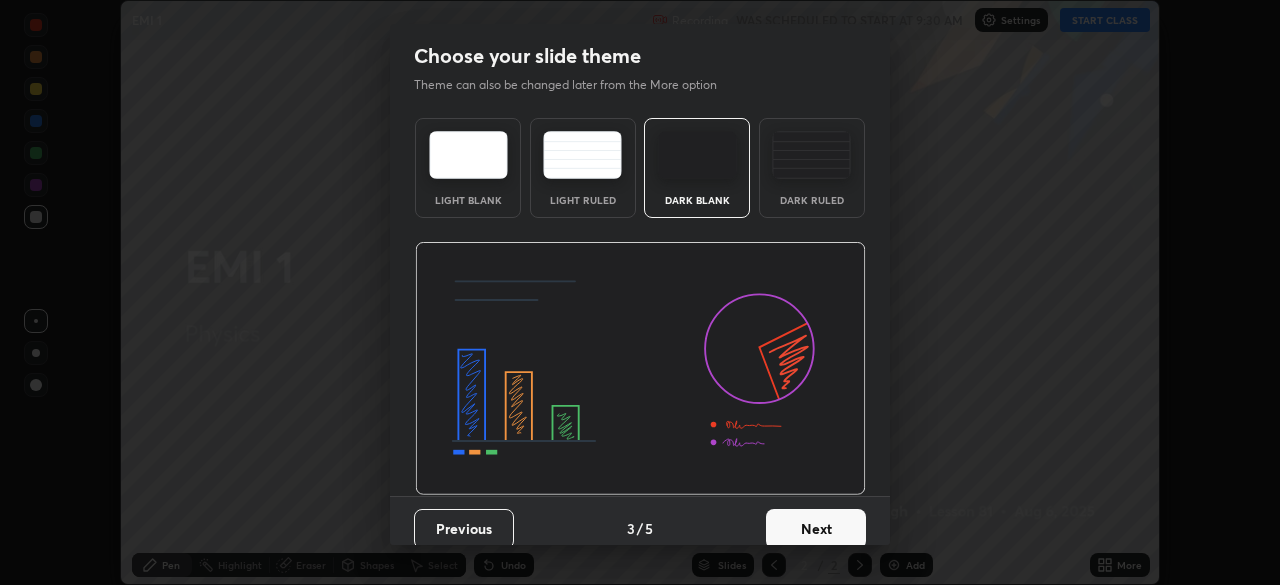 click on "Next" at bounding box center [816, 529] 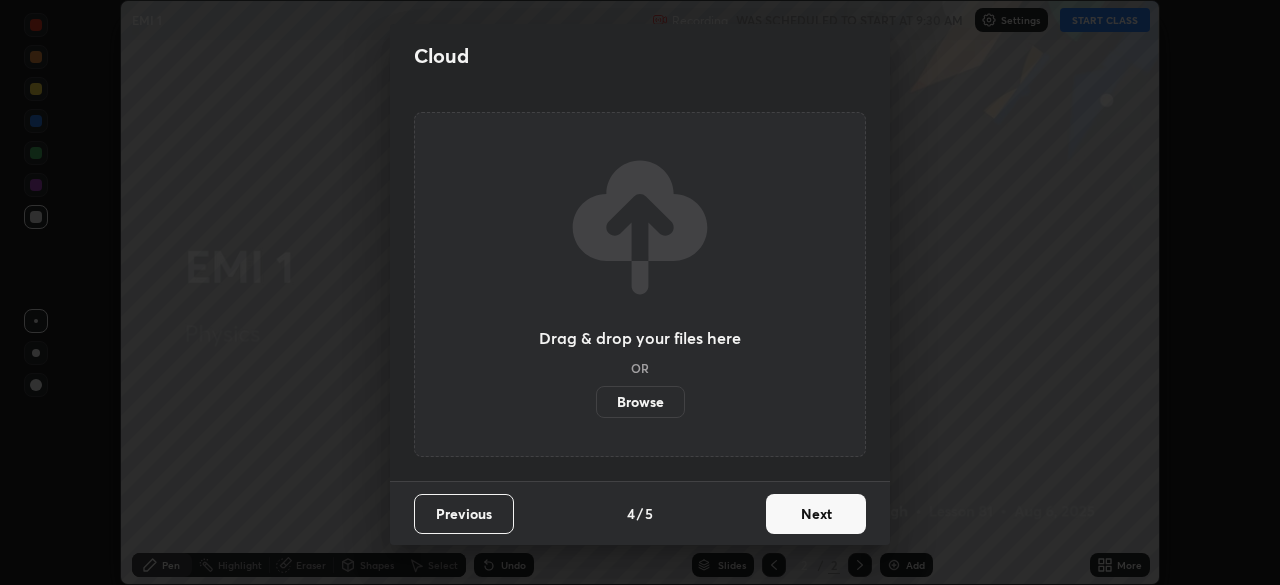 click on "Next" at bounding box center (816, 514) 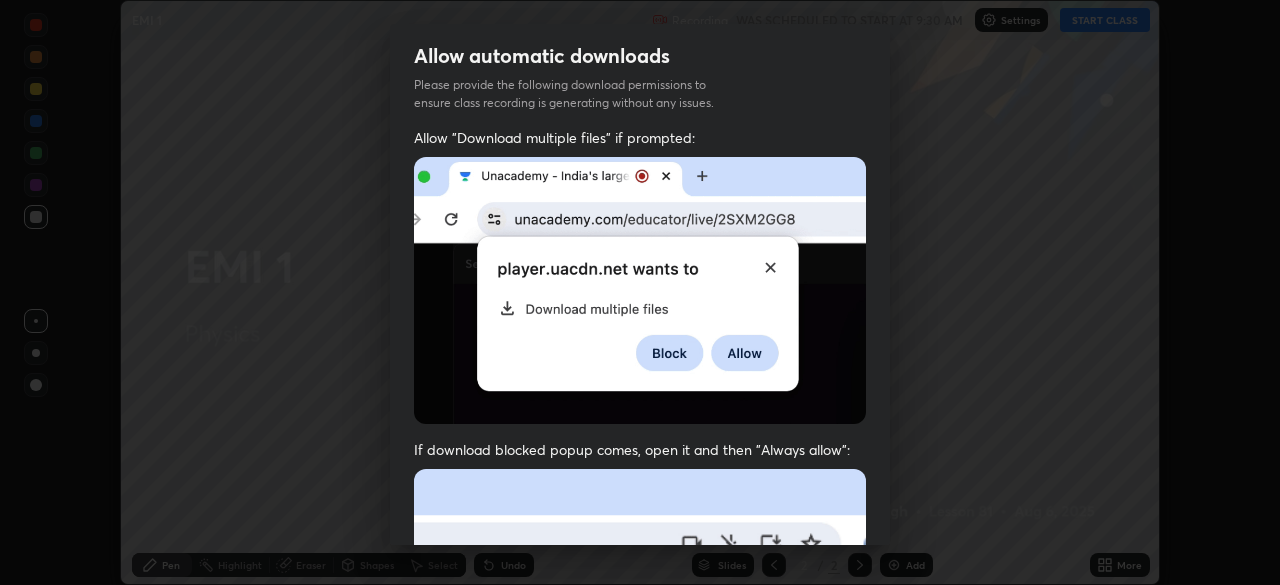 click at bounding box center [640, 687] 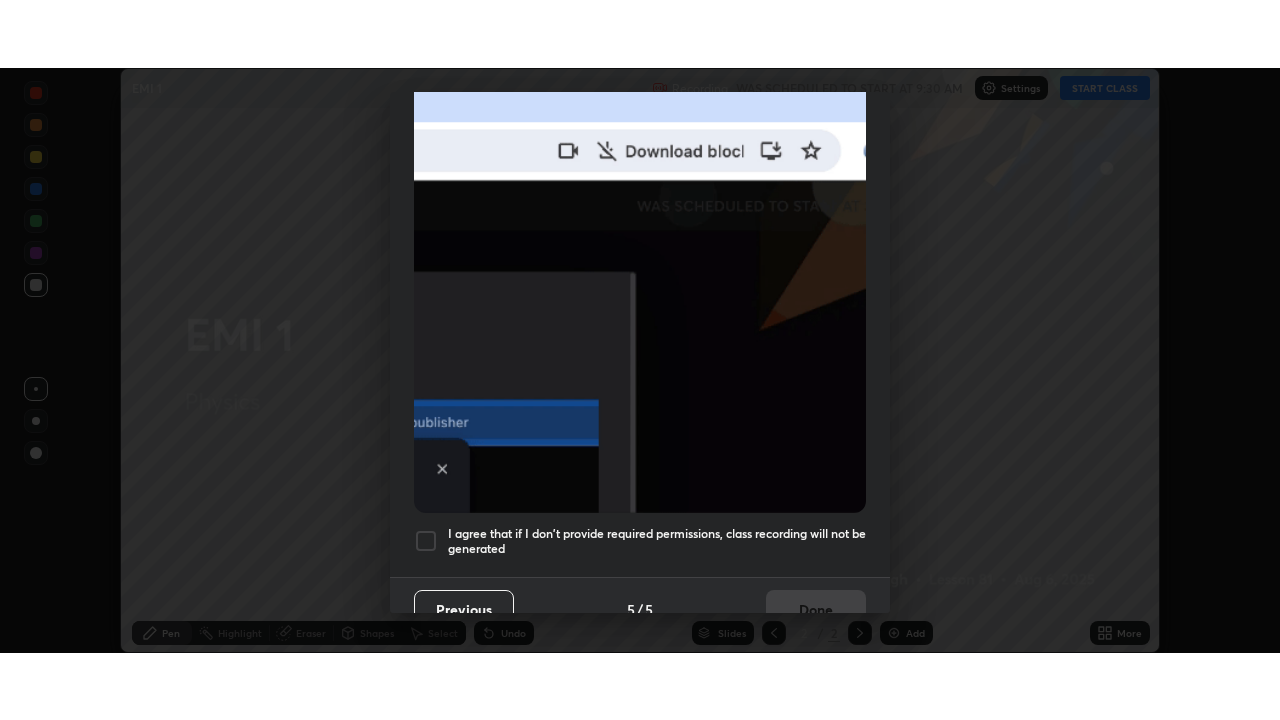 scroll, scrollTop: 479, scrollLeft: 0, axis: vertical 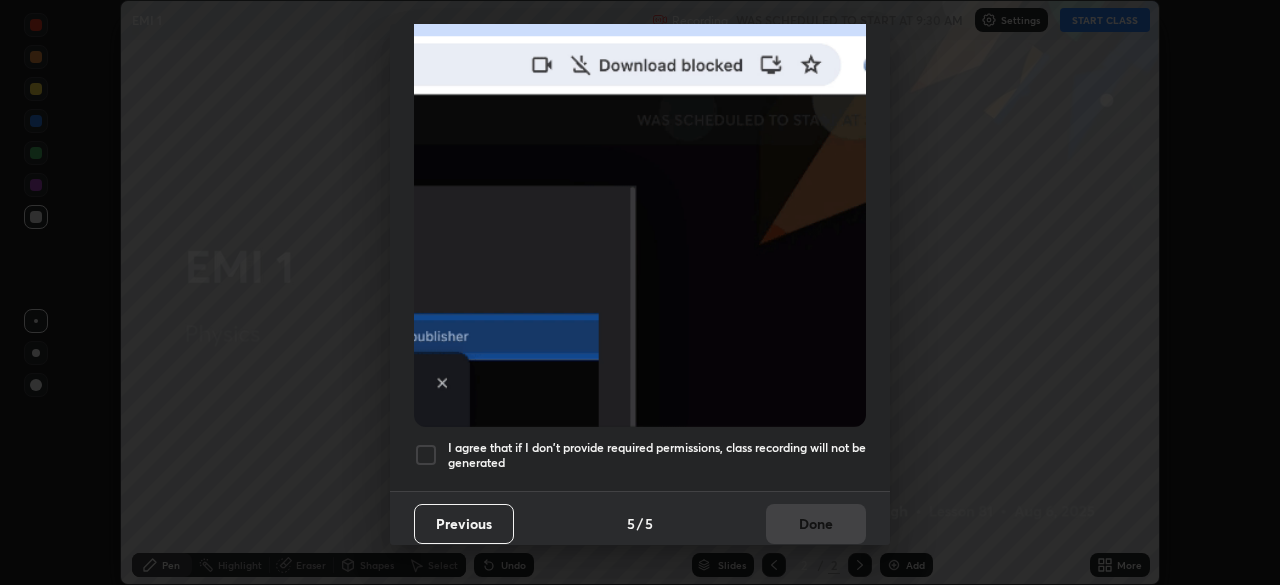 click at bounding box center [426, 455] 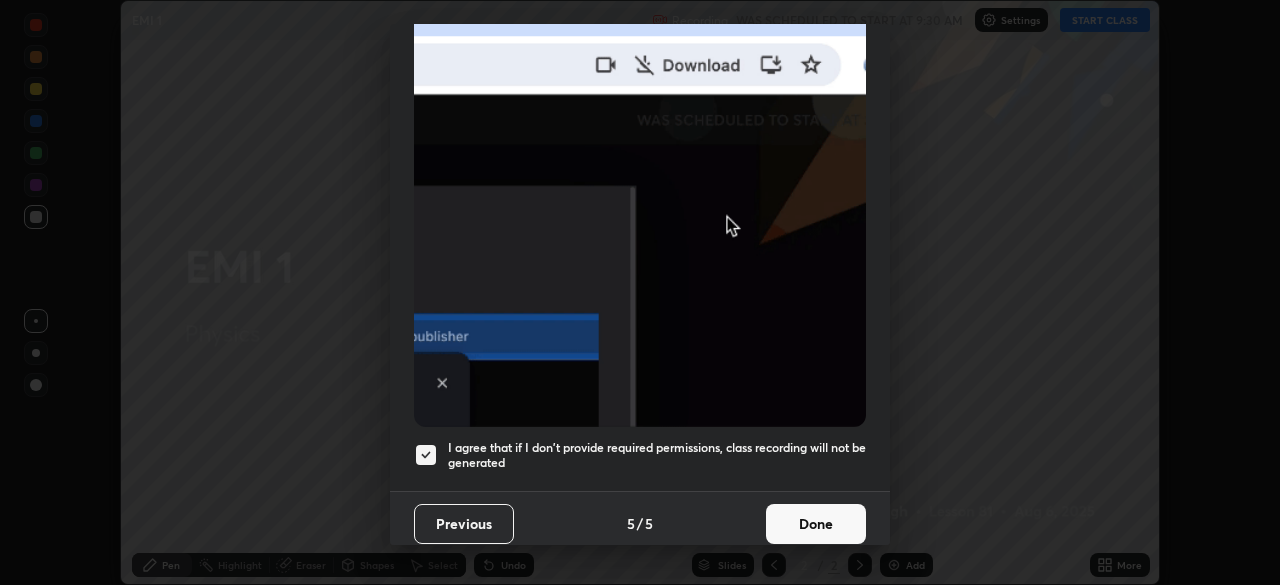 click on "Done" at bounding box center (816, 524) 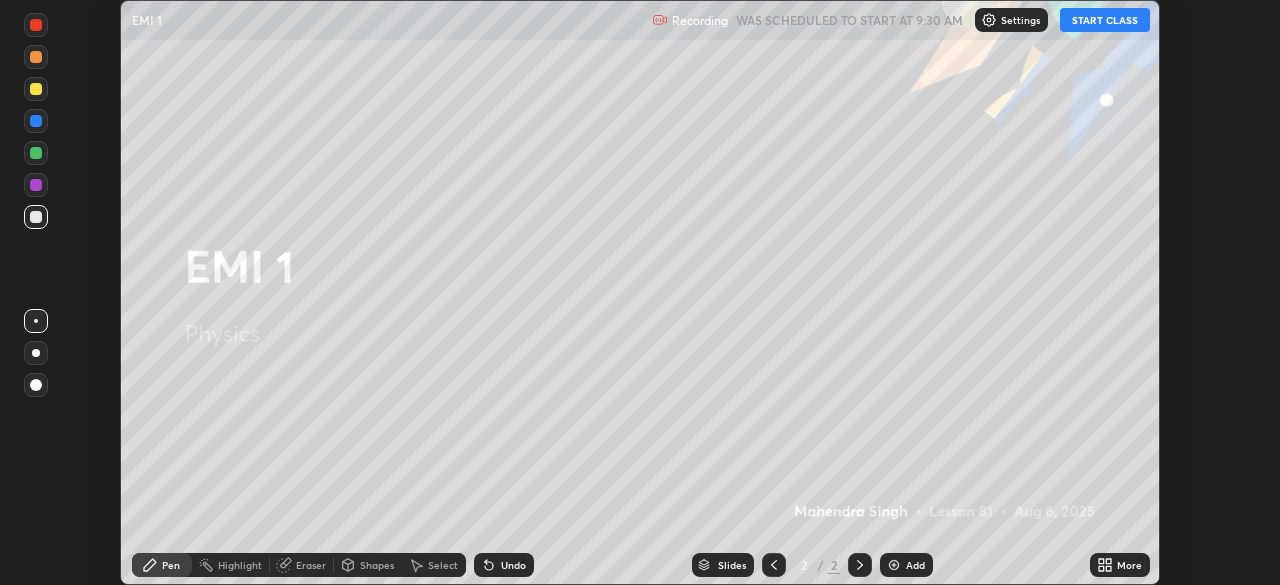 click on "START CLASS" at bounding box center [1105, 20] 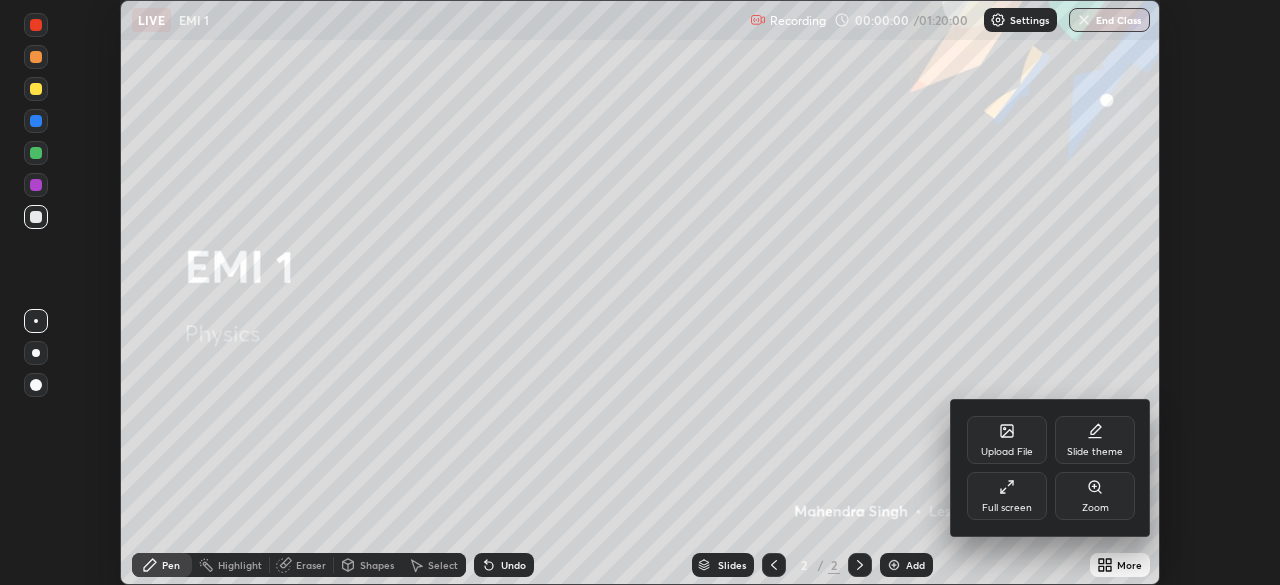 click on "Full screen" at bounding box center (1007, 508) 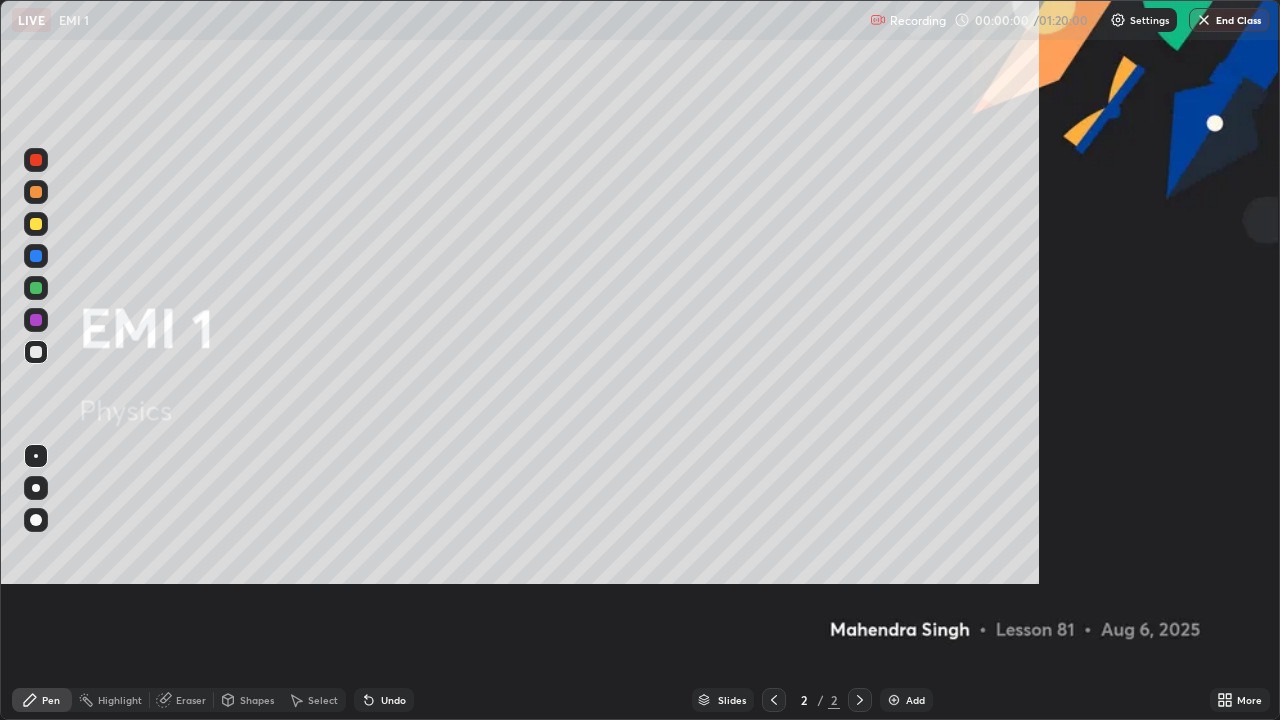 scroll, scrollTop: 99280, scrollLeft: 98720, axis: both 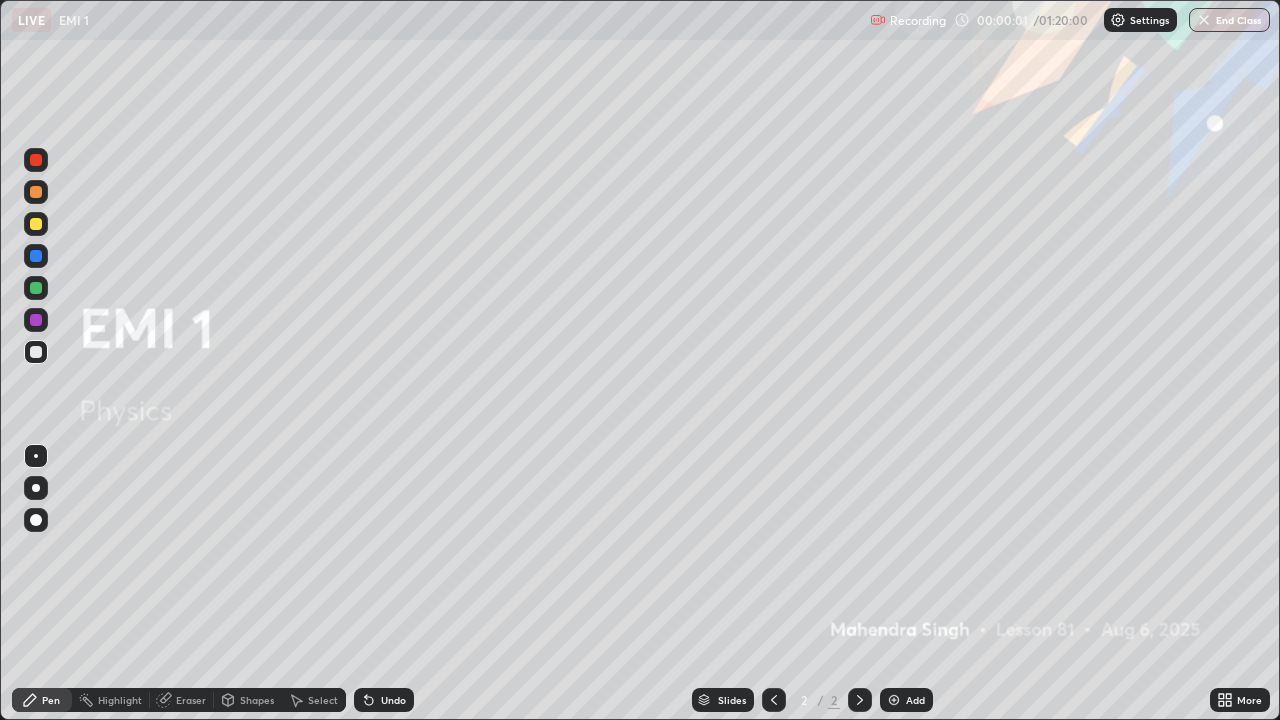 click on "Add" at bounding box center (906, 700) 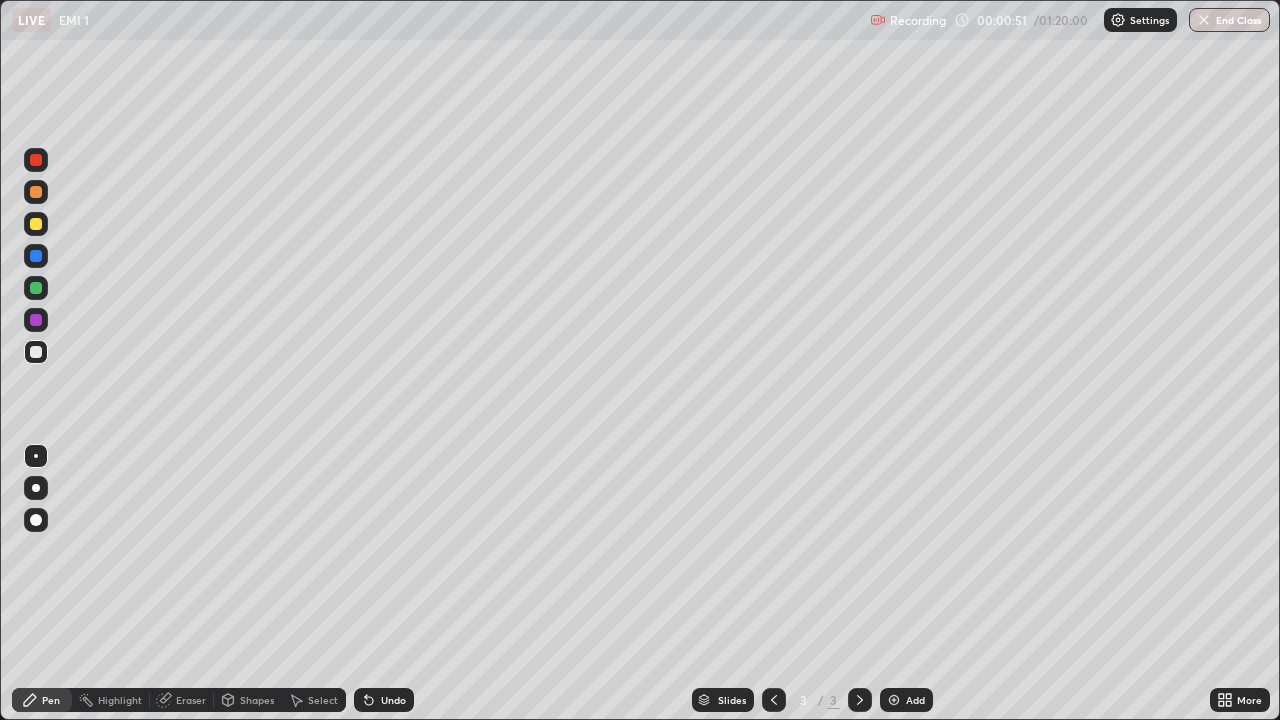 click 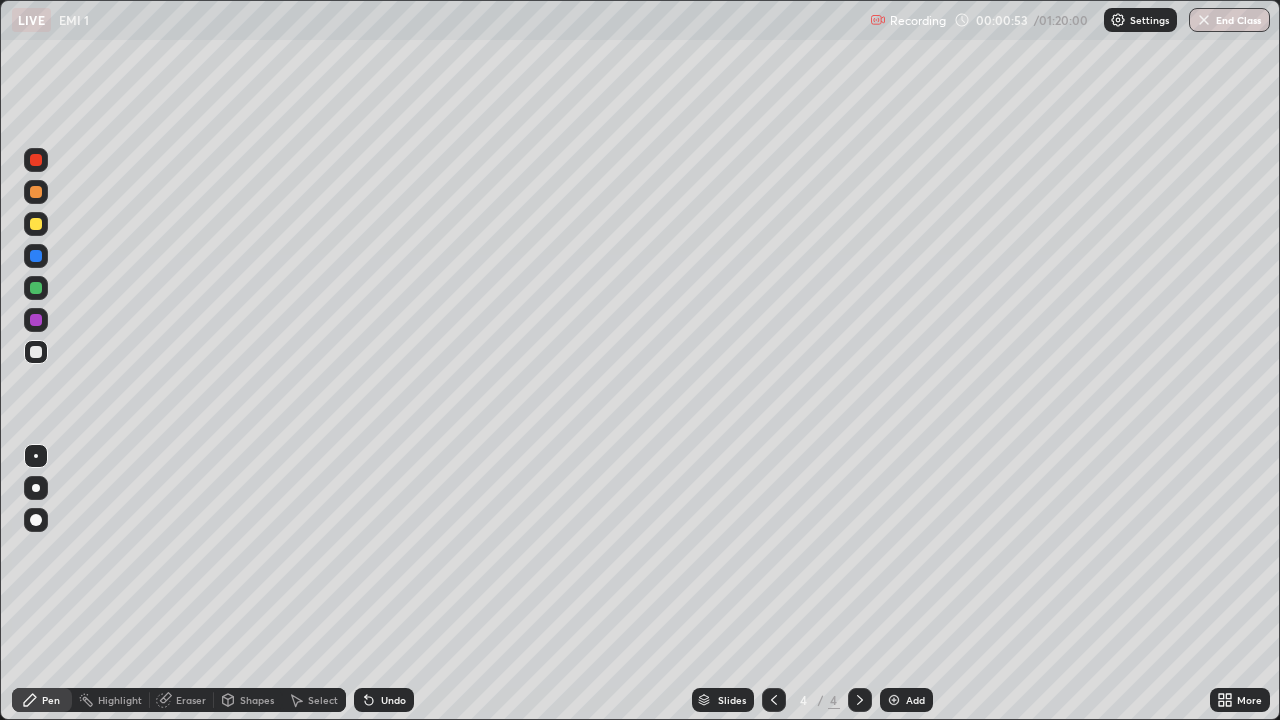 click on "Pen" at bounding box center (51, 700) 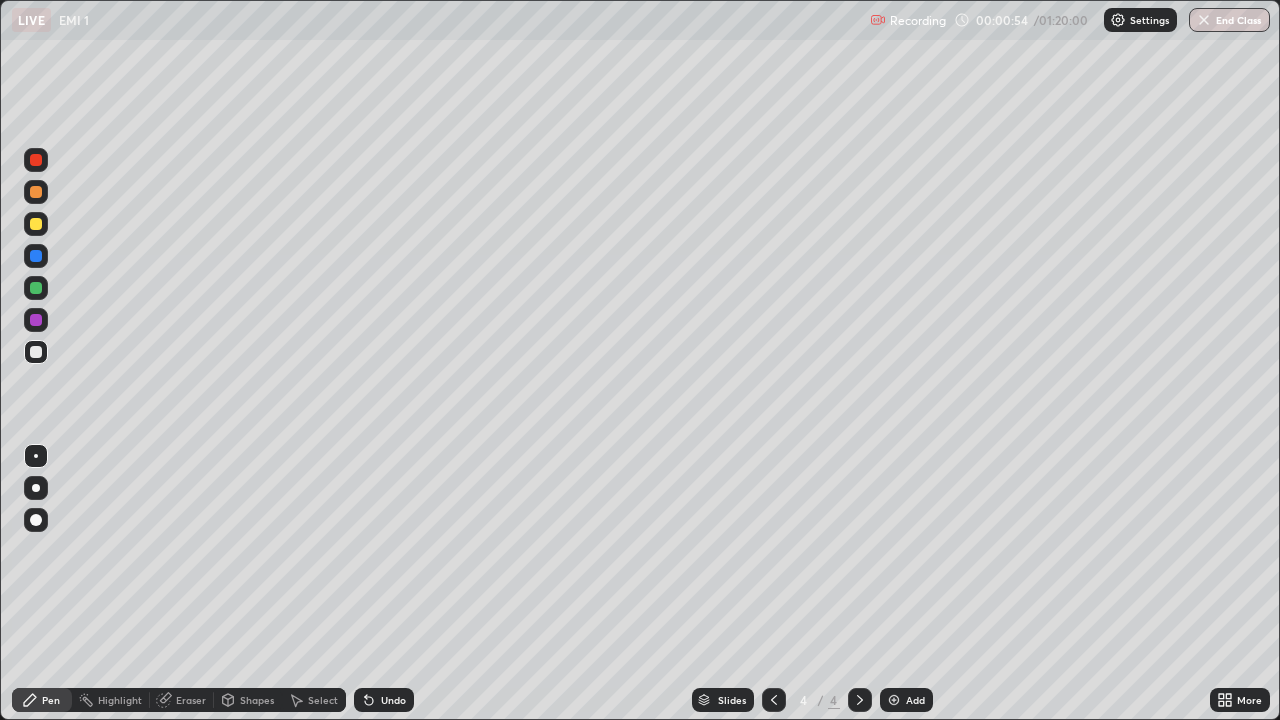 click at bounding box center (36, 352) 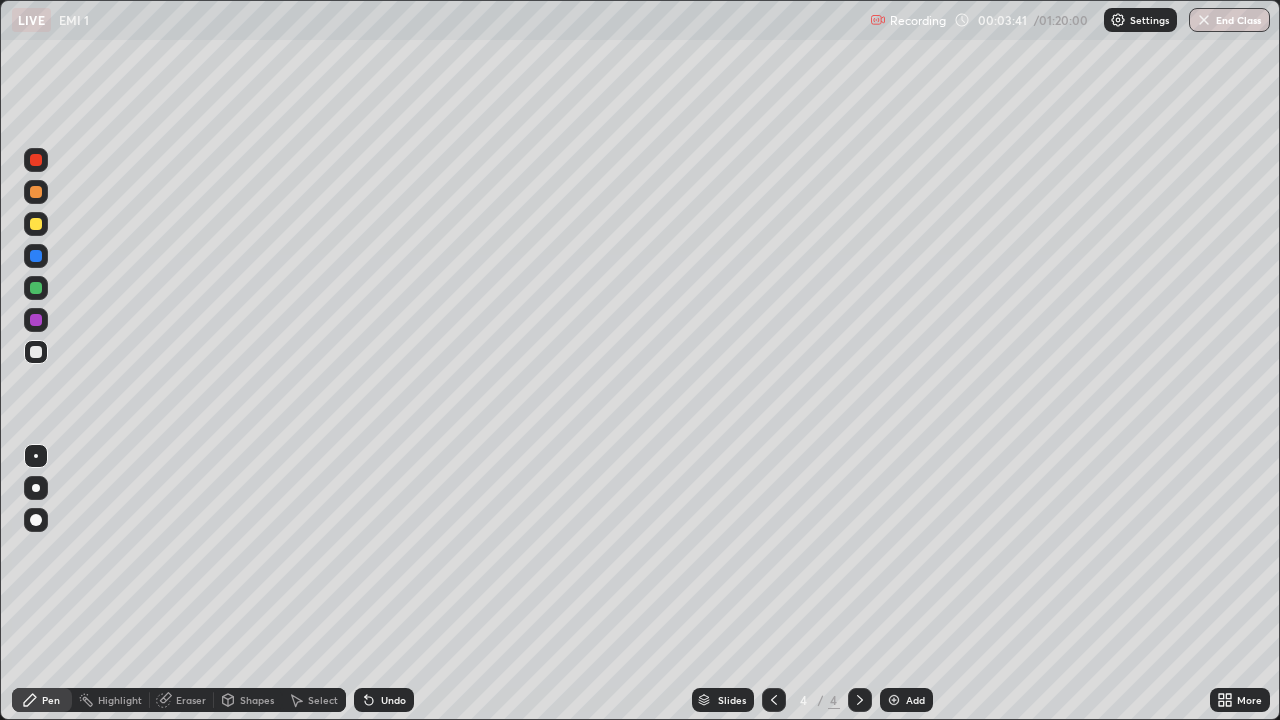 click on "Pen" at bounding box center (42, 700) 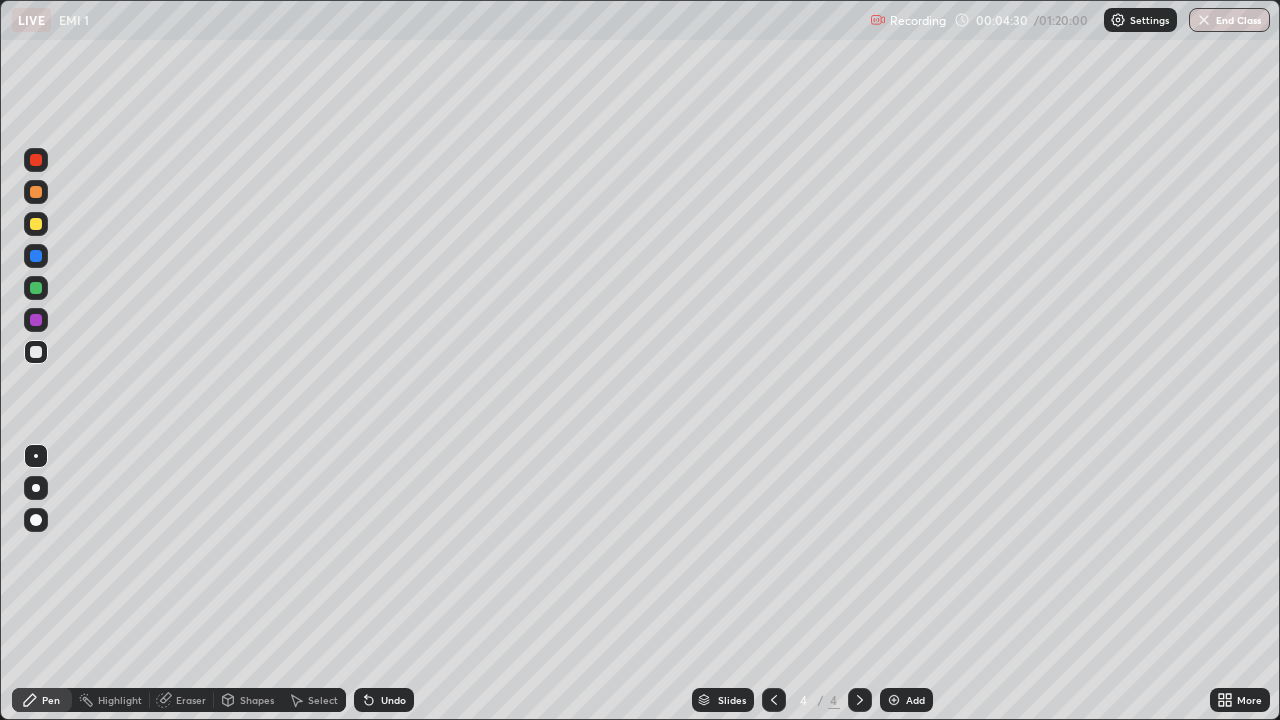 click at bounding box center [36, 352] 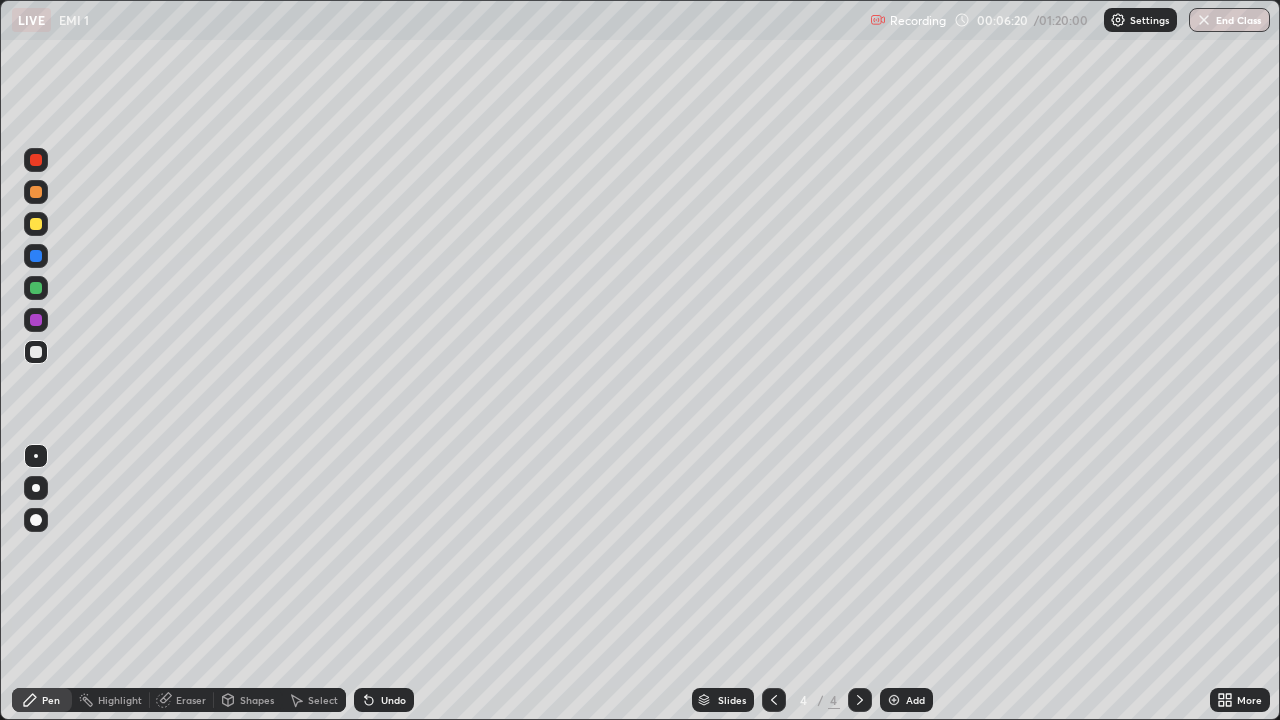 click 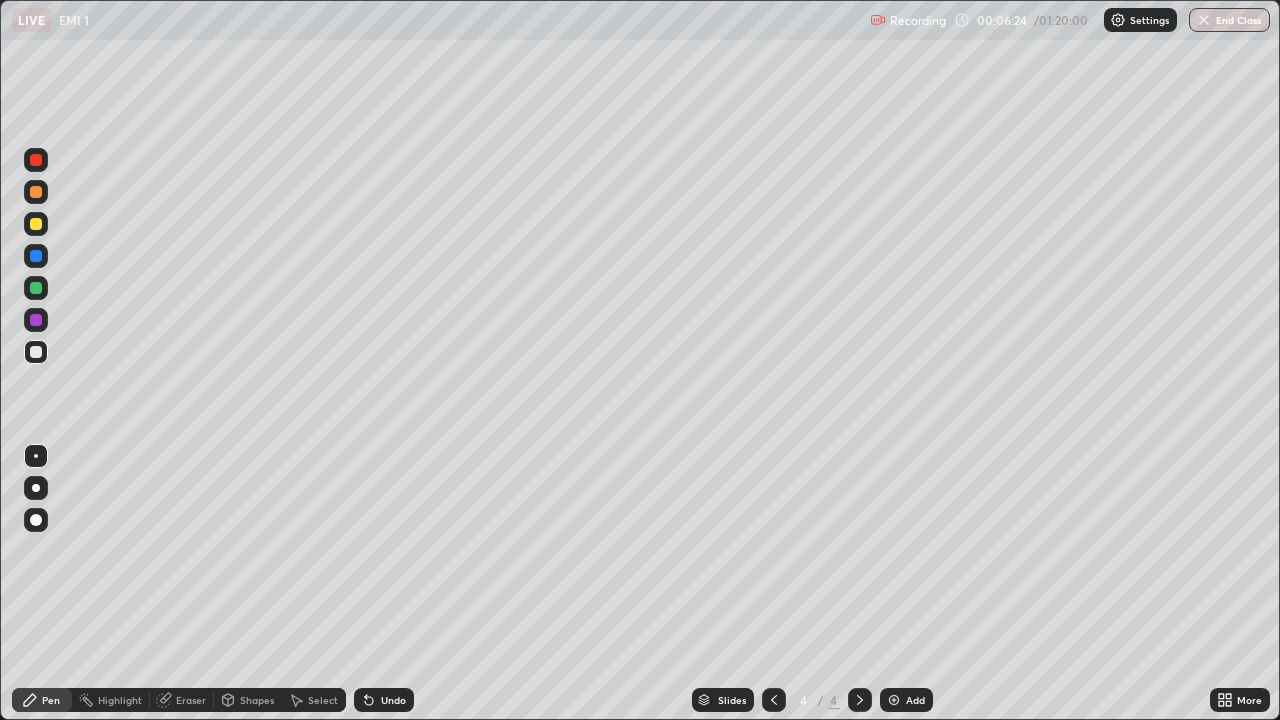 click 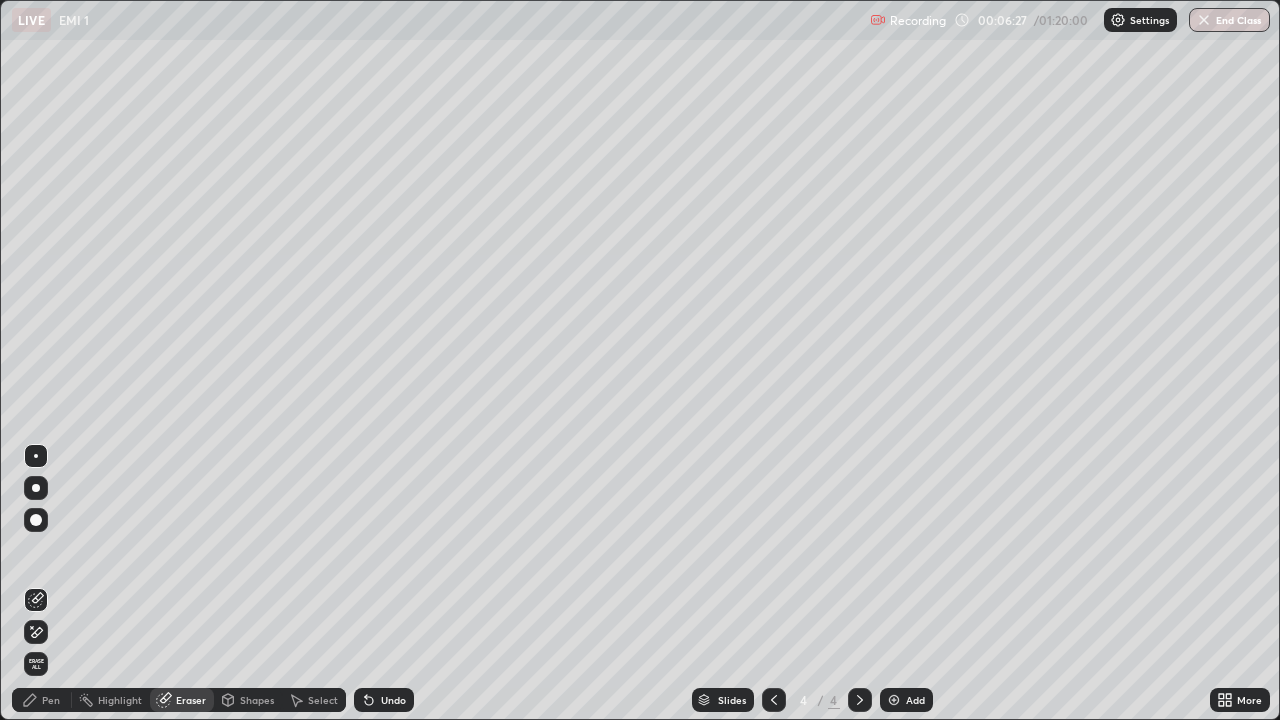 click on "Pen" at bounding box center (51, 700) 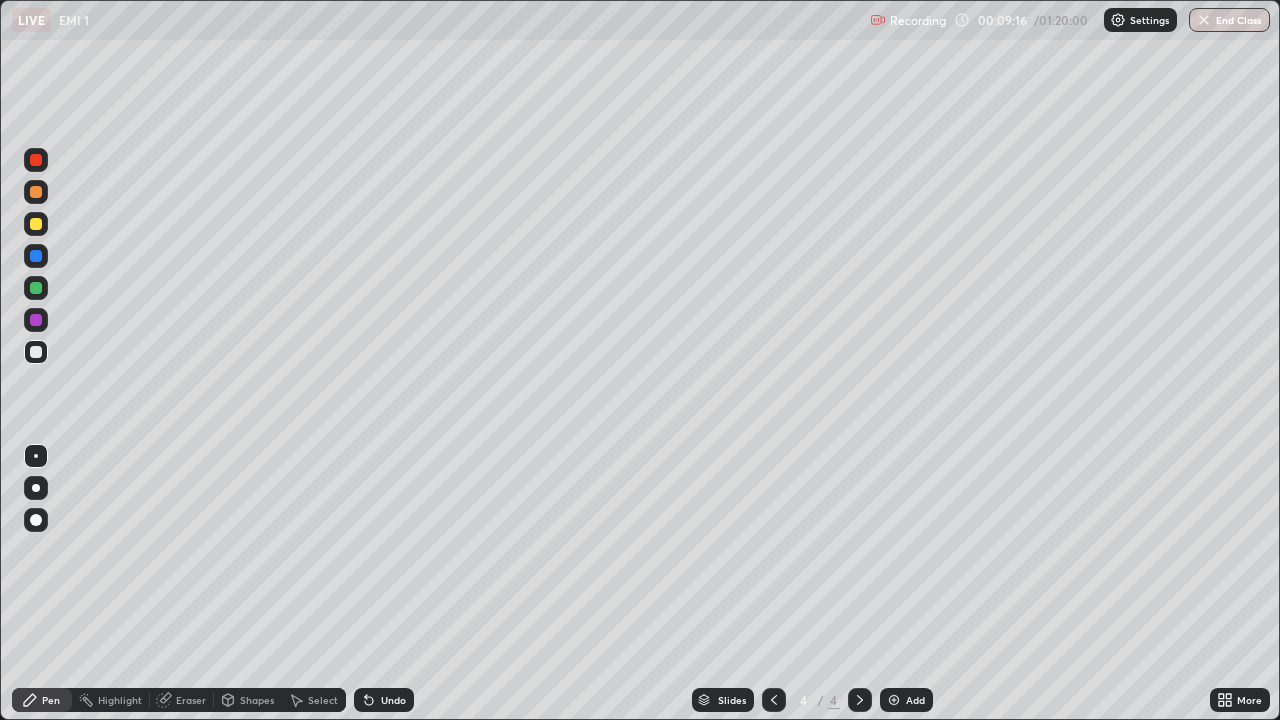 click on "Select" at bounding box center (323, 700) 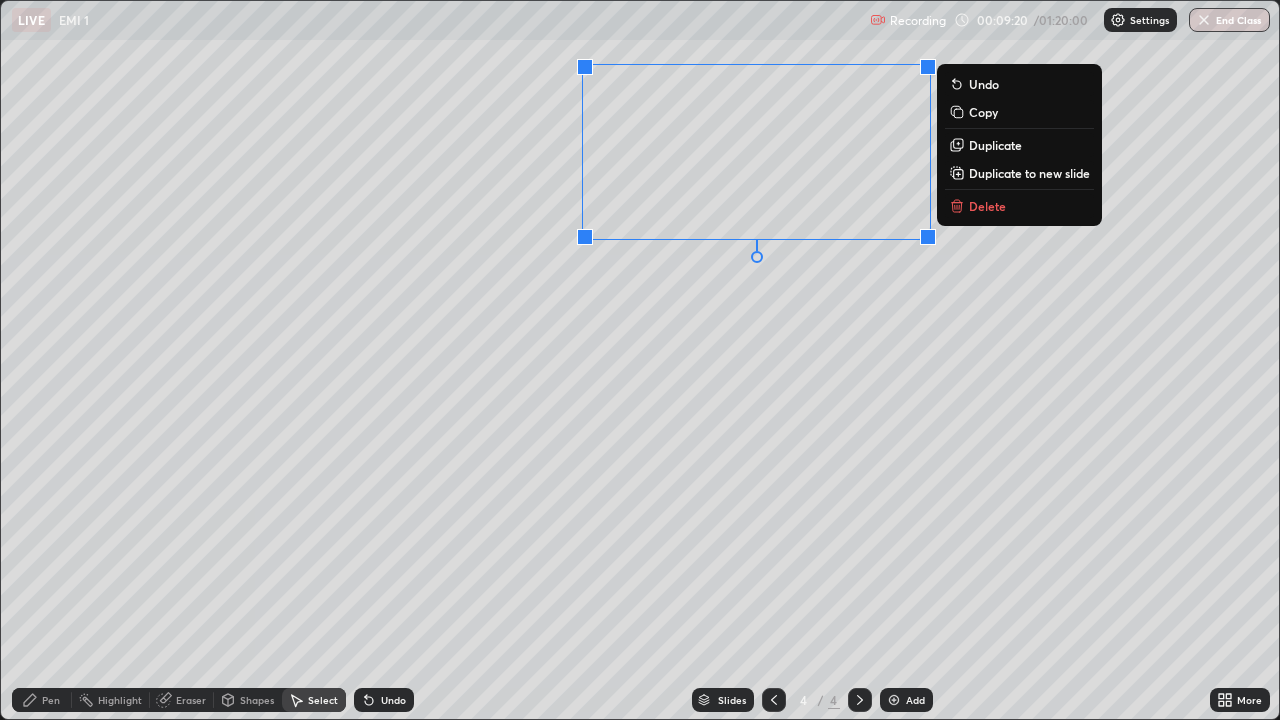 click on "Duplicate" at bounding box center [995, 145] 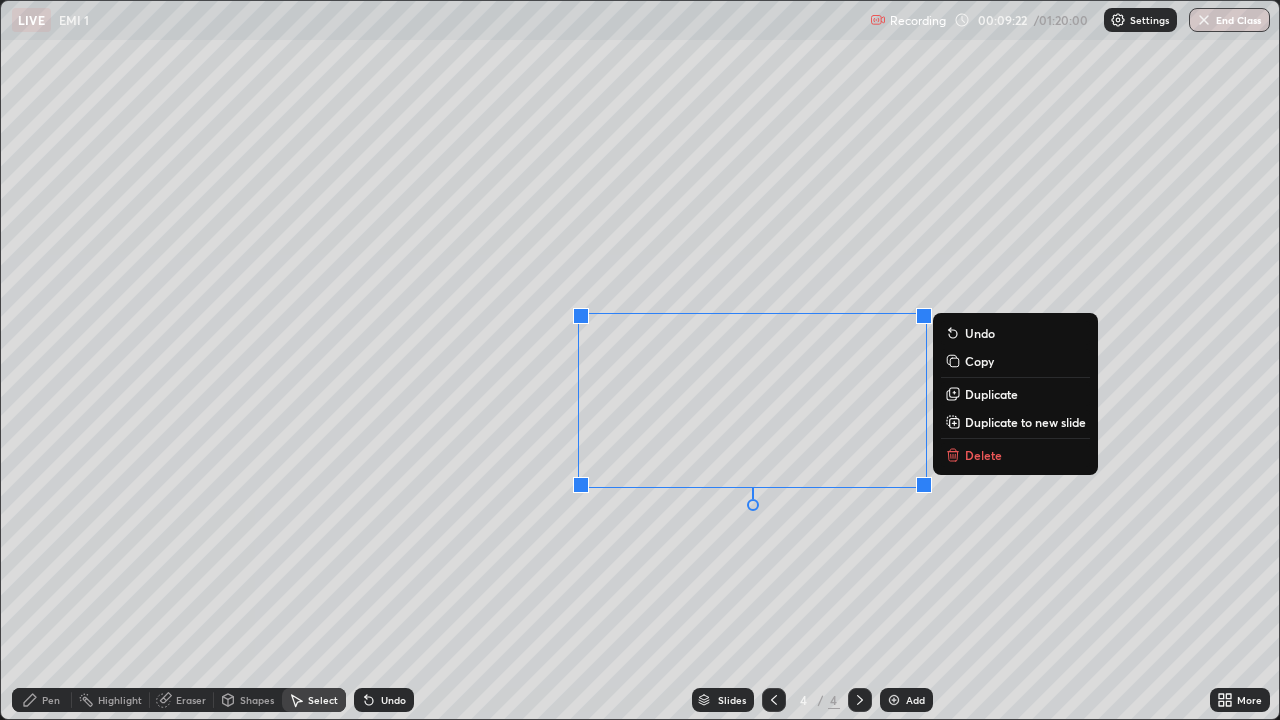 click on "0 ° Undo Copy Duplicate Duplicate to new slide Delete" at bounding box center (640, 360) 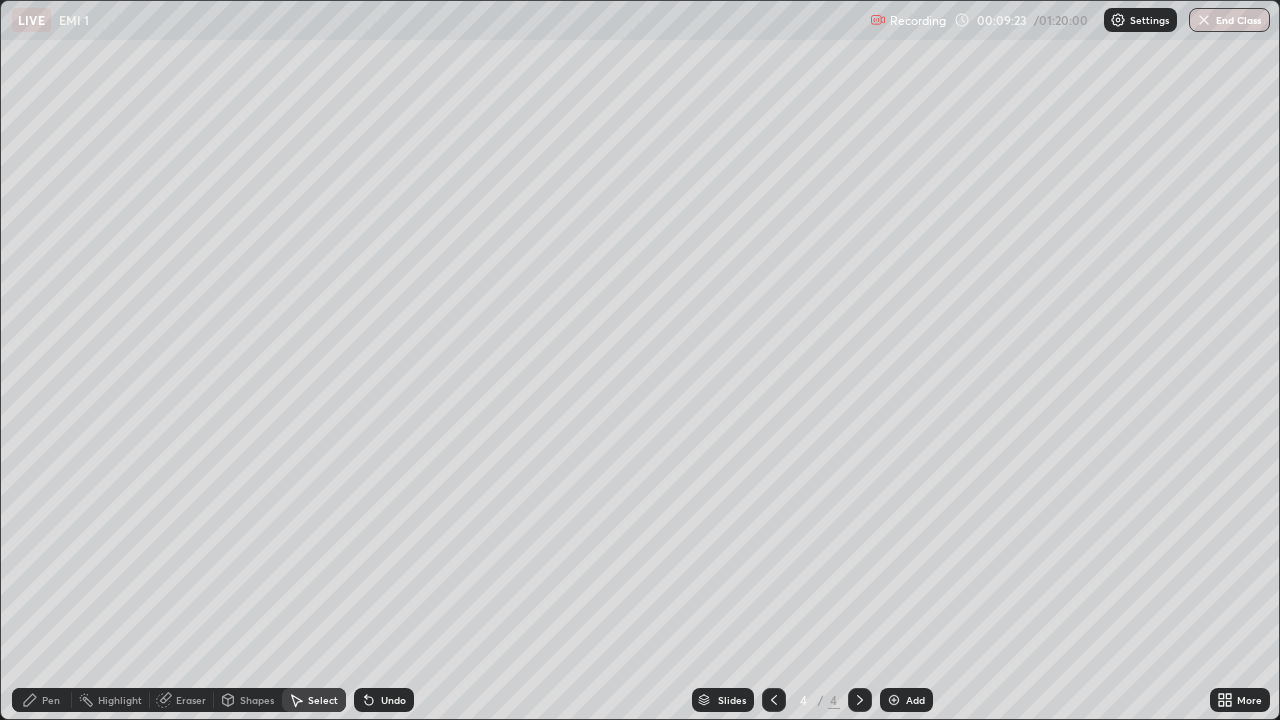 click on "Eraser" at bounding box center (191, 700) 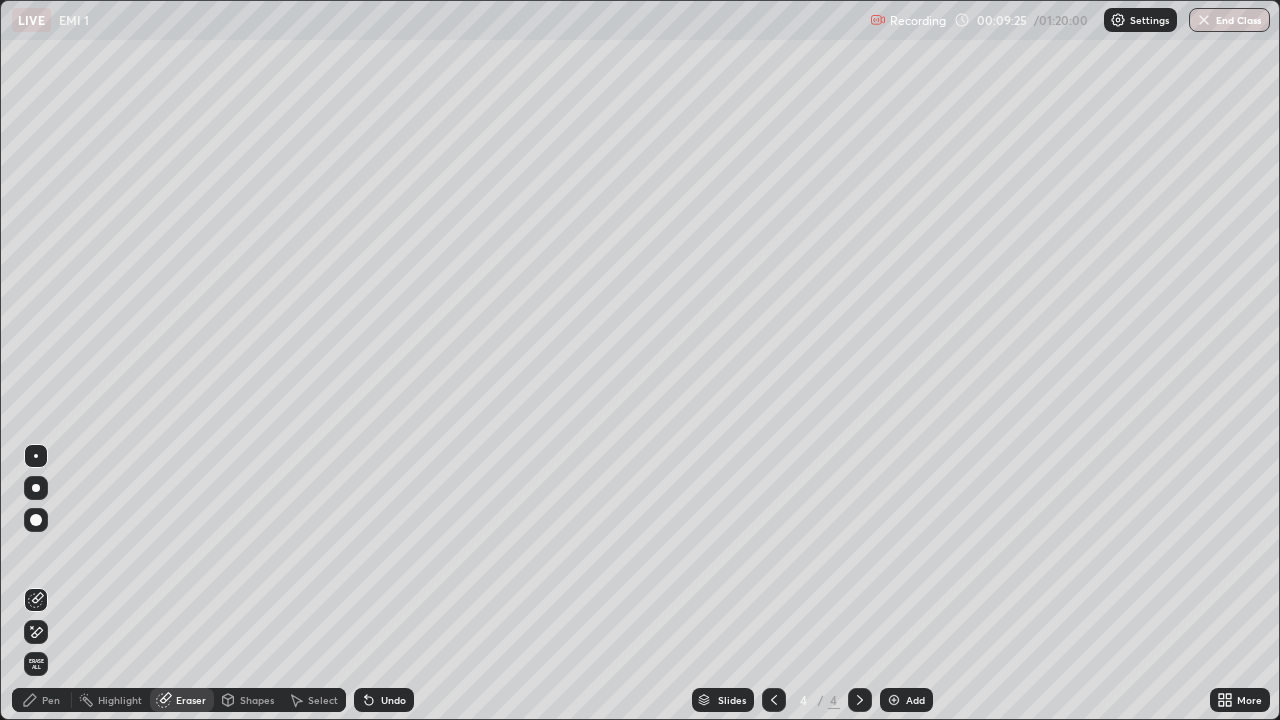 click on "Pen" at bounding box center [51, 700] 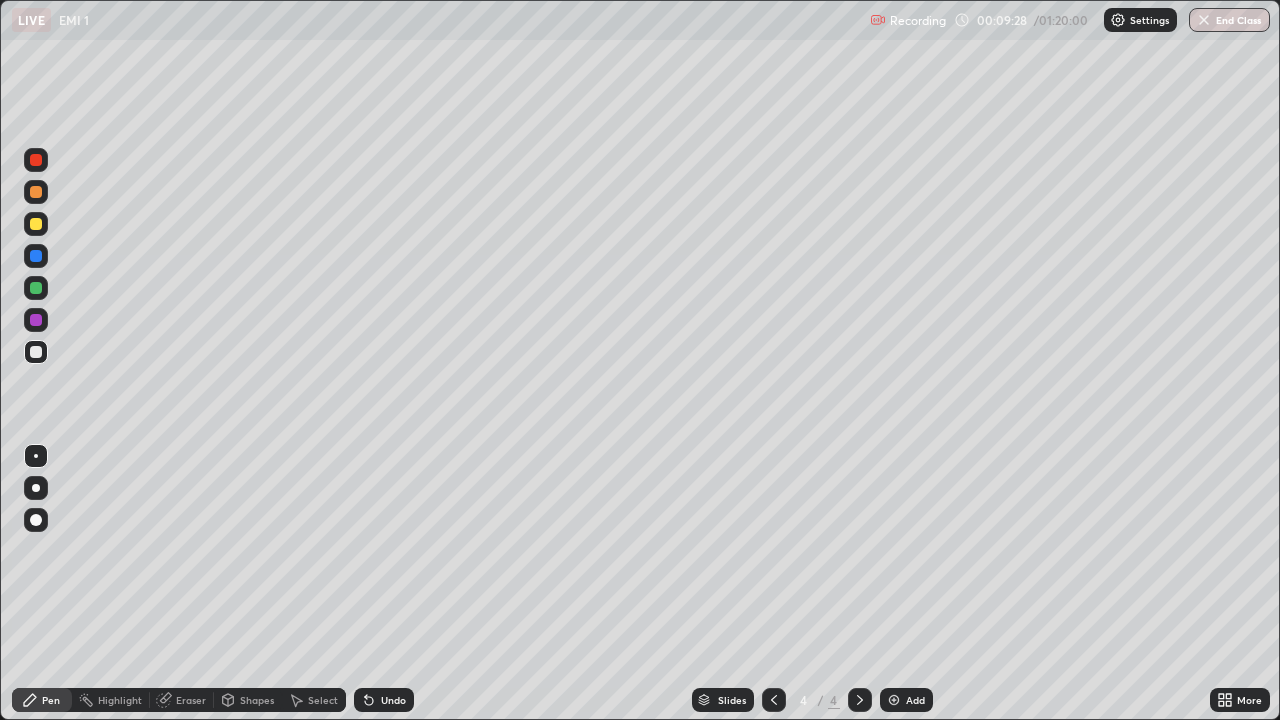 click on "Shapes" at bounding box center [257, 700] 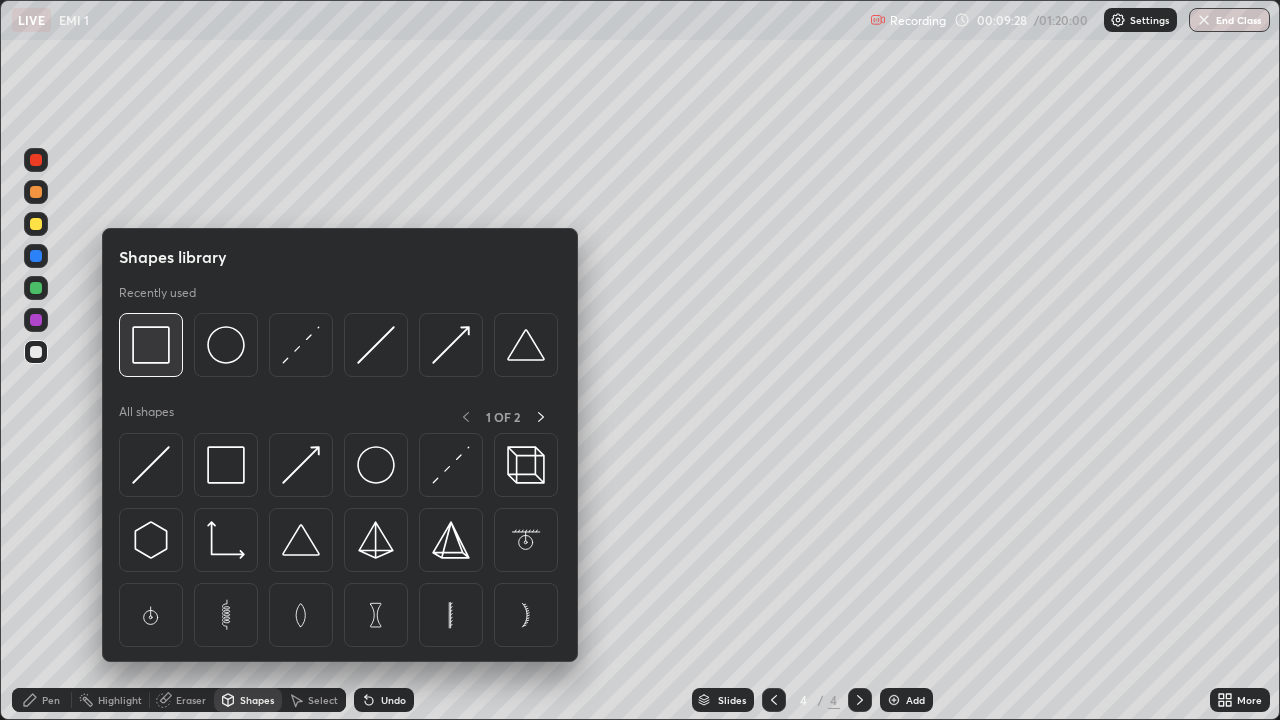 click at bounding box center (151, 345) 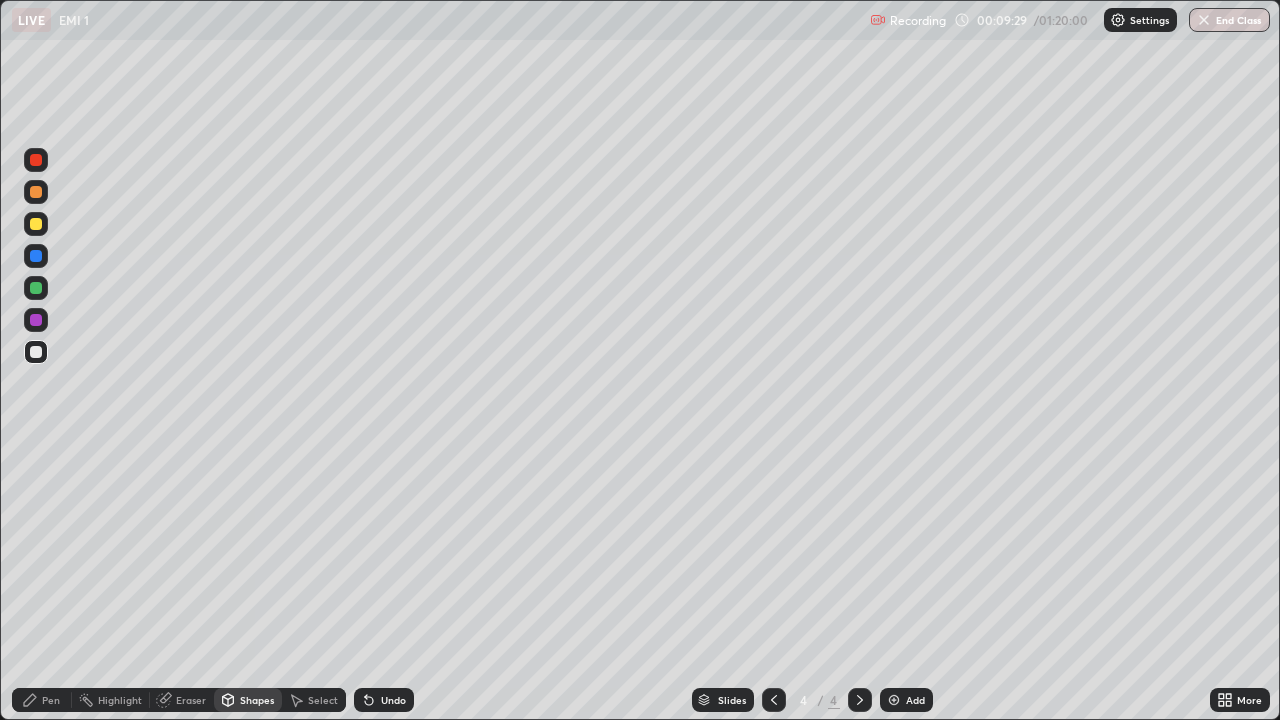 click at bounding box center (36, 224) 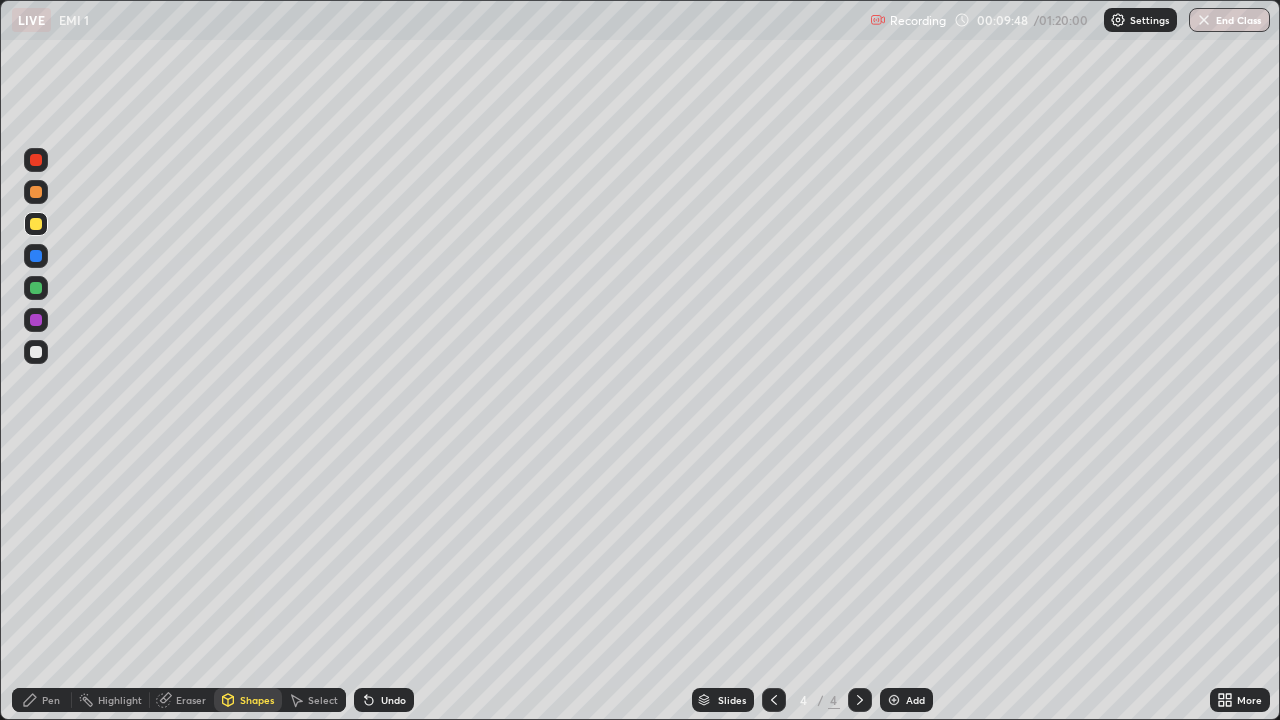 click on "Pen" at bounding box center [42, 700] 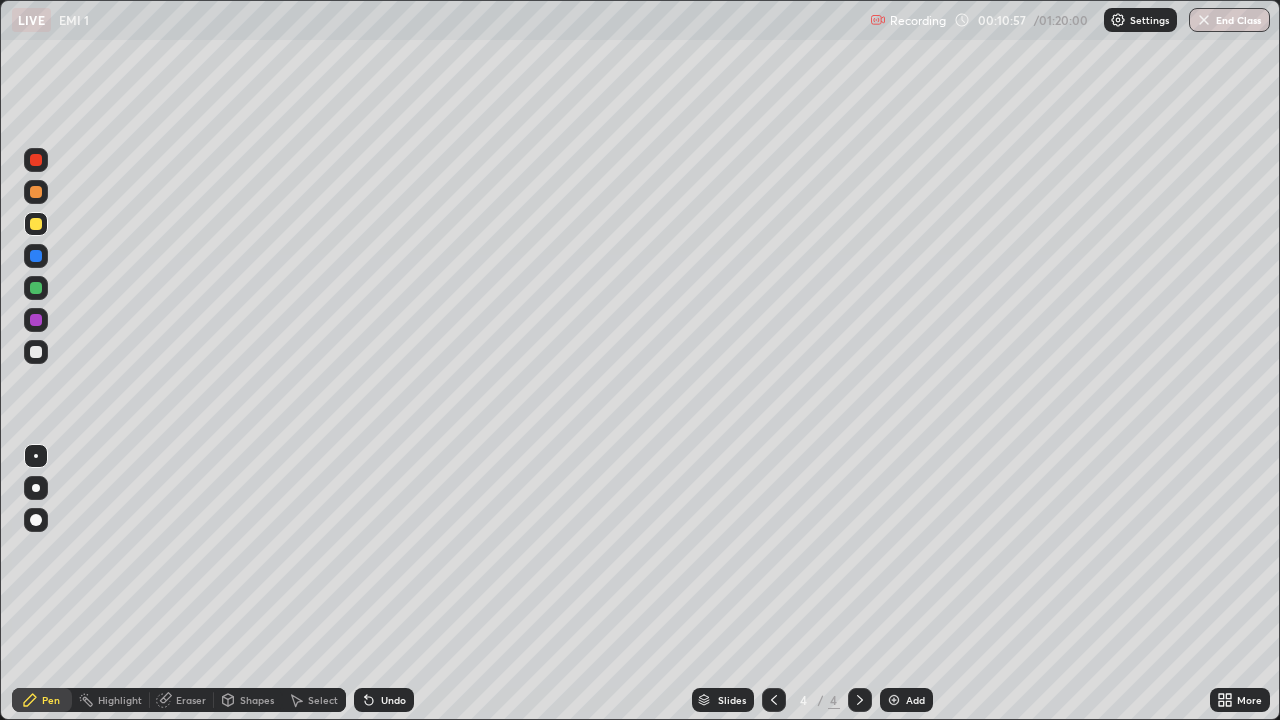 click on "Shapes" at bounding box center (257, 700) 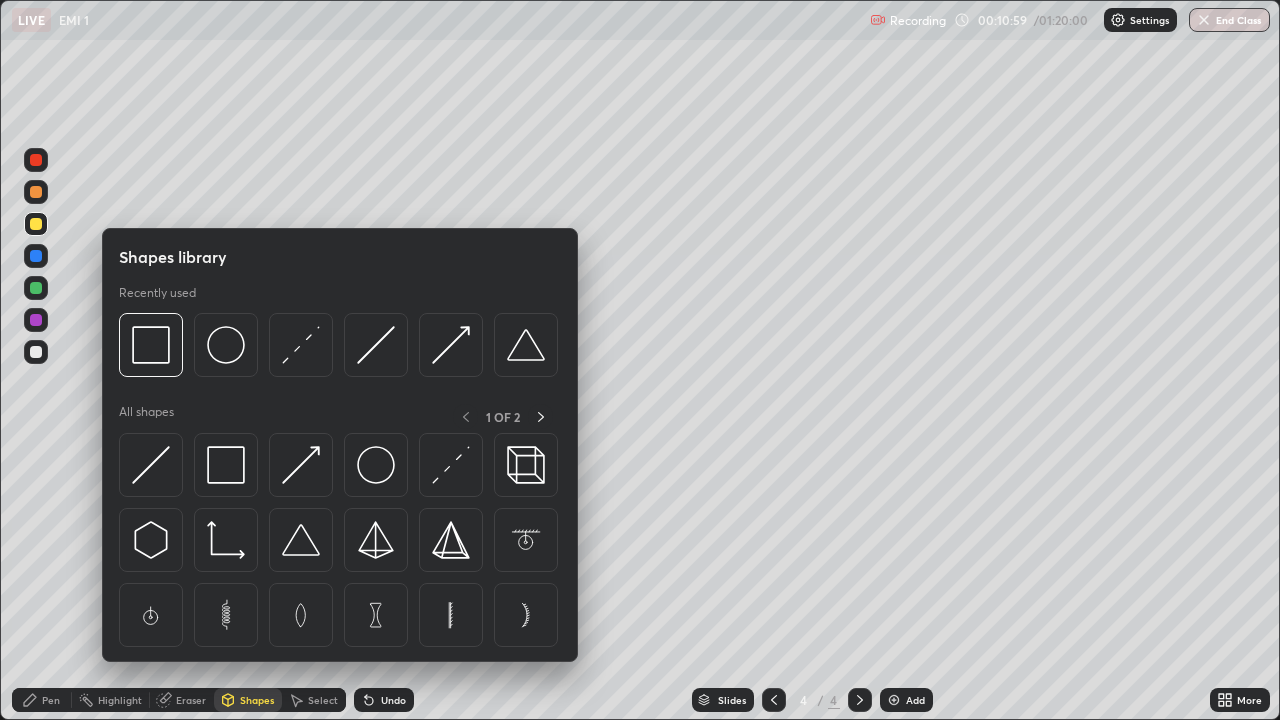 click on "Pen" at bounding box center (51, 700) 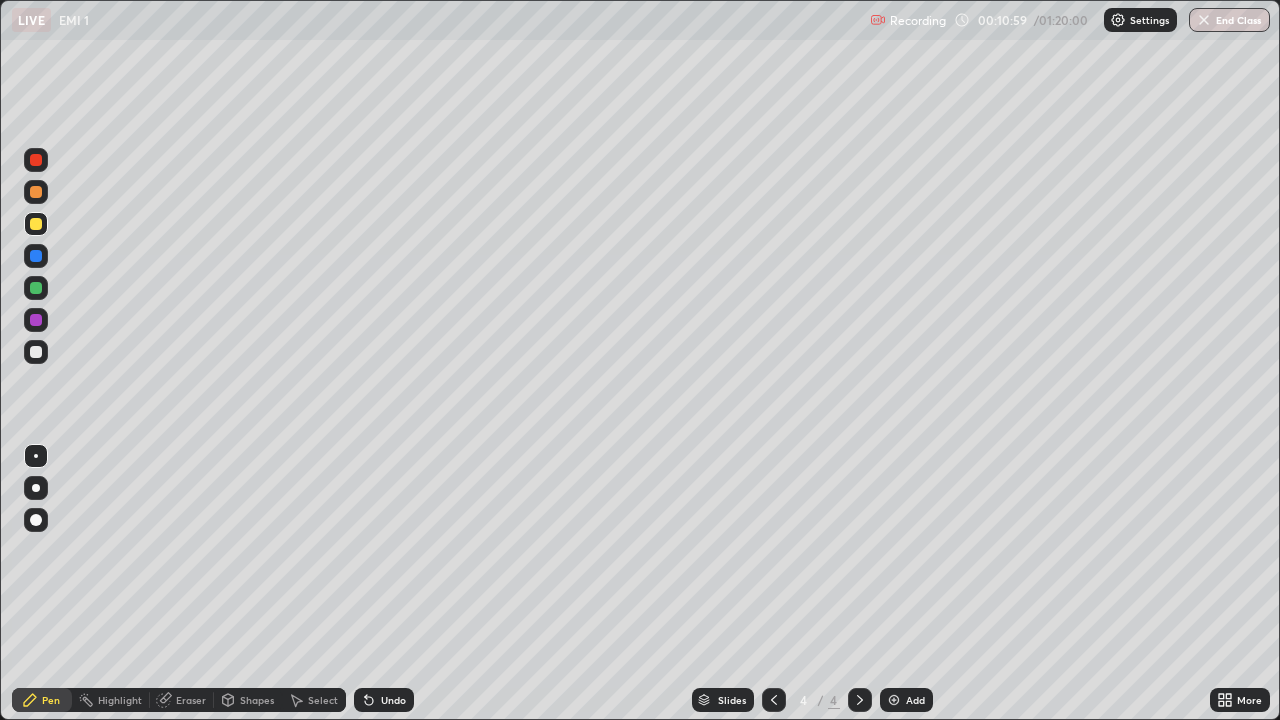 click at bounding box center (36, 352) 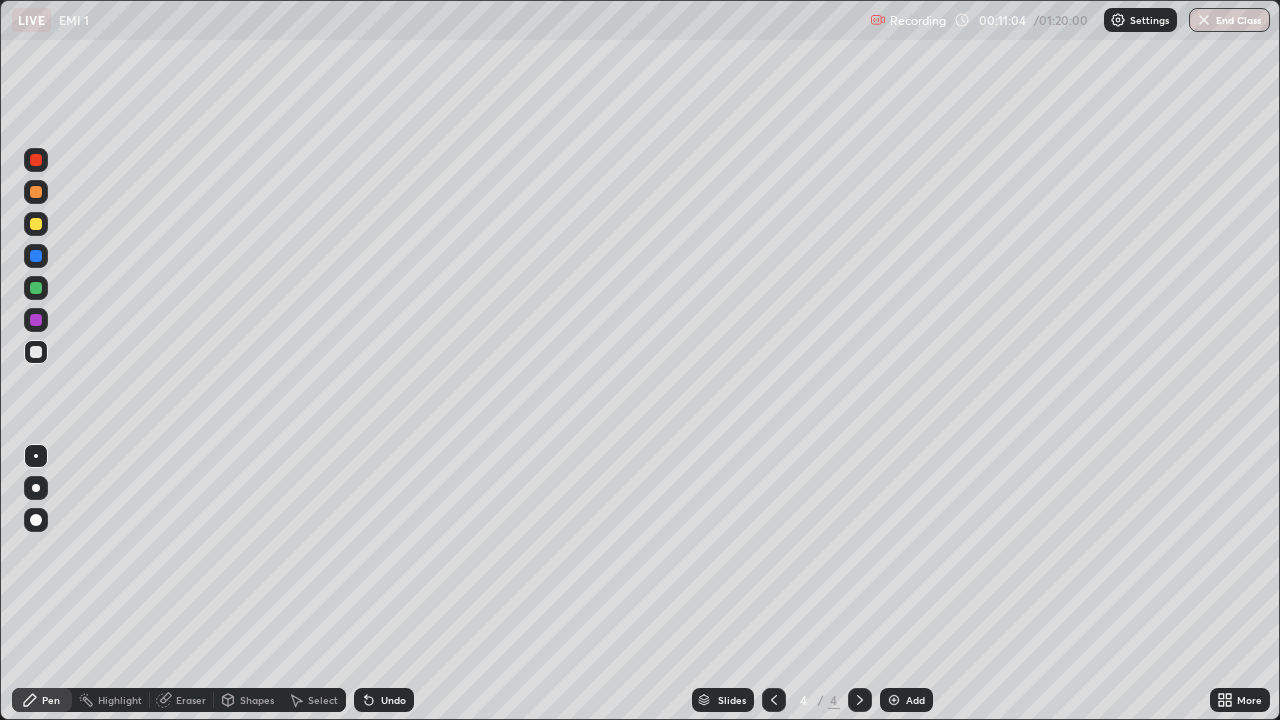 click at bounding box center (36, 352) 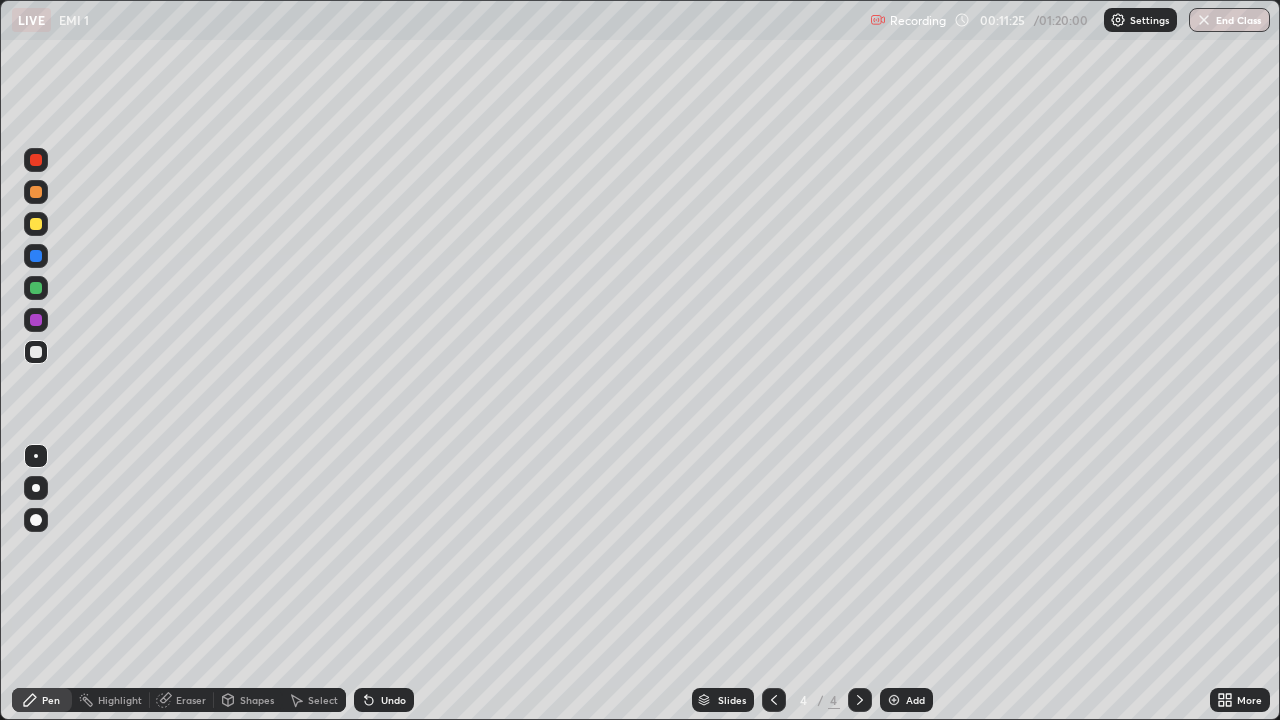 click on "Shapes" at bounding box center (257, 700) 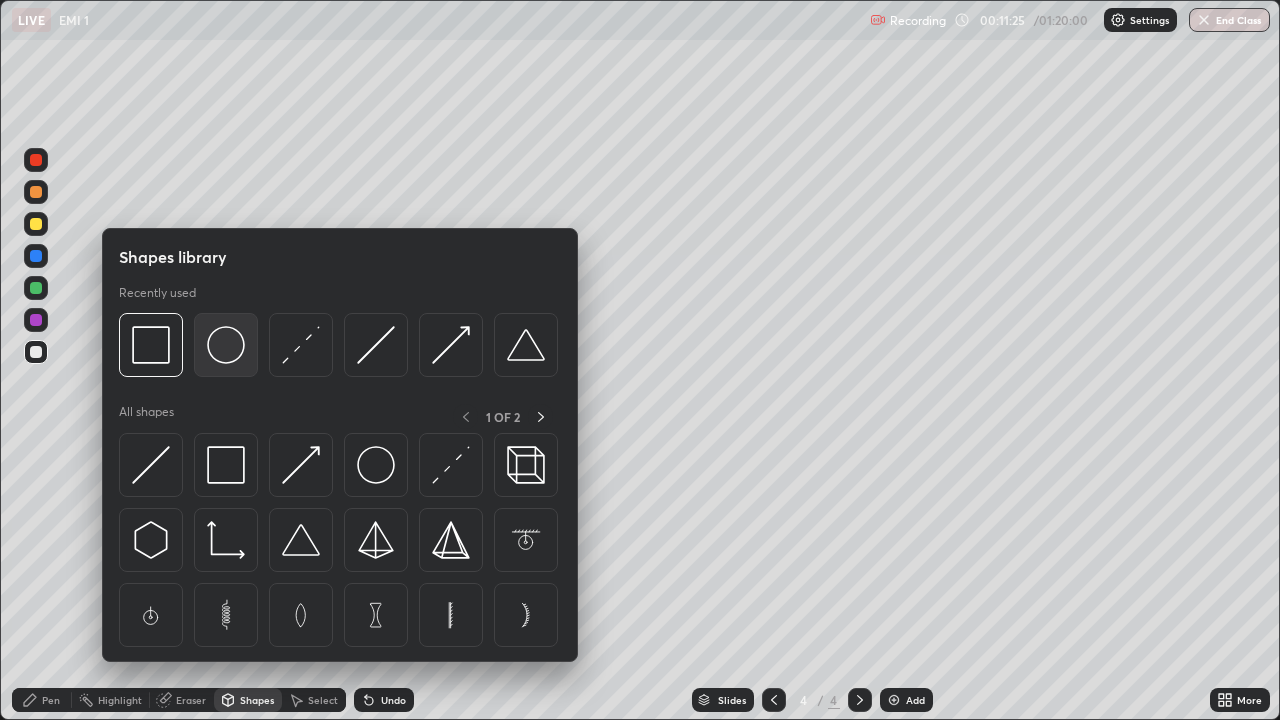 click at bounding box center [226, 345] 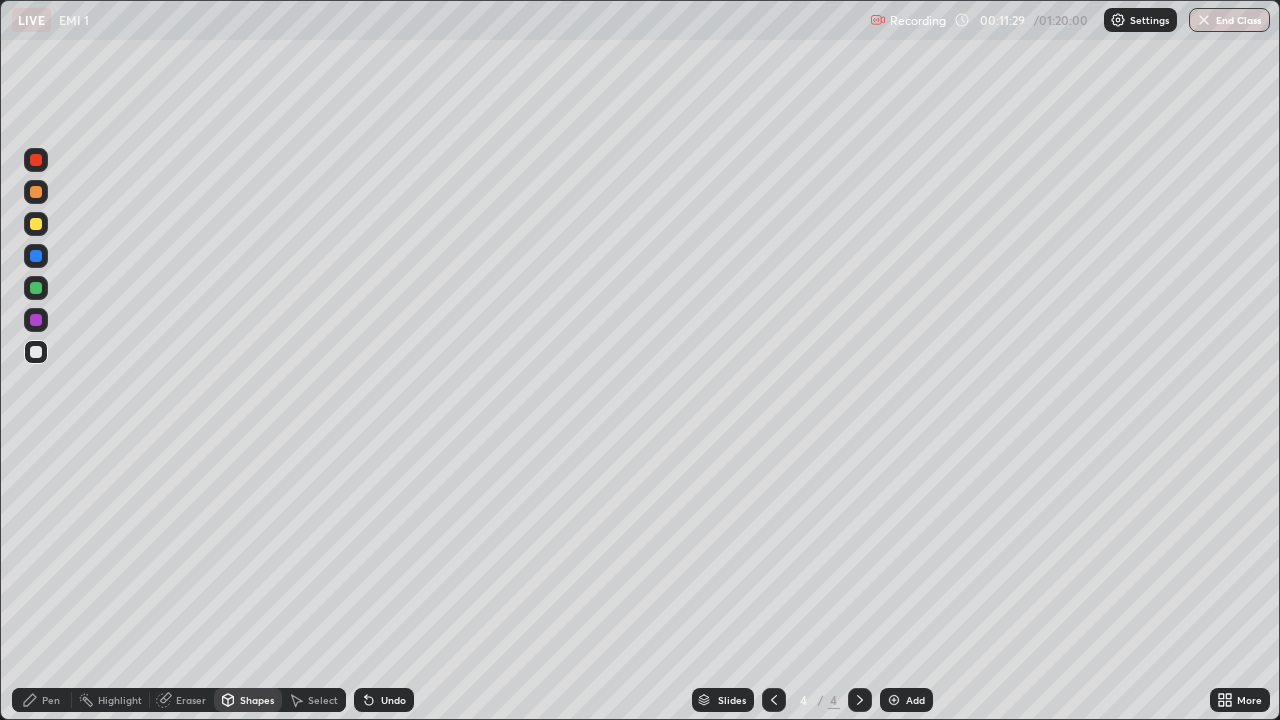 click on "Pen" at bounding box center (51, 700) 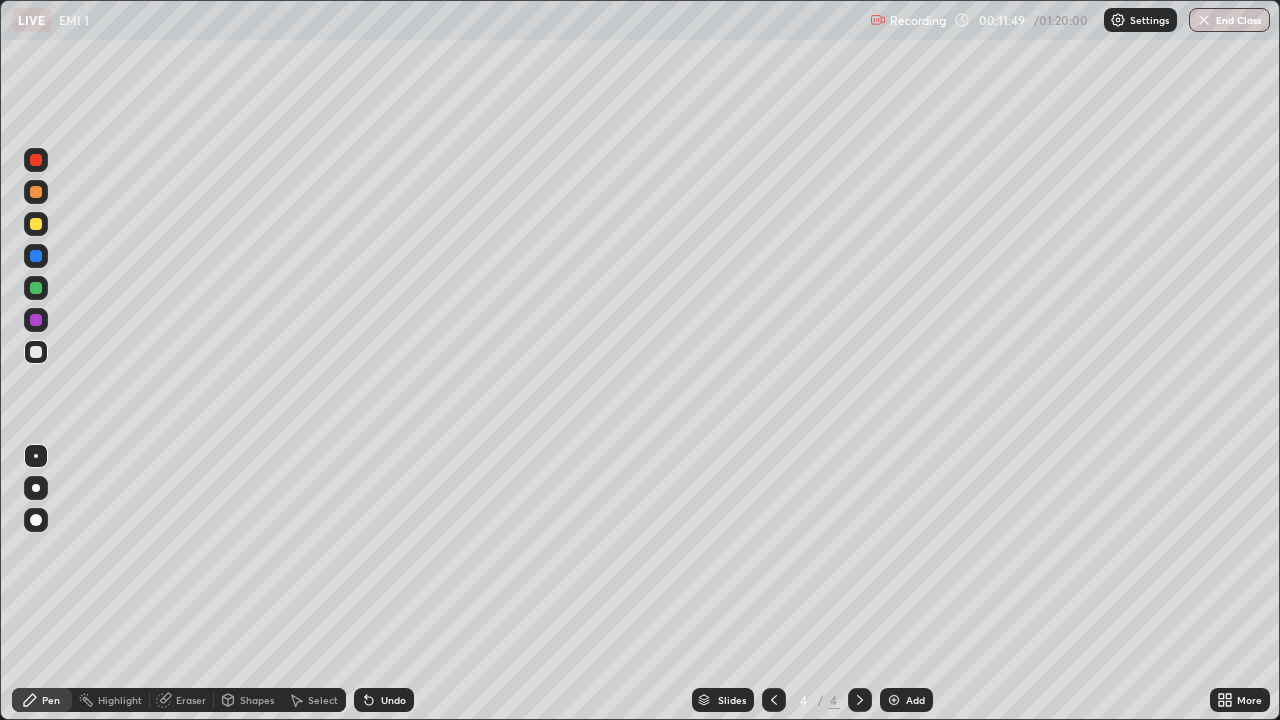 click on "Shapes" at bounding box center (248, 700) 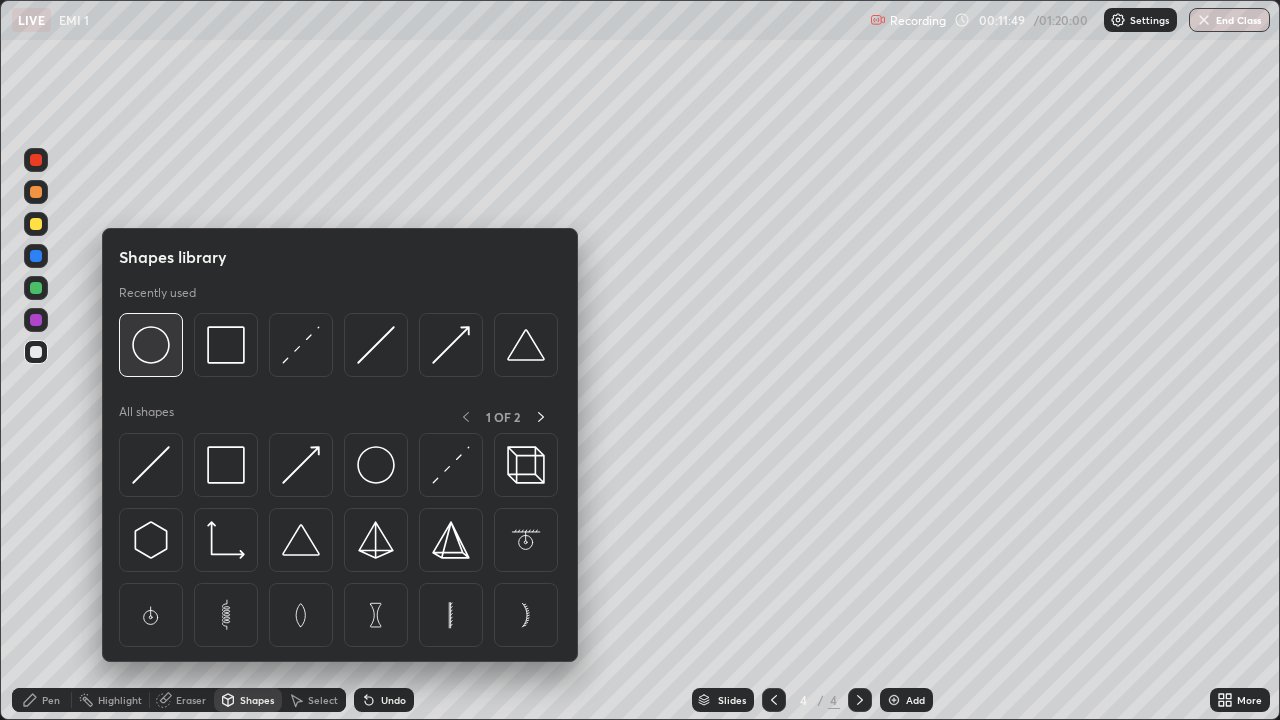 click at bounding box center (151, 345) 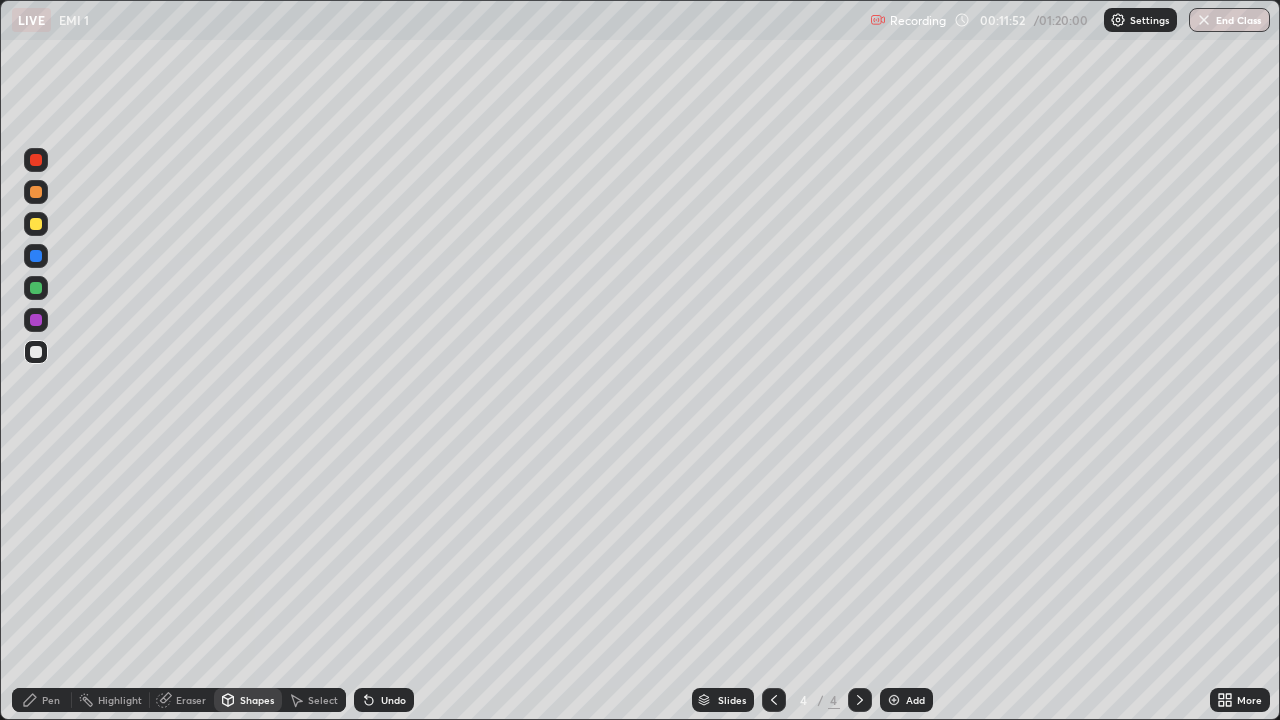 click on "Pen" at bounding box center (42, 700) 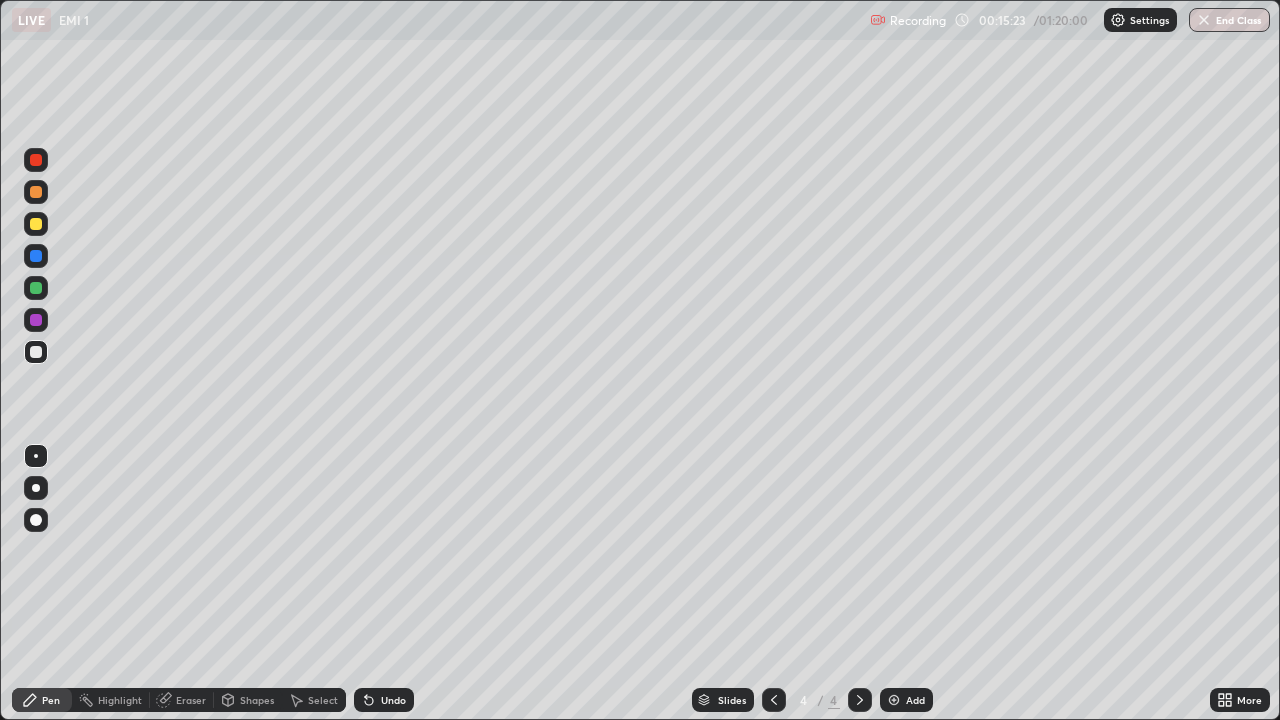 click at bounding box center (894, 700) 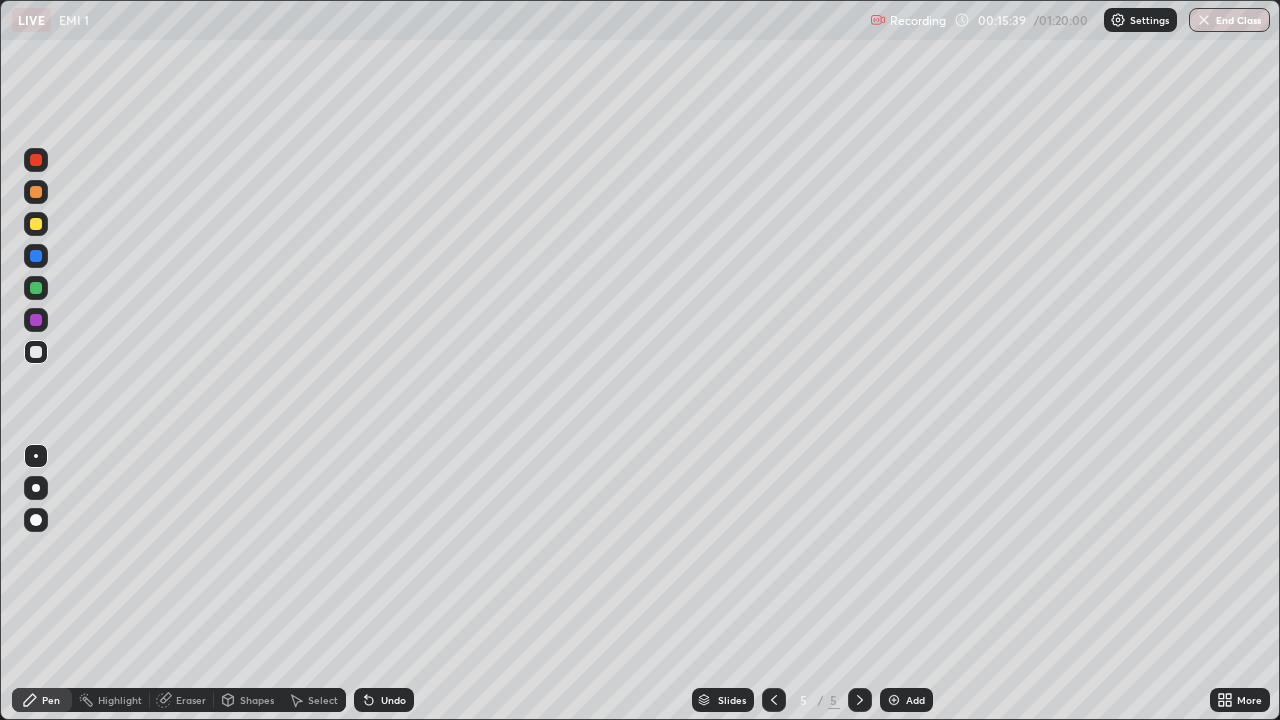 click on "Shapes" at bounding box center (257, 700) 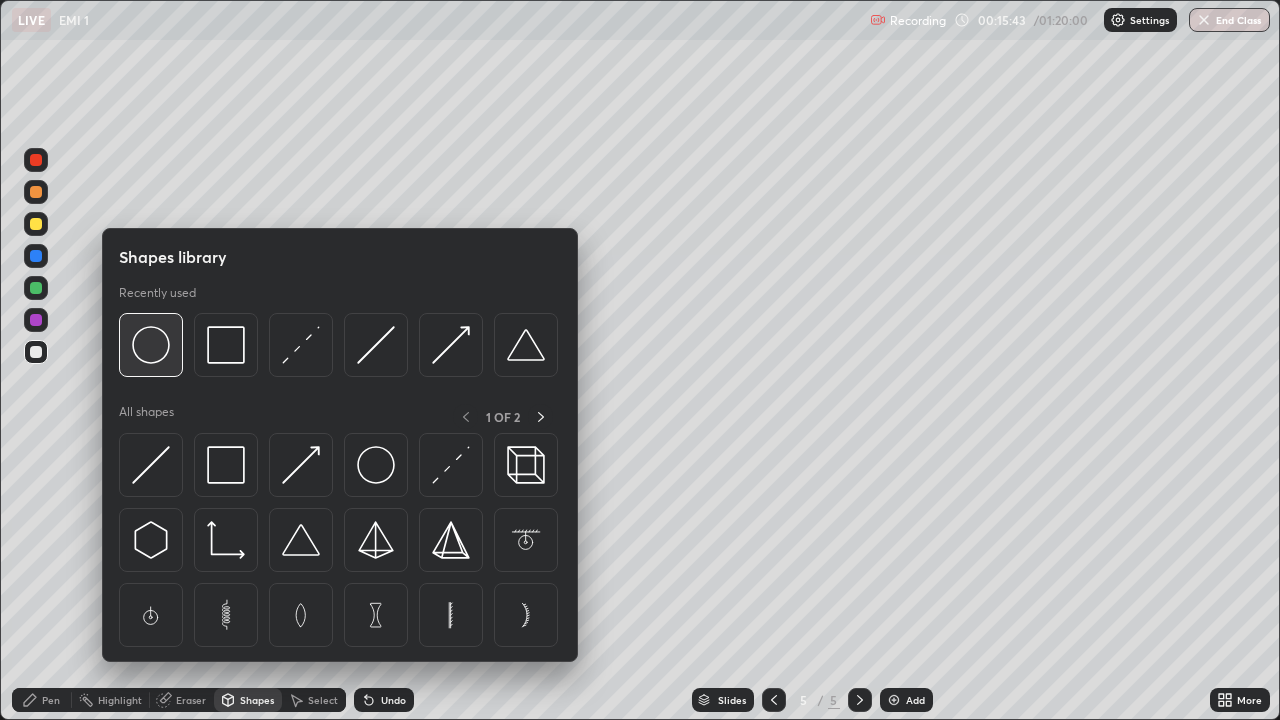 click at bounding box center (151, 345) 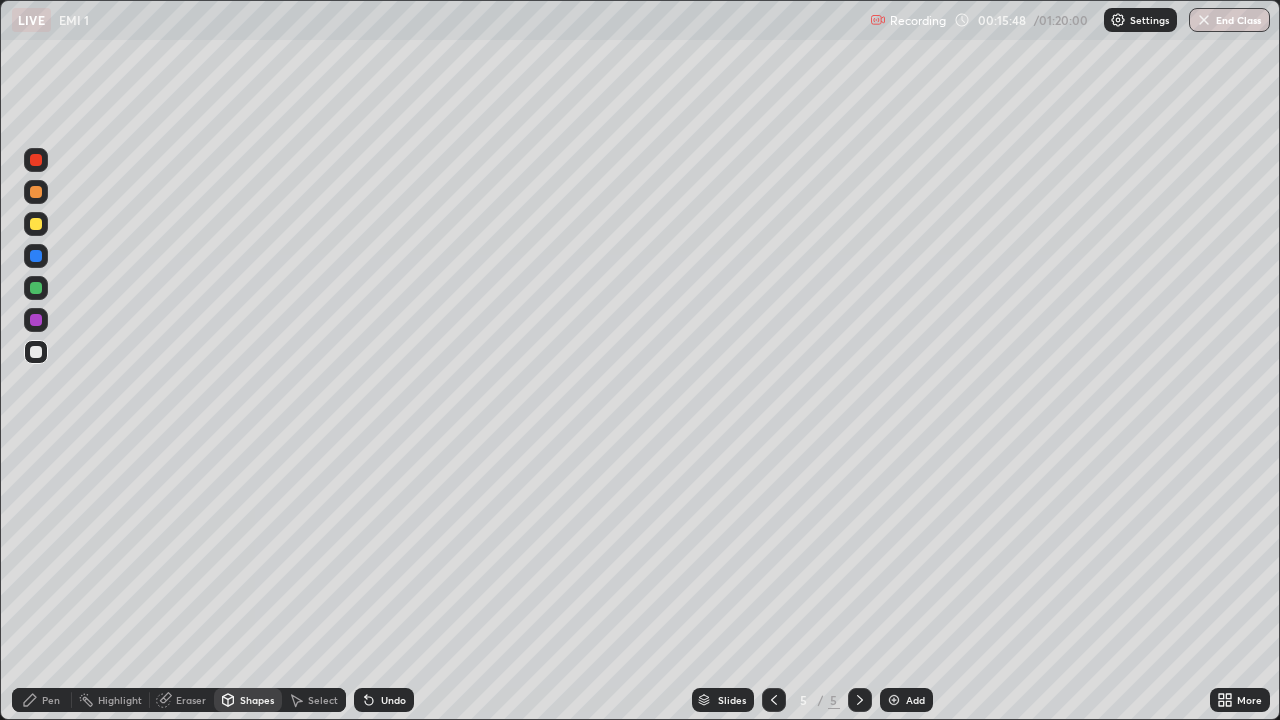 click 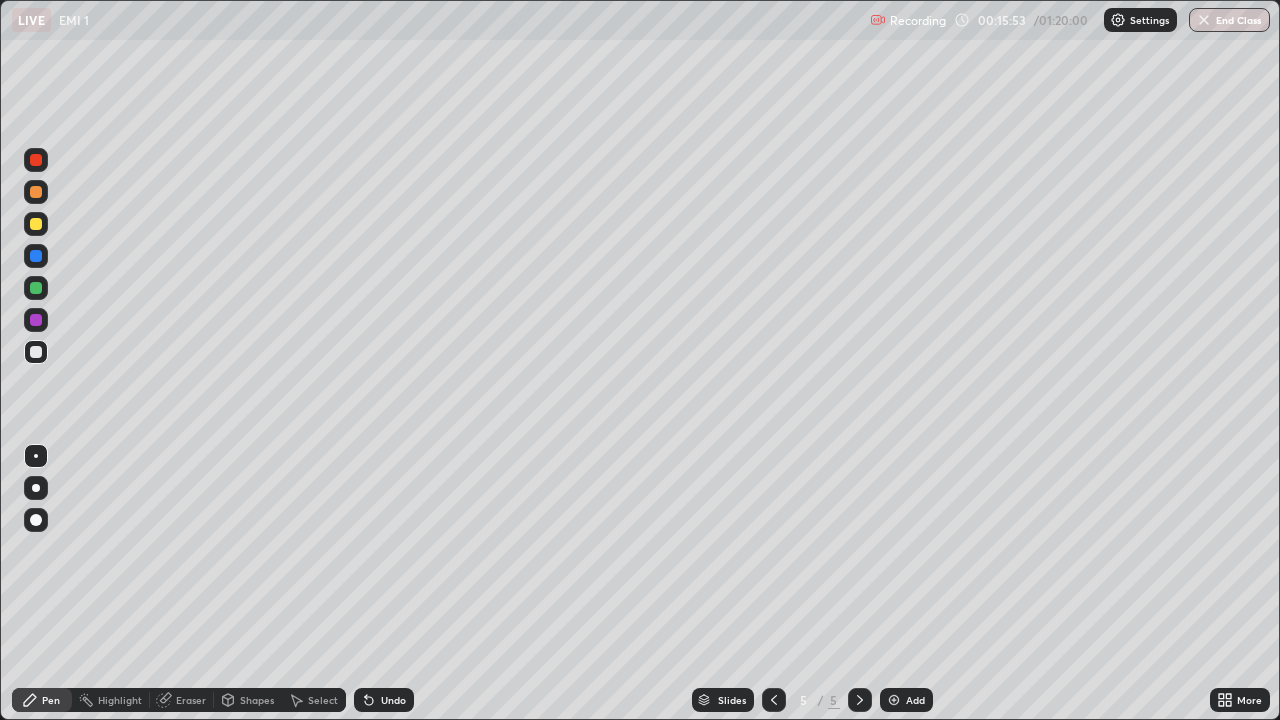 click on "Shapes" at bounding box center [248, 700] 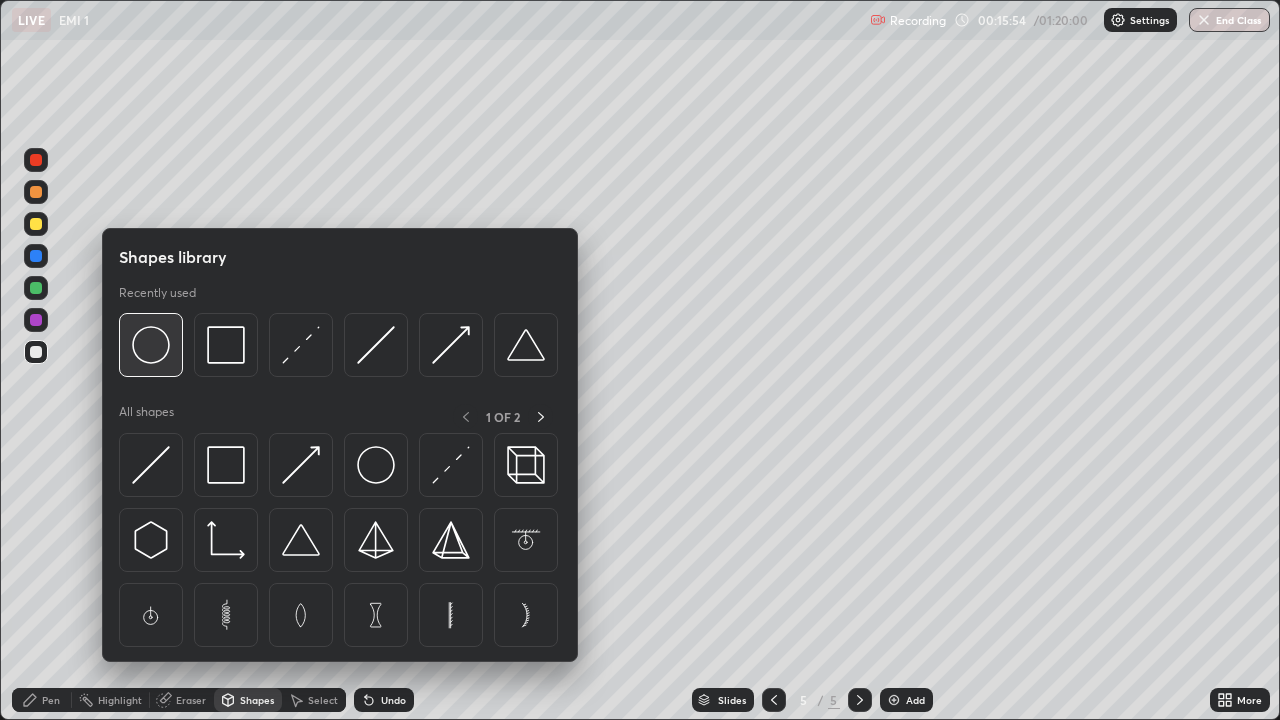 click at bounding box center [151, 345] 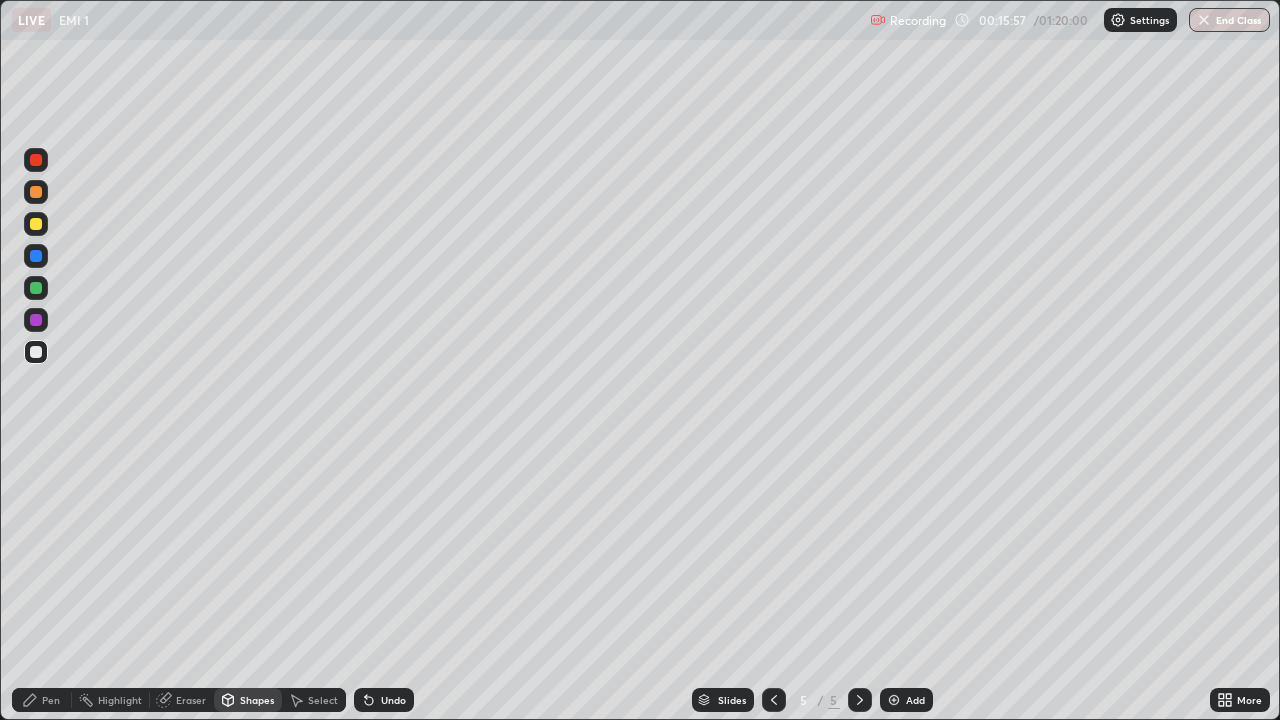 click on "Pen" at bounding box center (42, 700) 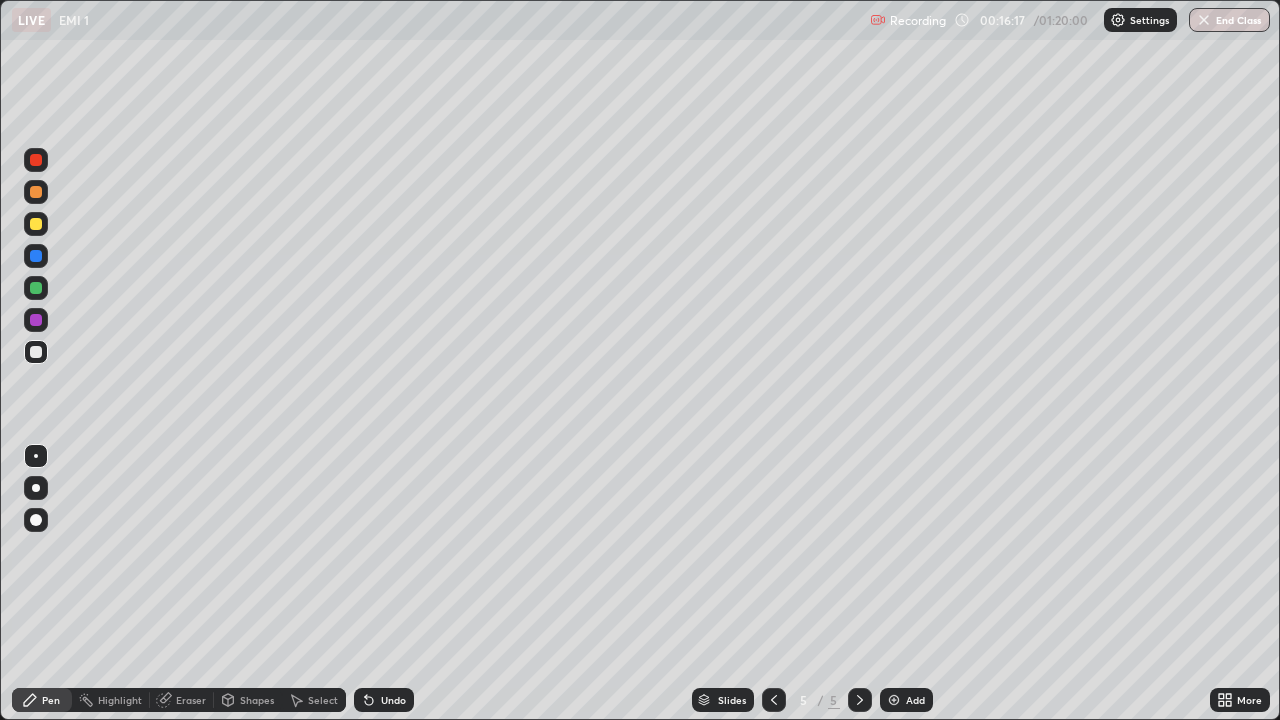 click 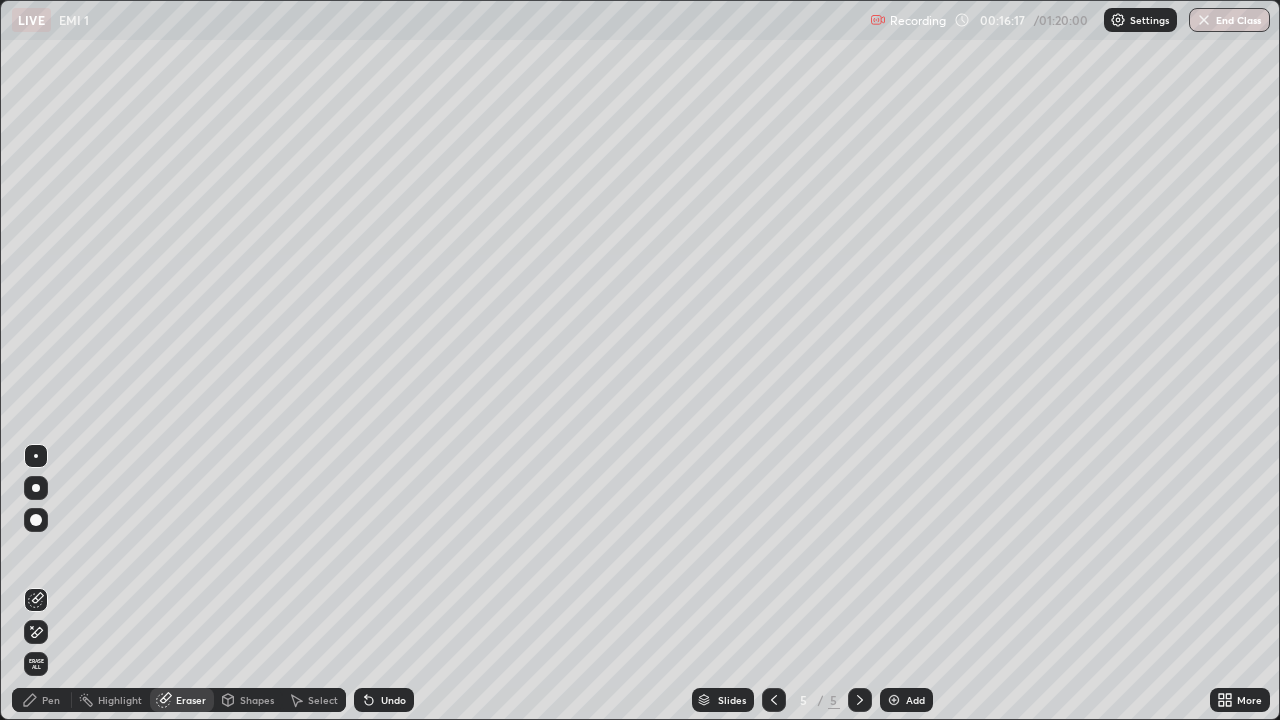 click on "Highlight" at bounding box center (120, 700) 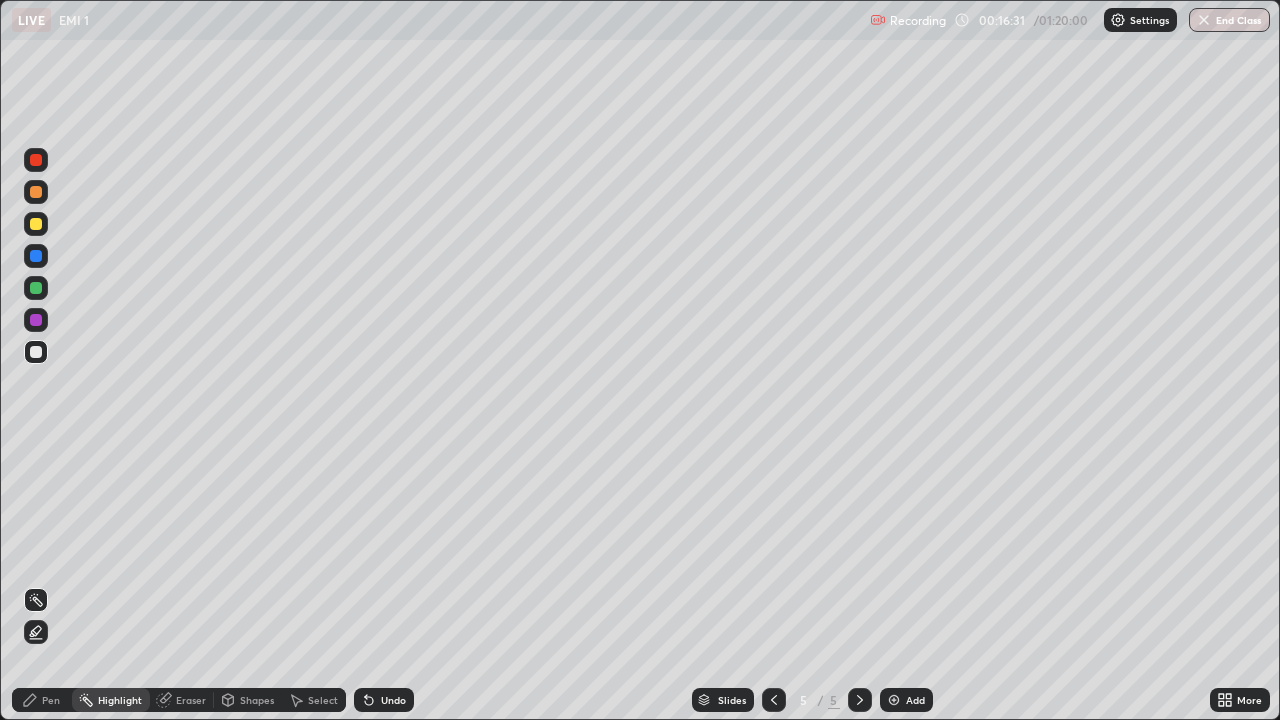 click on "Shapes" at bounding box center (257, 700) 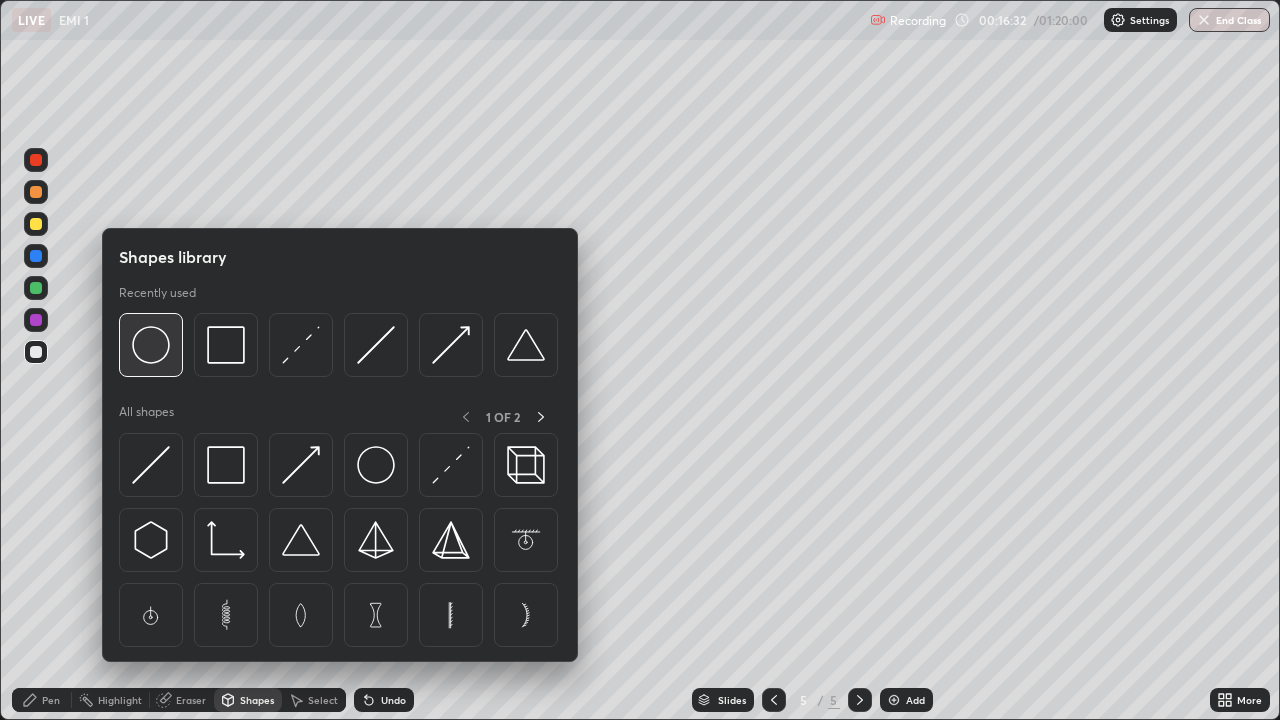 click at bounding box center (151, 345) 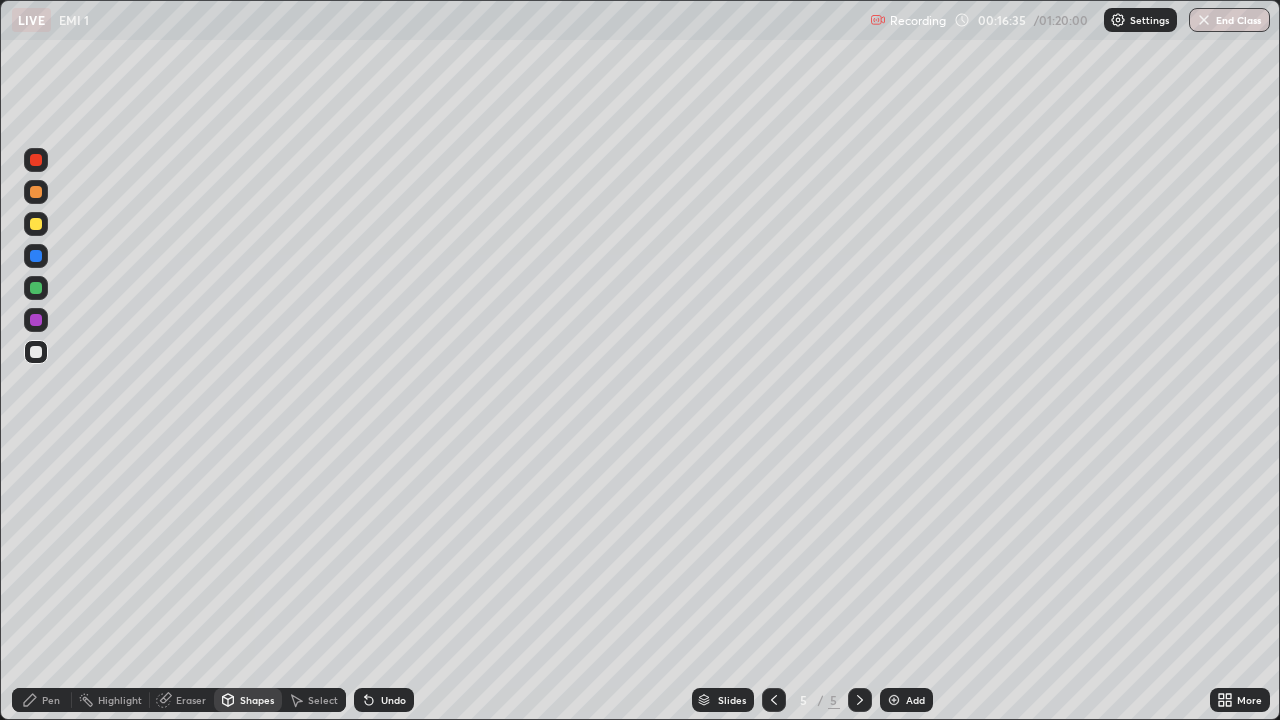 click on "Pen" at bounding box center [51, 700] 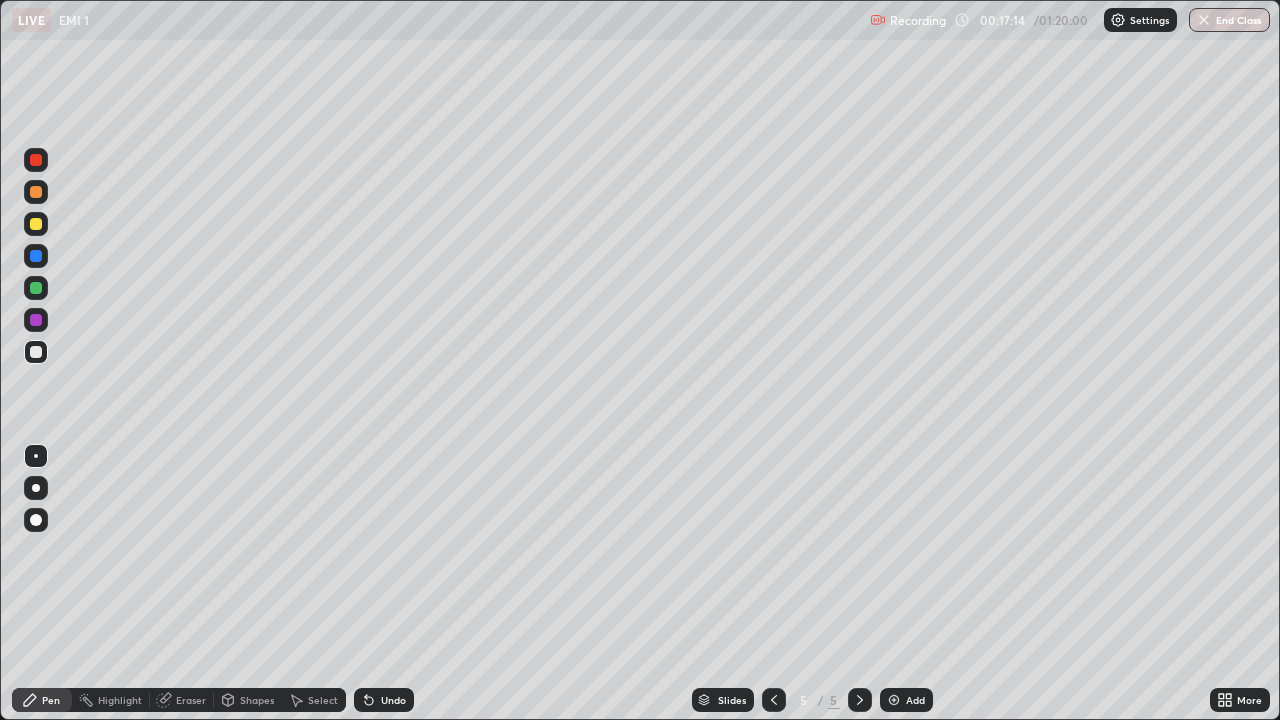 click 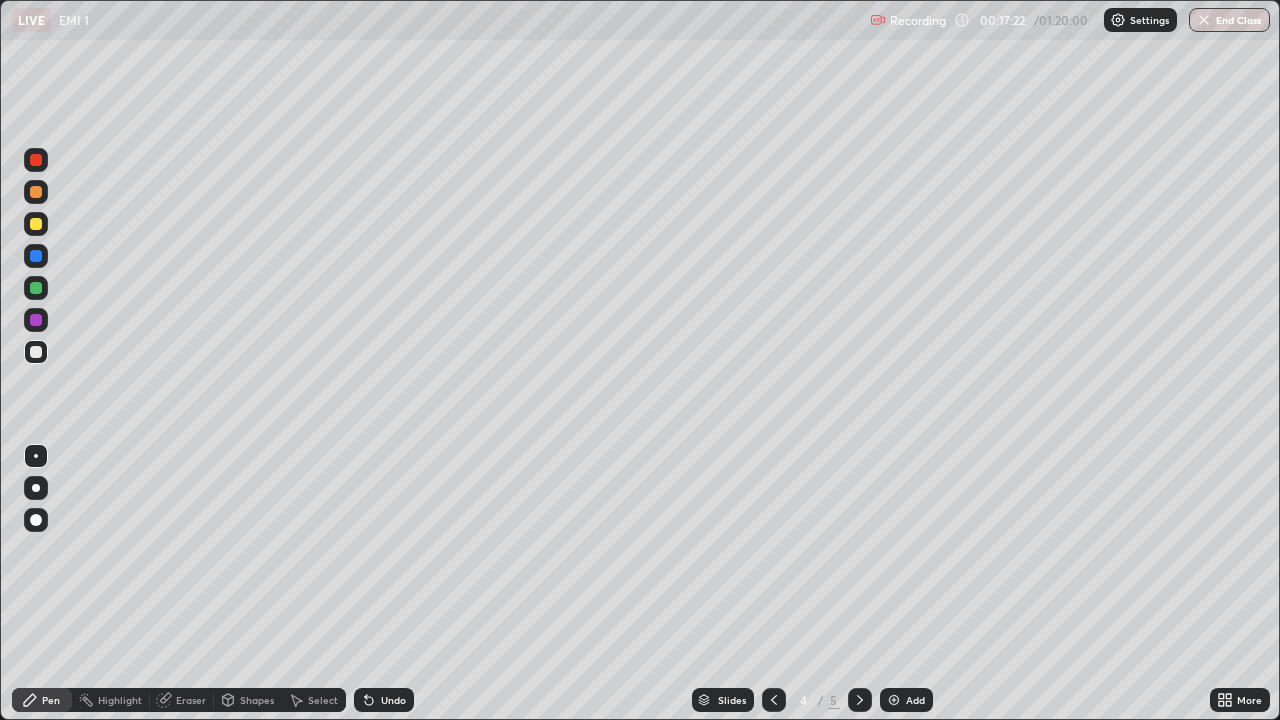 click at bounding box center [860, 700] 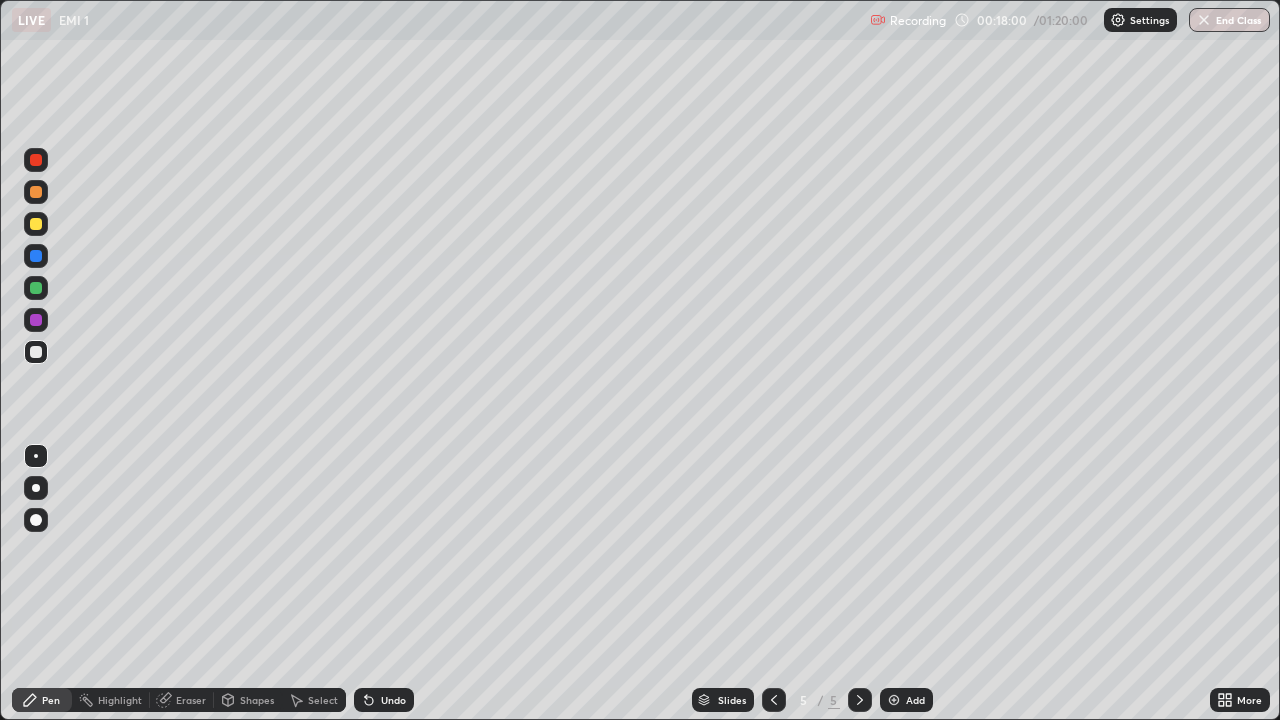 click at bounding box center [894, 700] 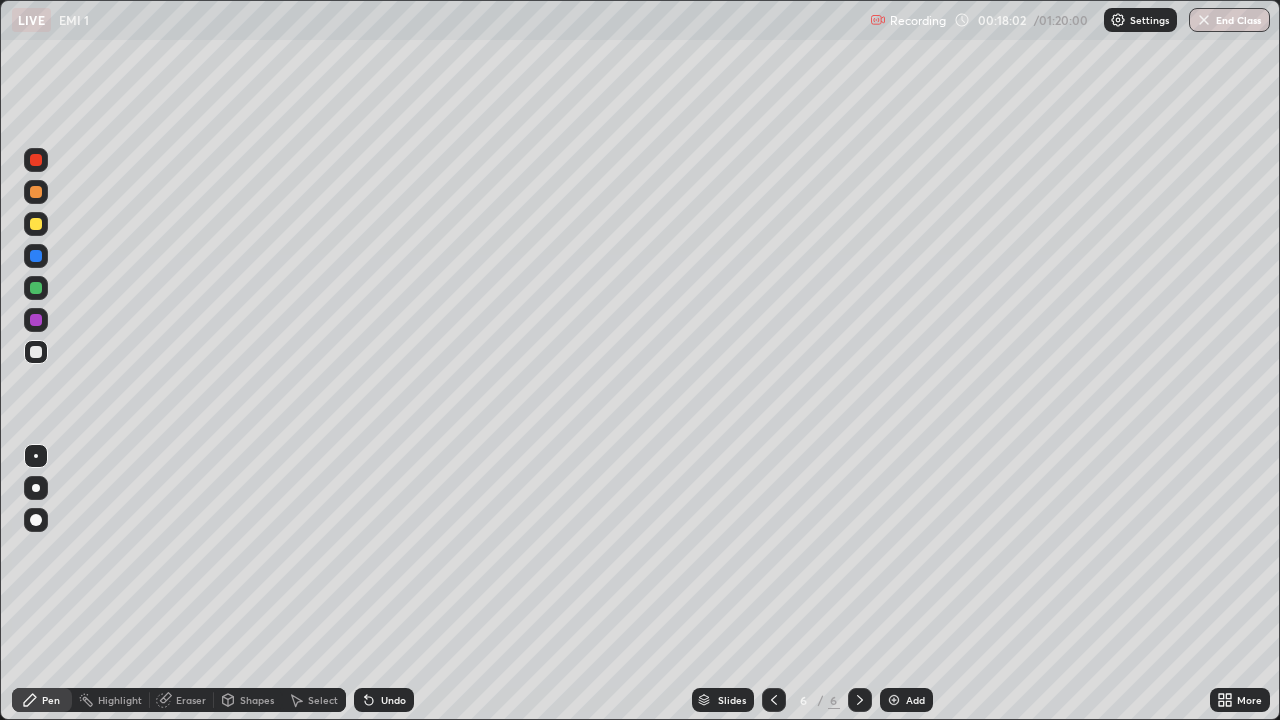 click on "Shapes" at bounding box center (257, 700) 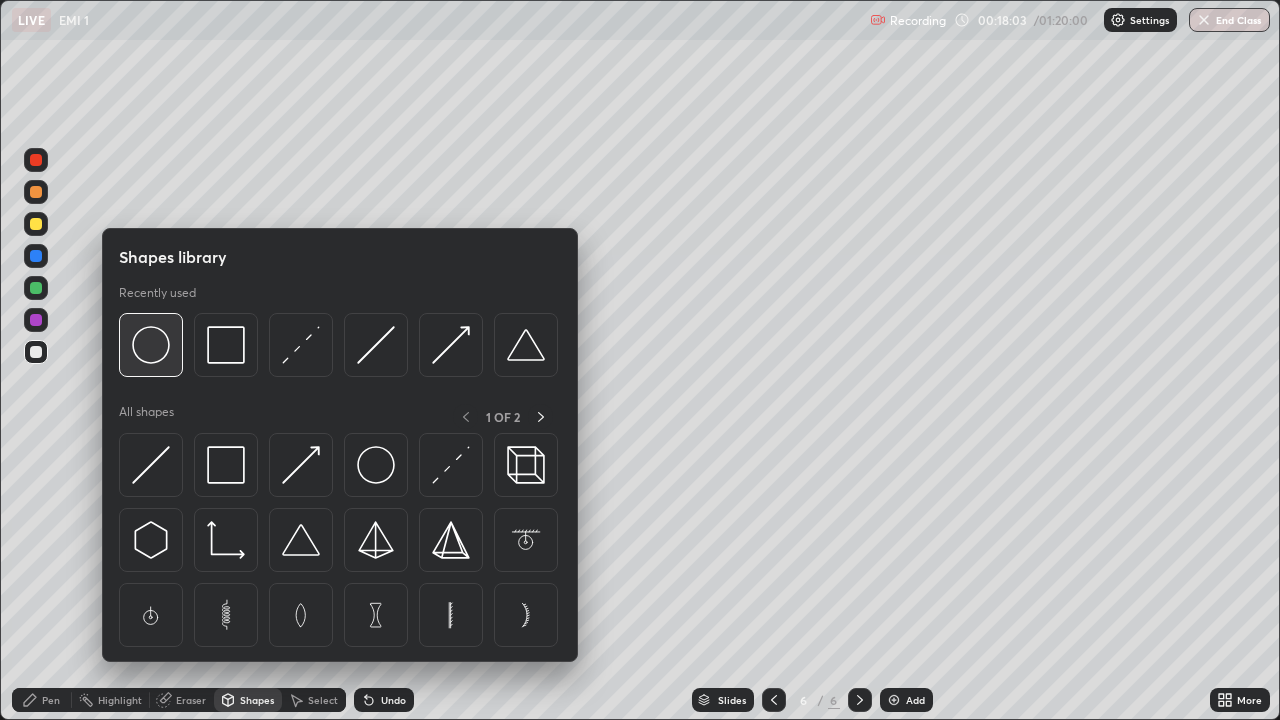 click at bounding box center (151, 345) 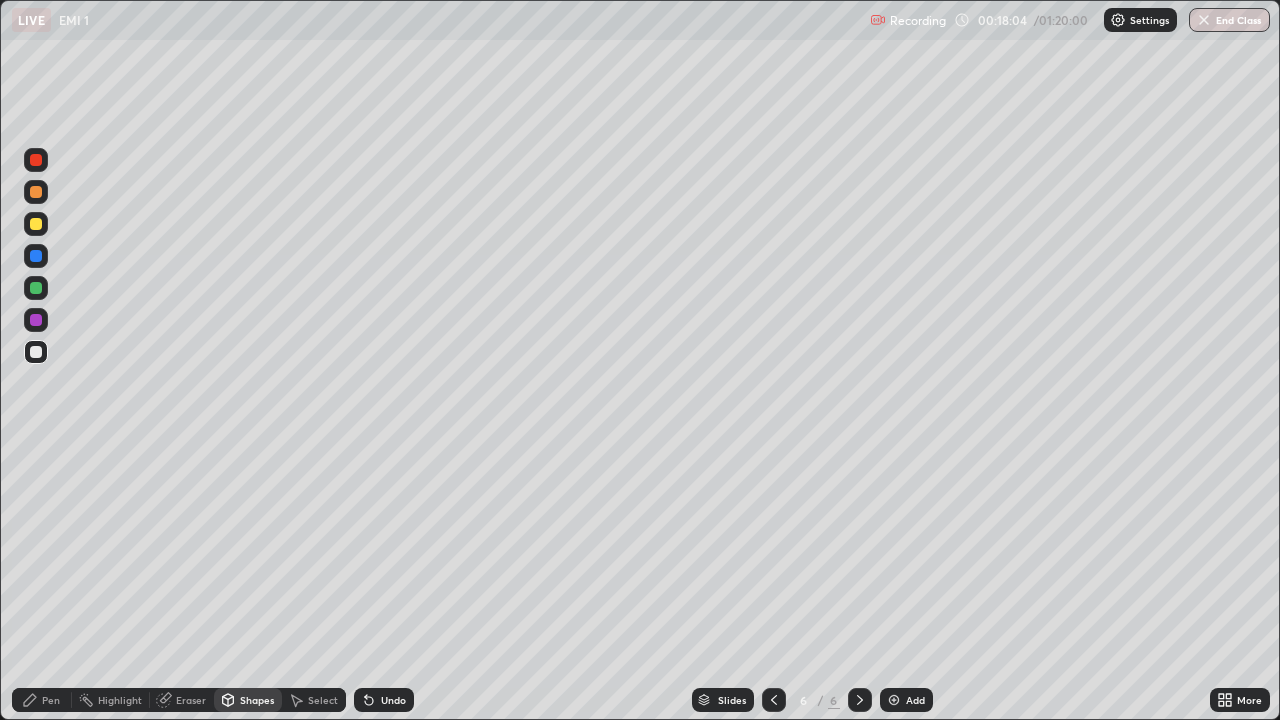 click at bounding box center [36, 352] 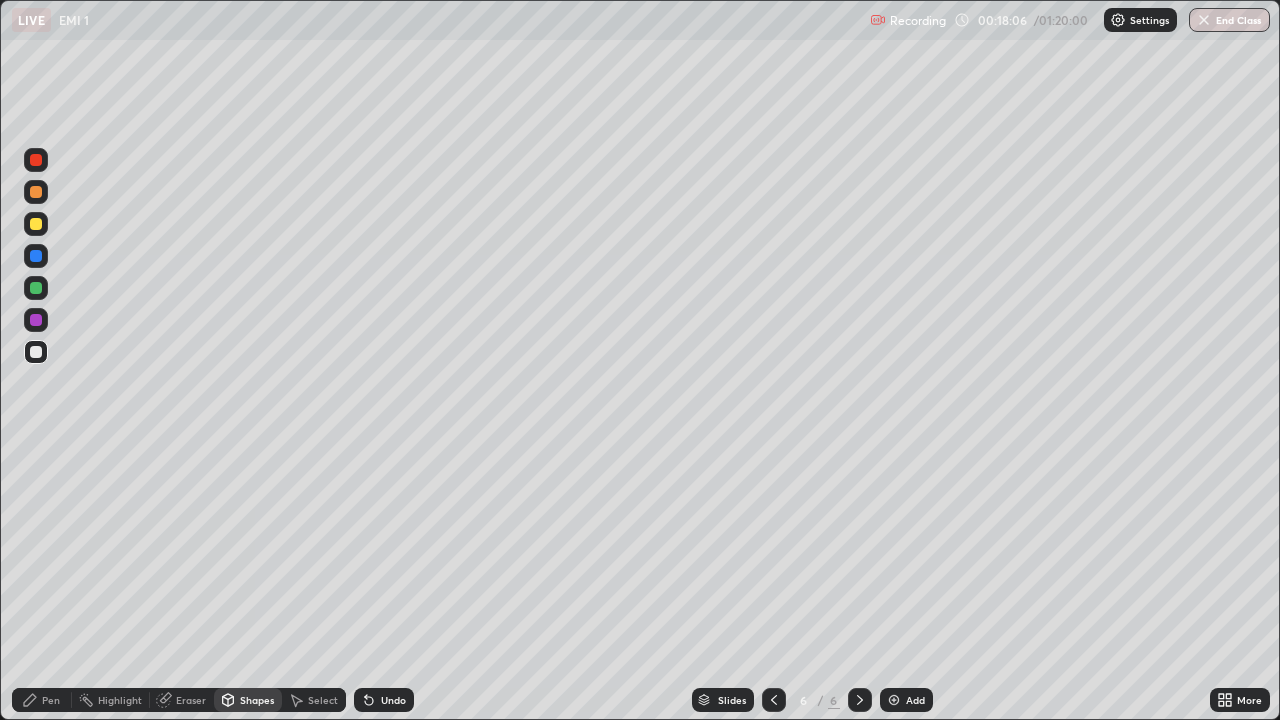 click 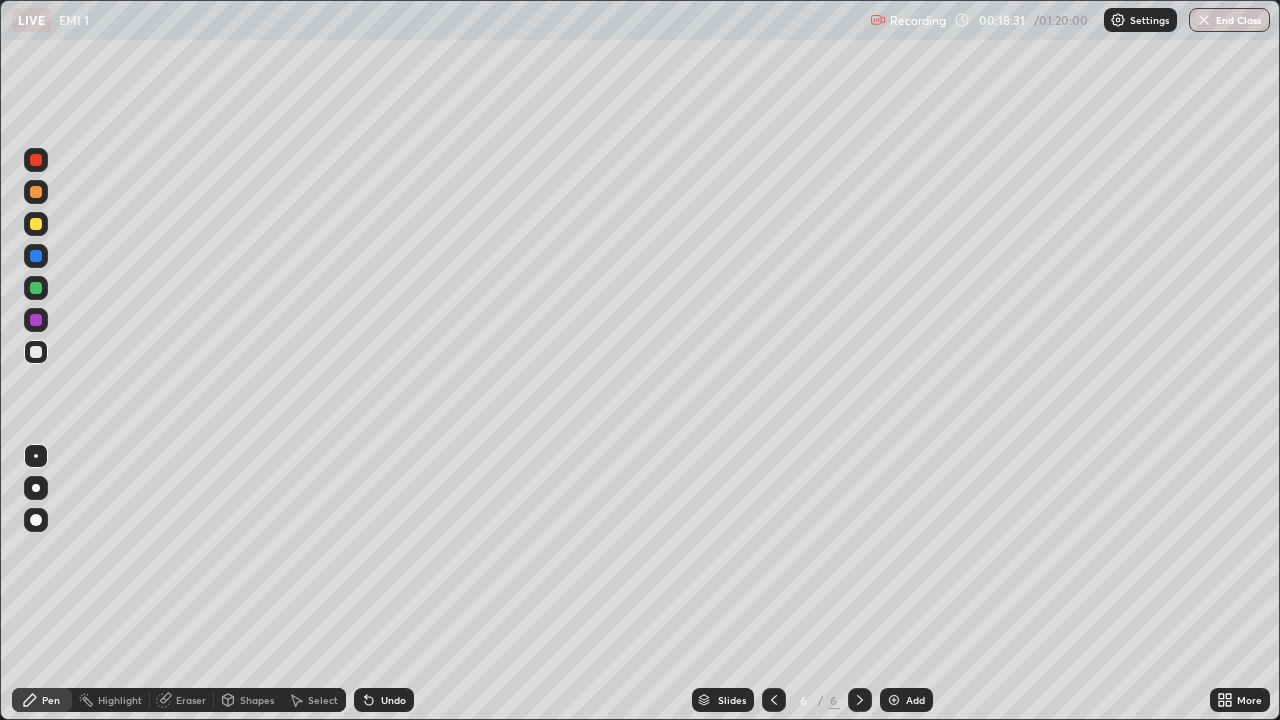 click on "Shapes" at bounding box center (257, 700) 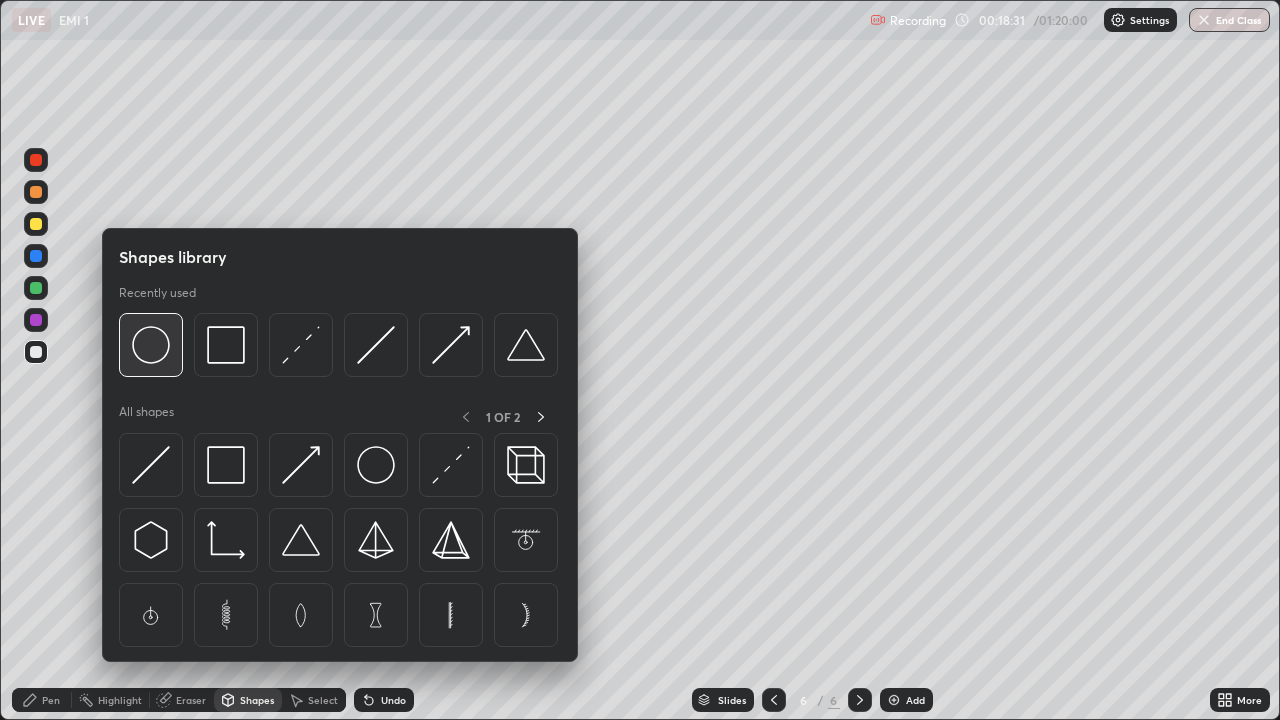 click at bounding box center [151, 345] 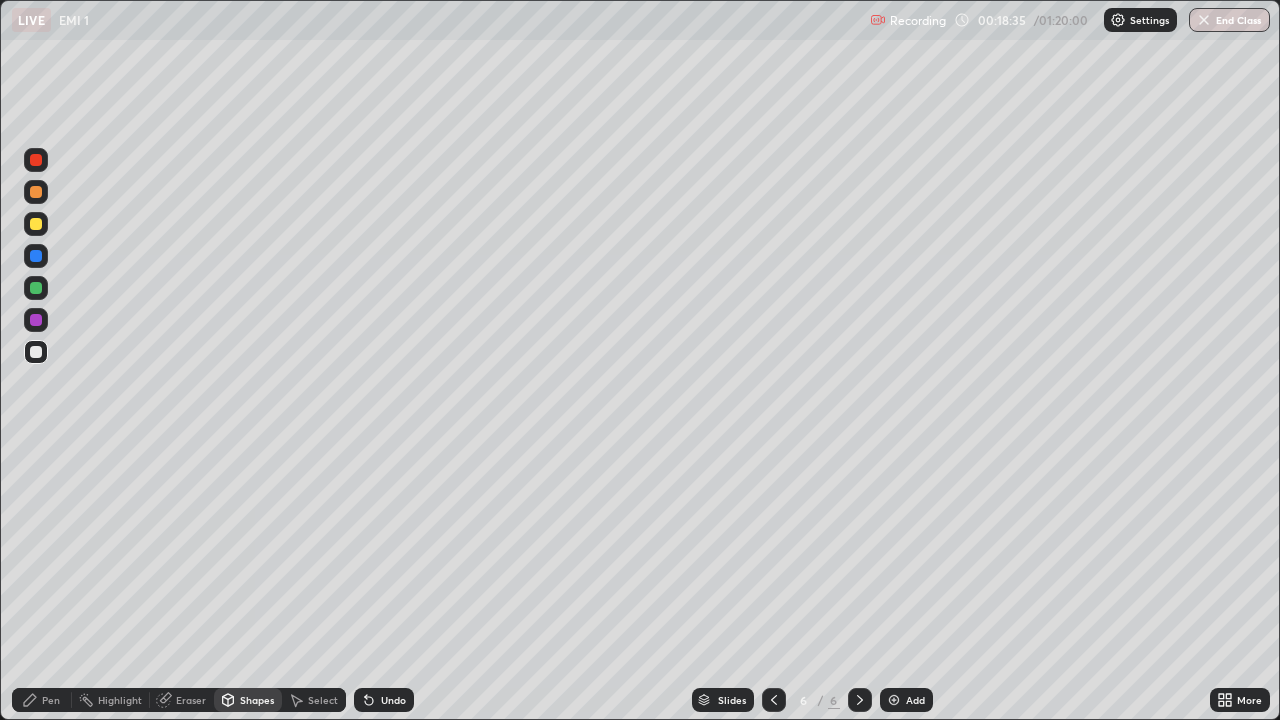 click 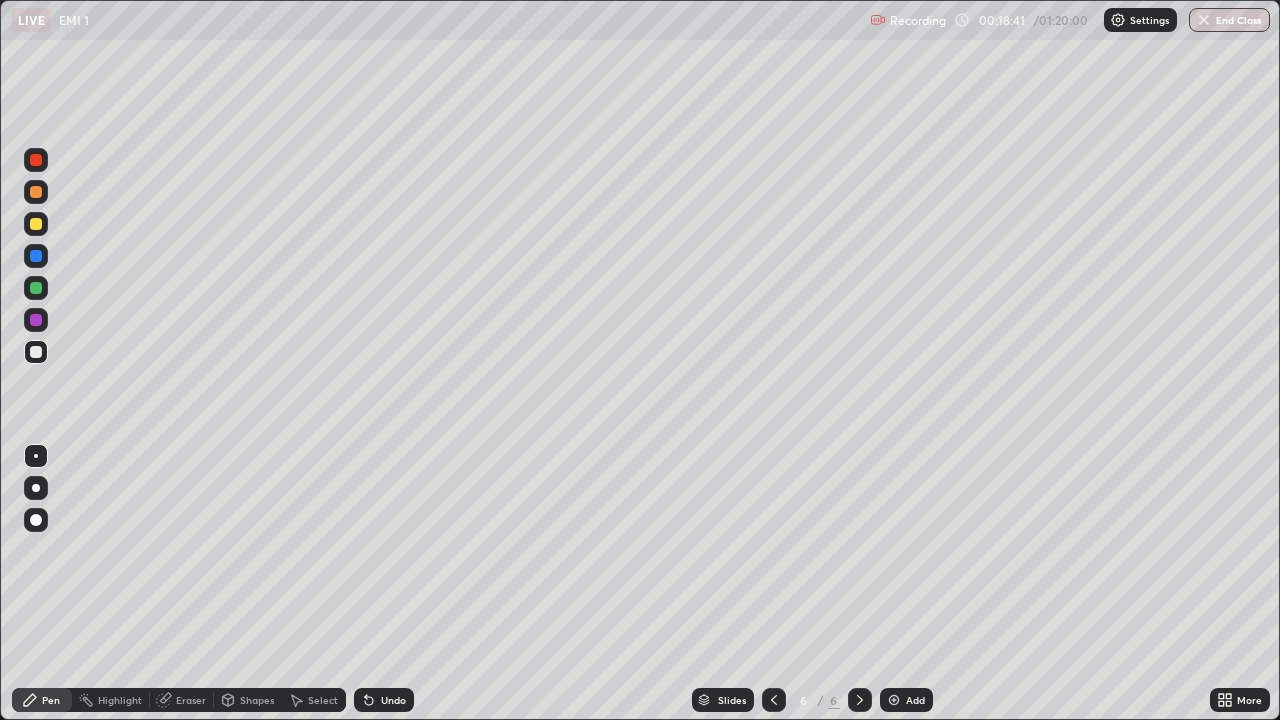 click 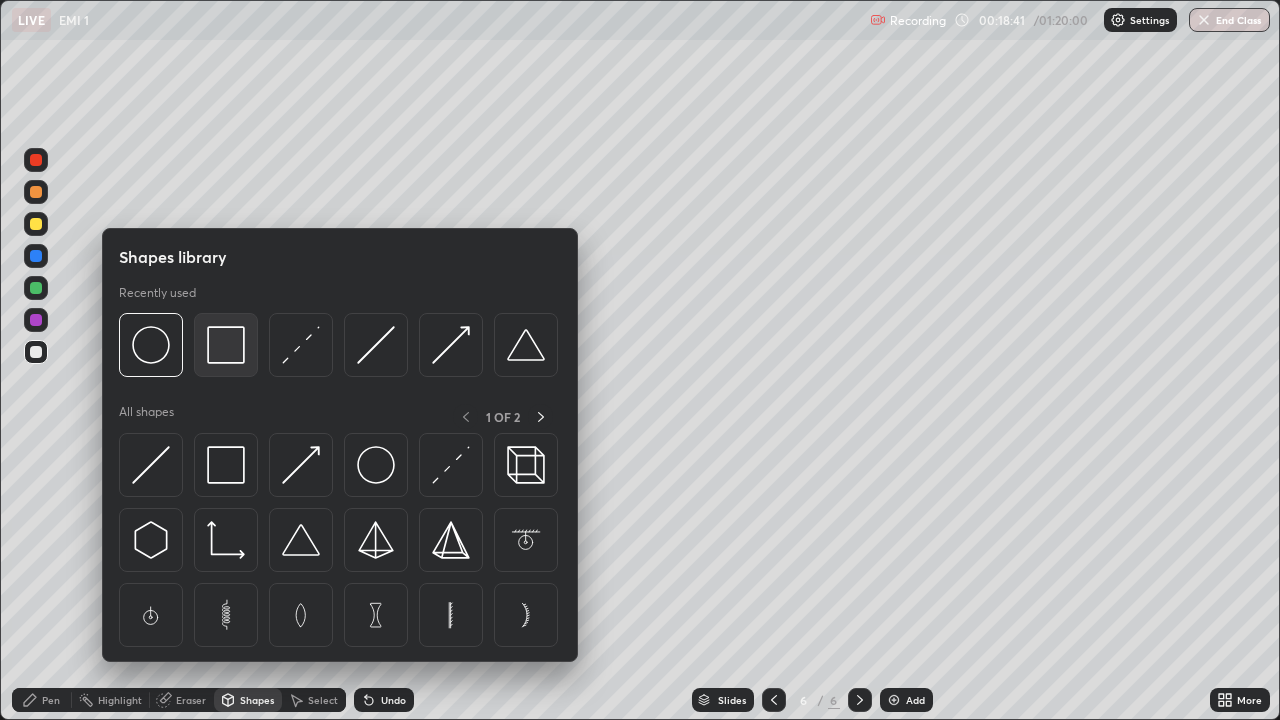 click at bounding box center (226, 345) 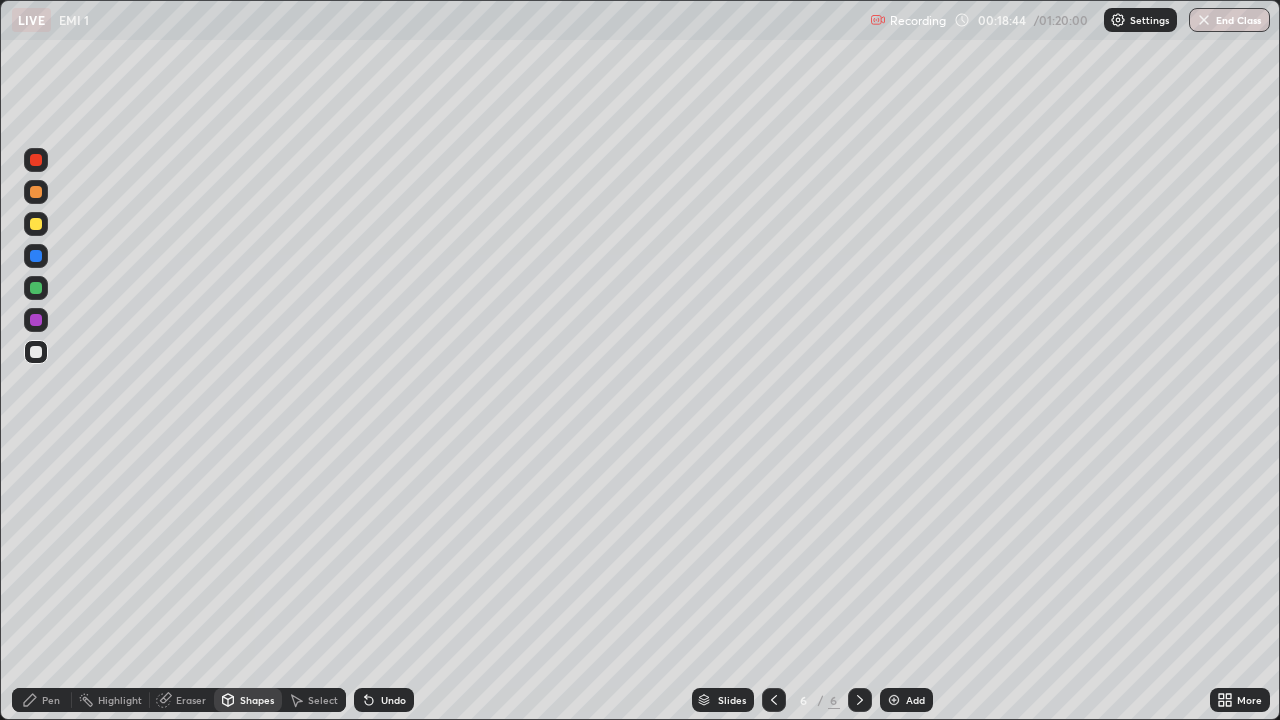 click on "Pen" at bounding box center [42, 700] 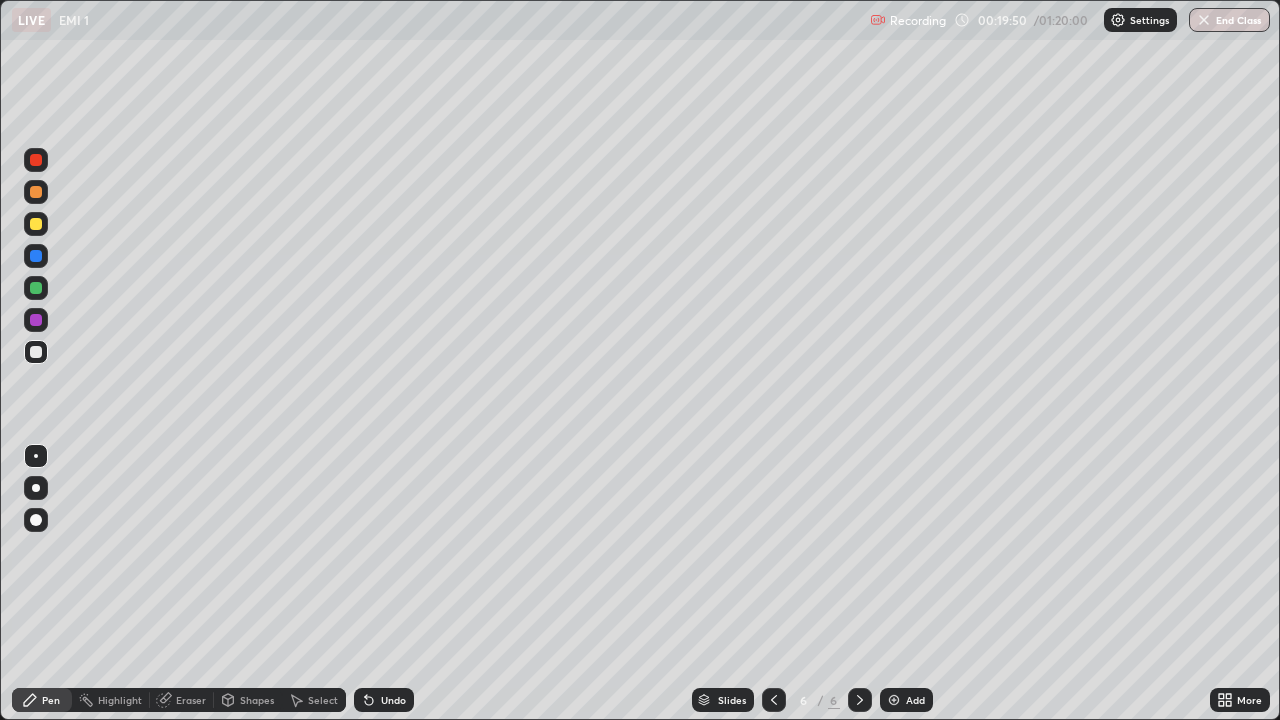 click at bounding box center [36, 288] 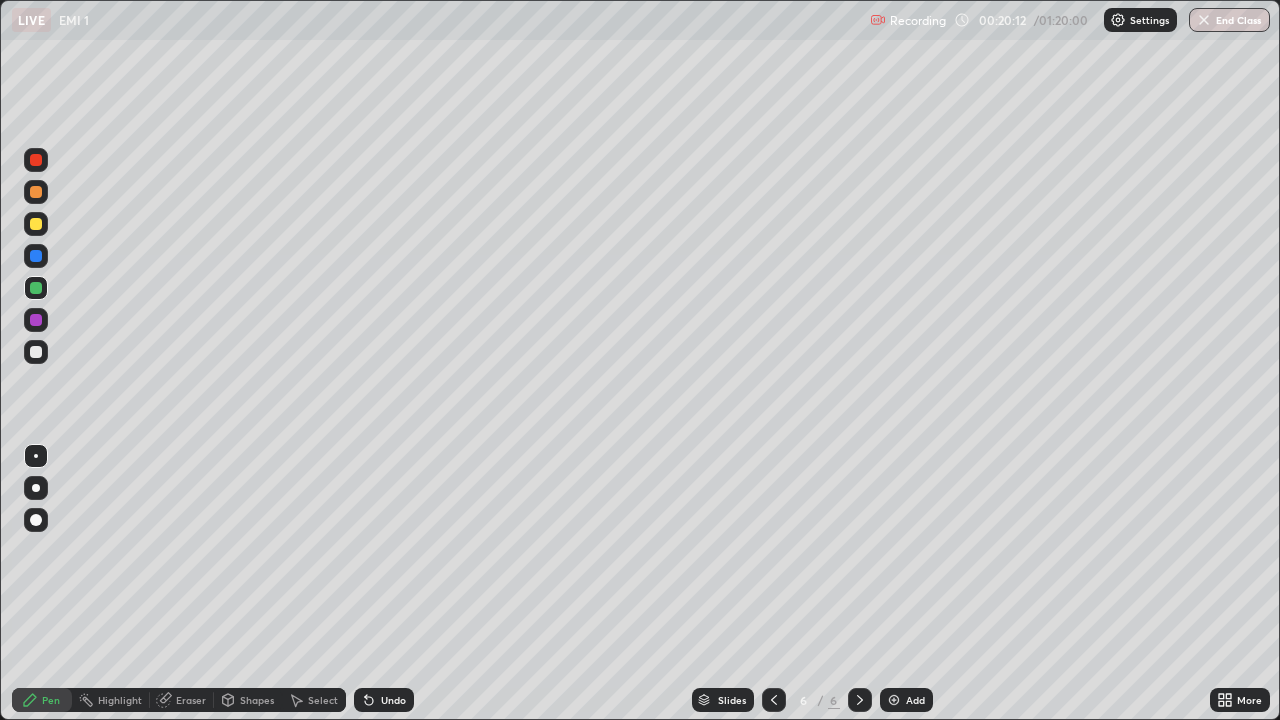 click at bounding box center [36, 224] 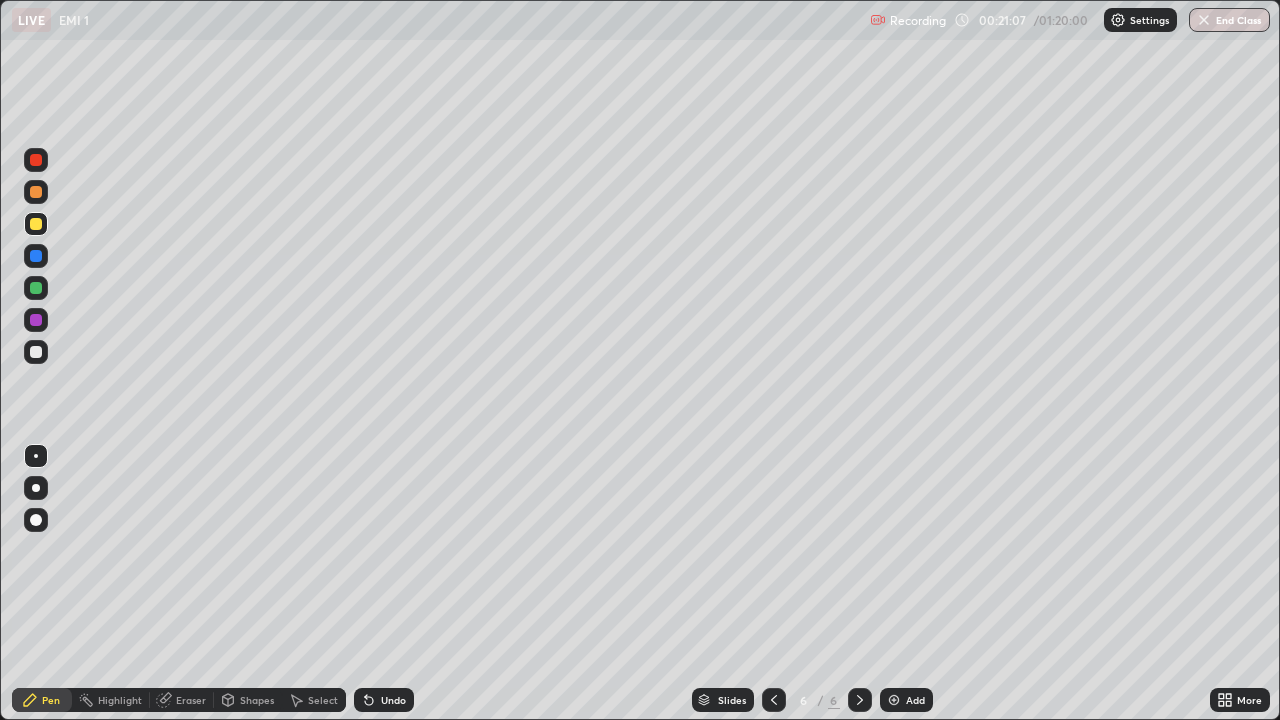 click 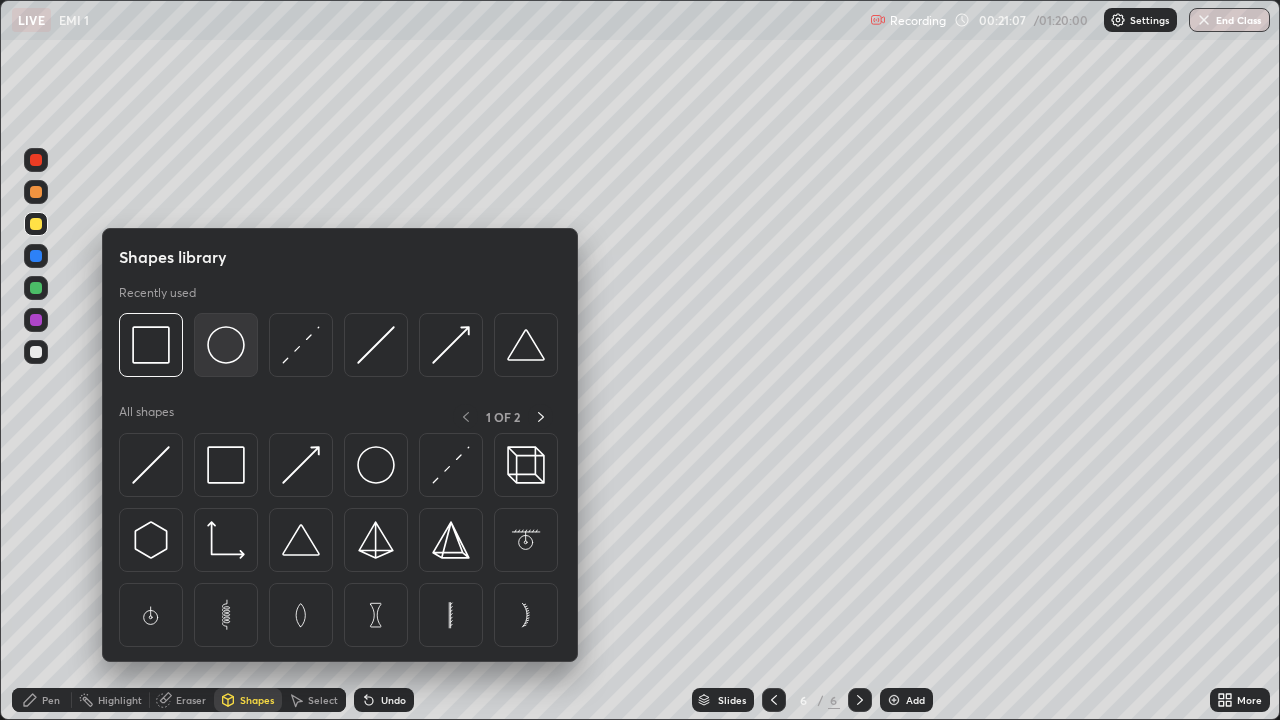 click at bounding box center [226, 345] 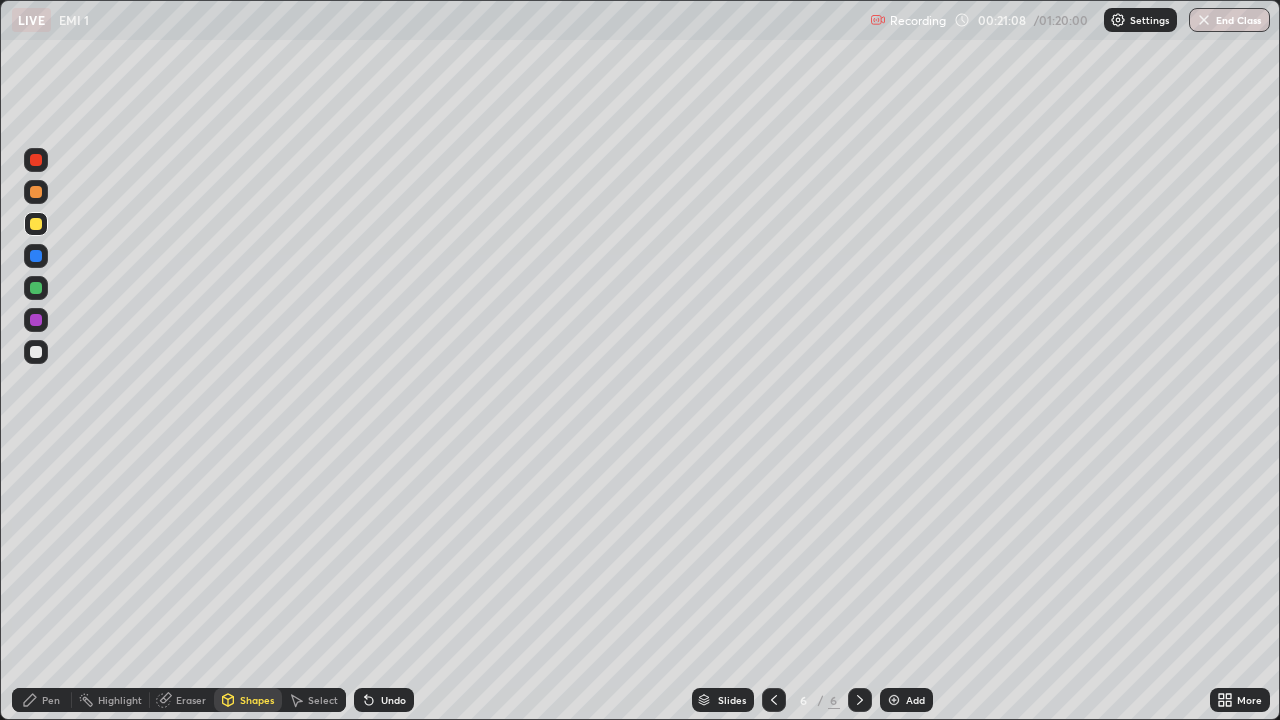 click at bounding box center (36, 352) 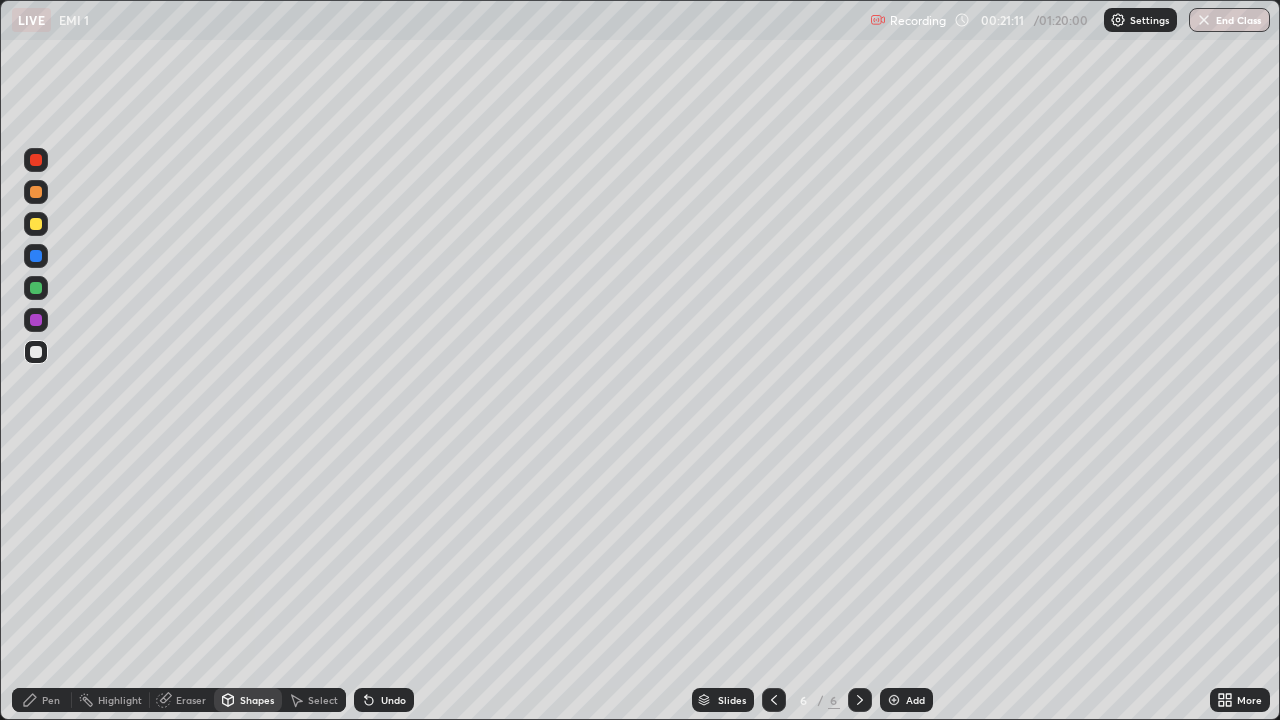 click on "Pen" at bounding box center (51, 700) 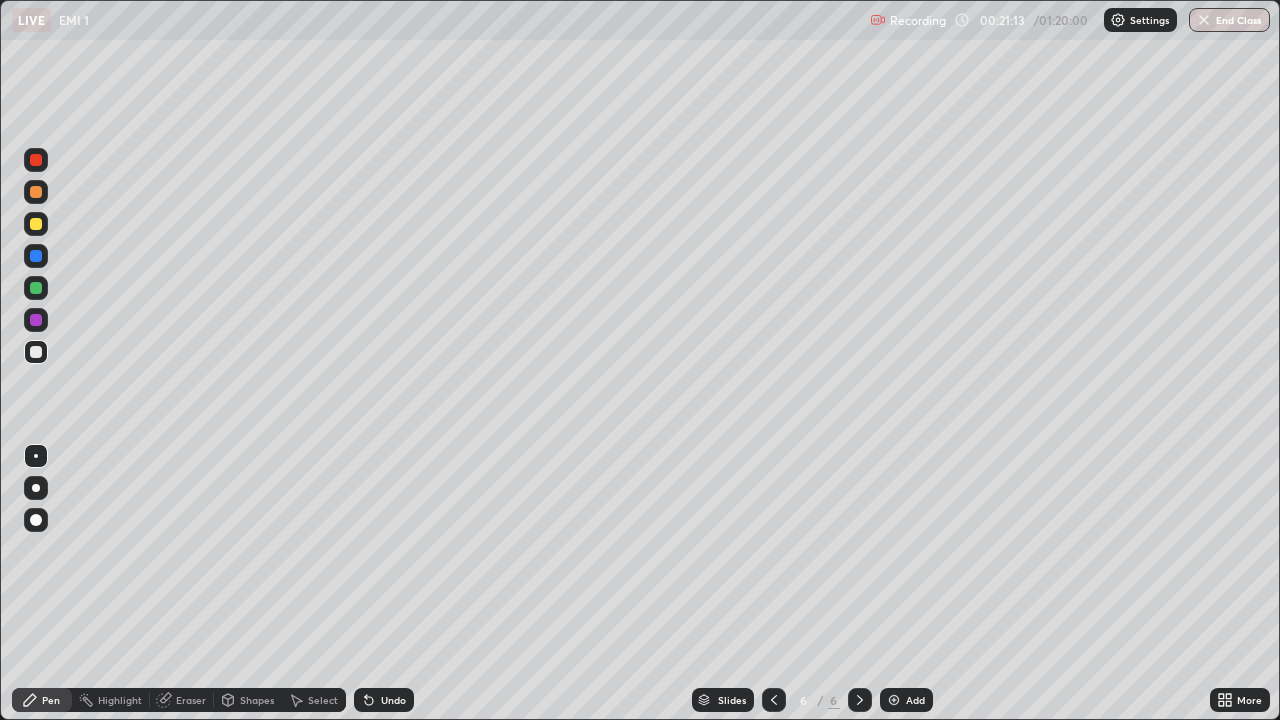 click 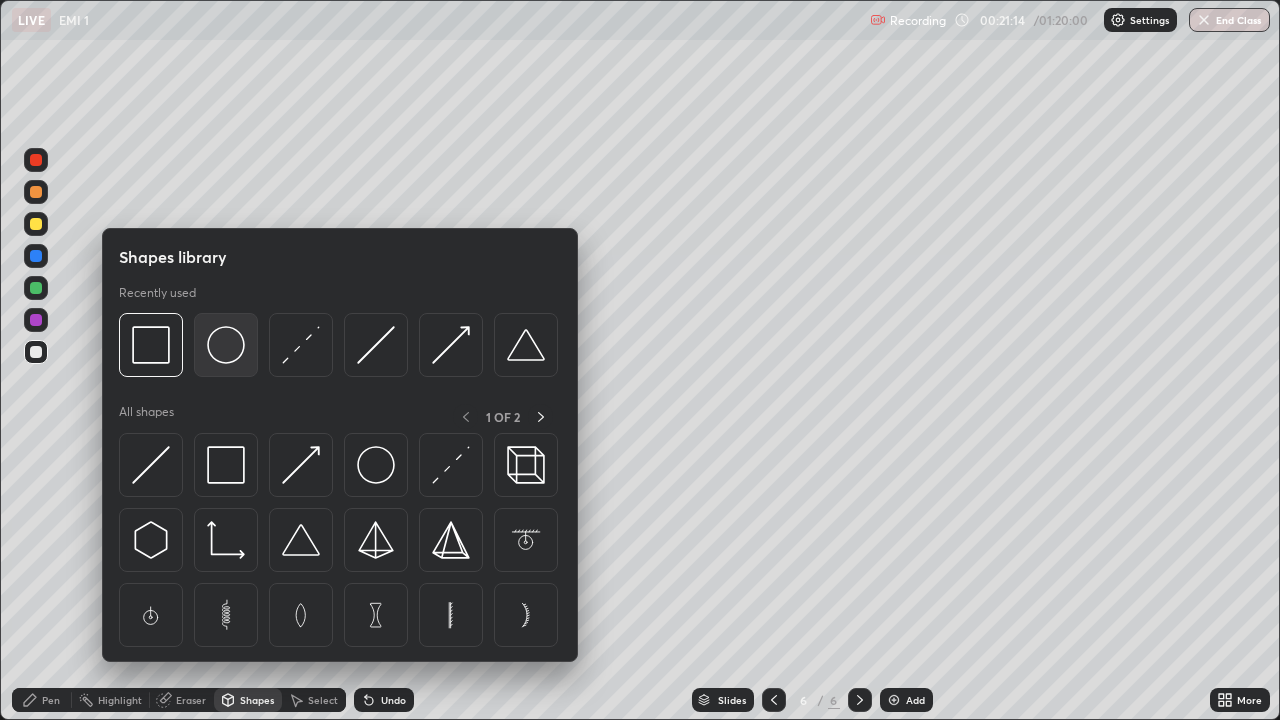 click at bounding box center [226, 345] 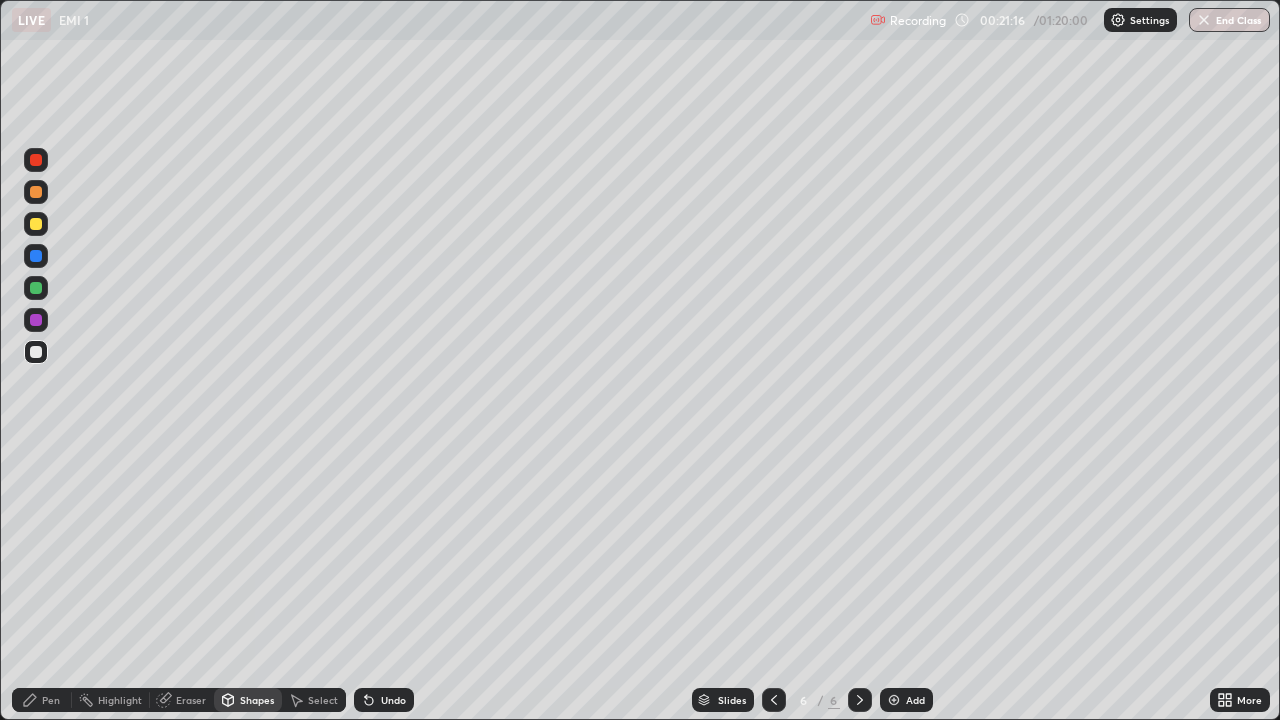 click on "Pen" at bounding box center (51, 700) 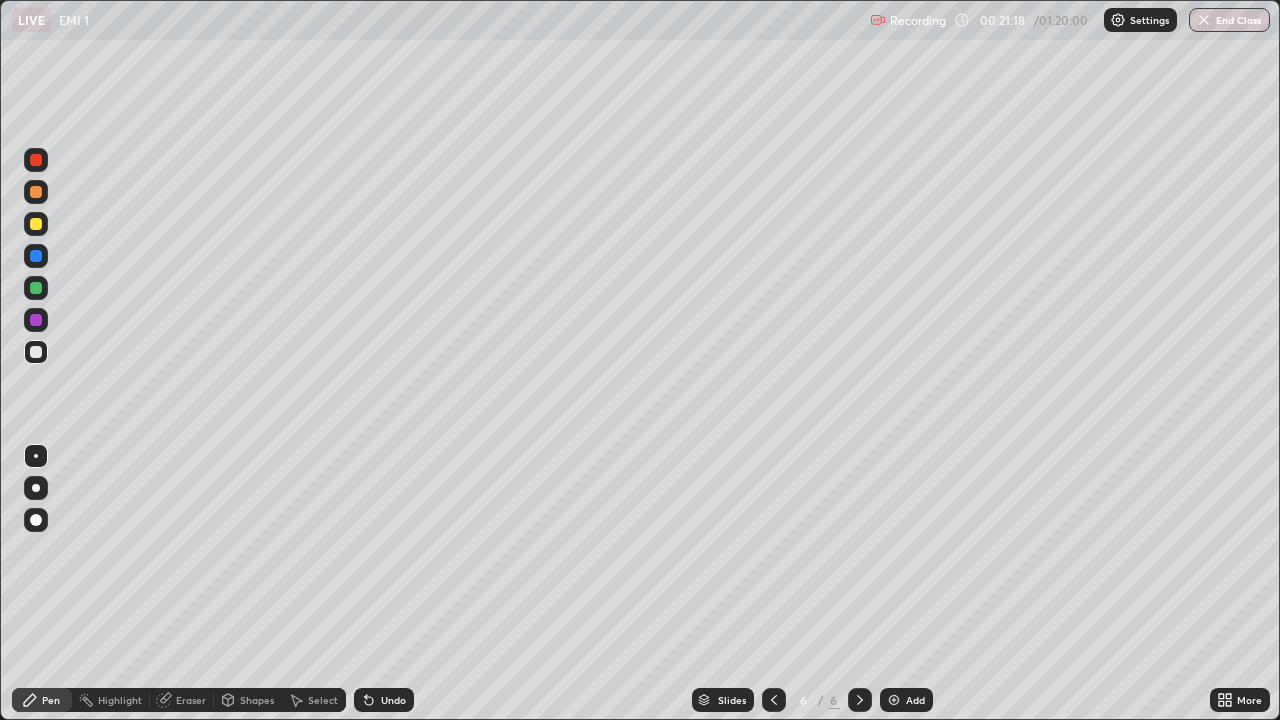 click on "Shapes" at bounding box center [257, 700] 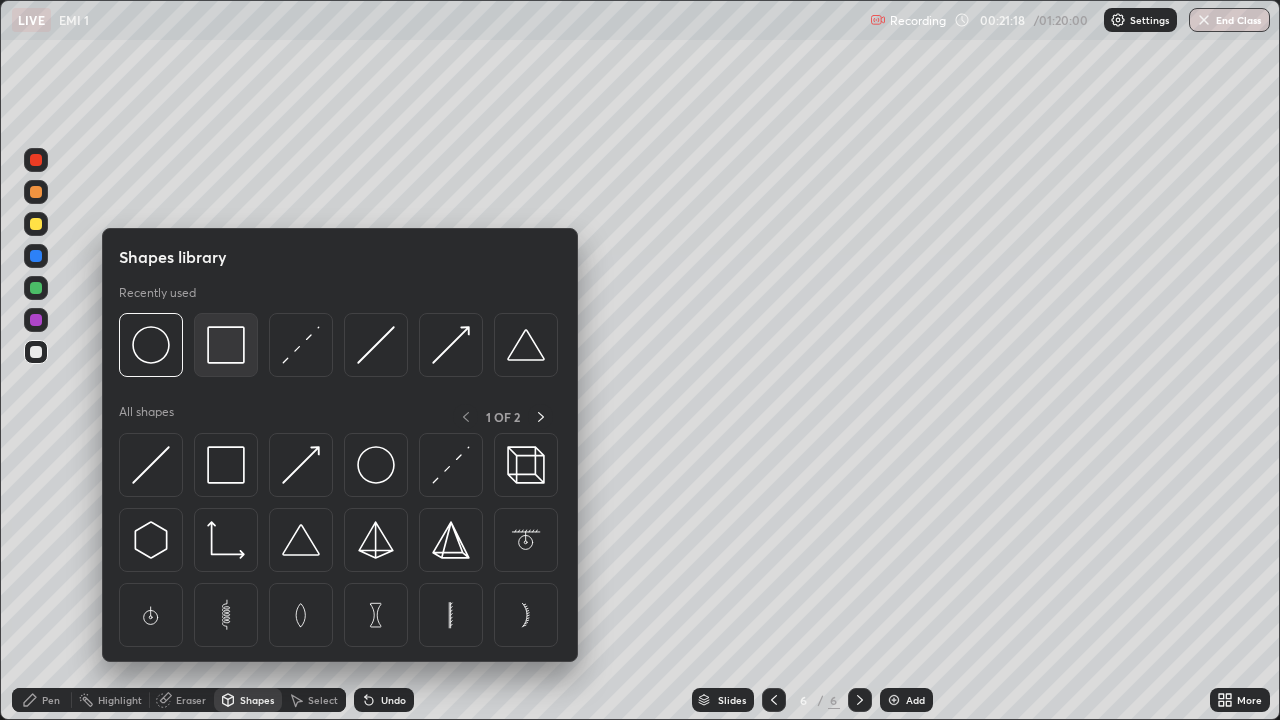 click at bounding box center (226, 345) 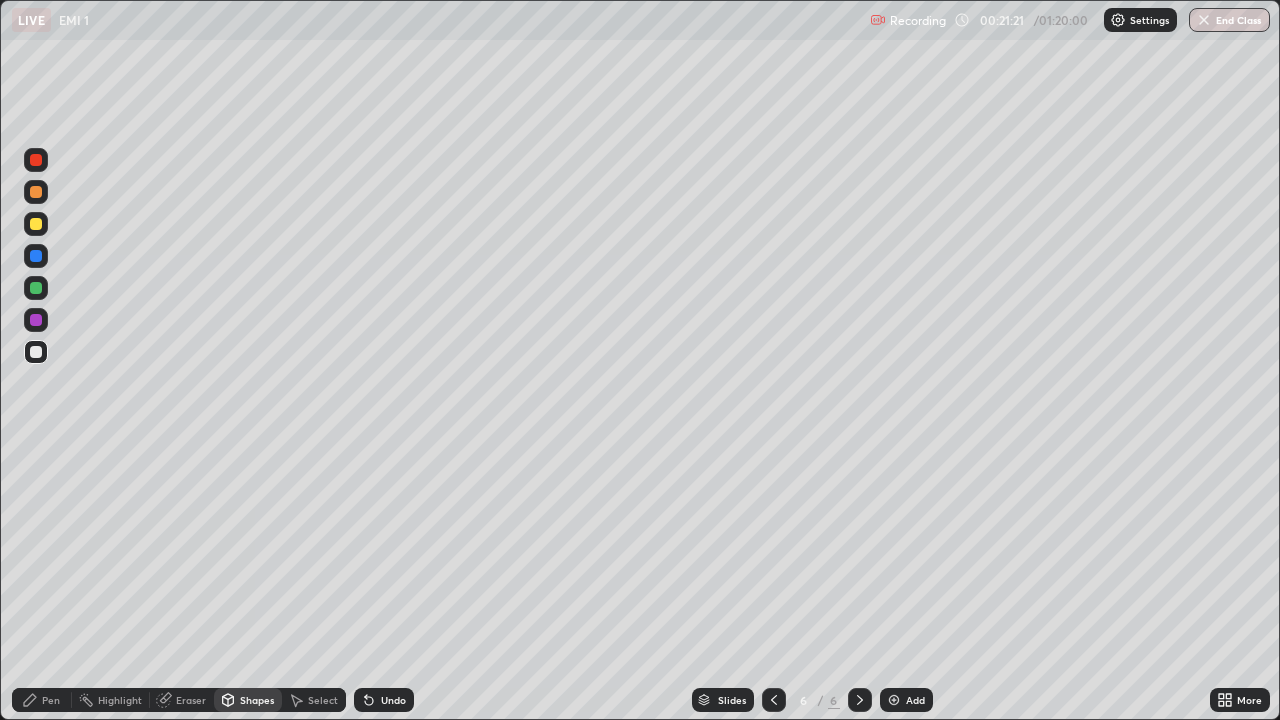 click on "Pen" at bounding box center (51, 700) 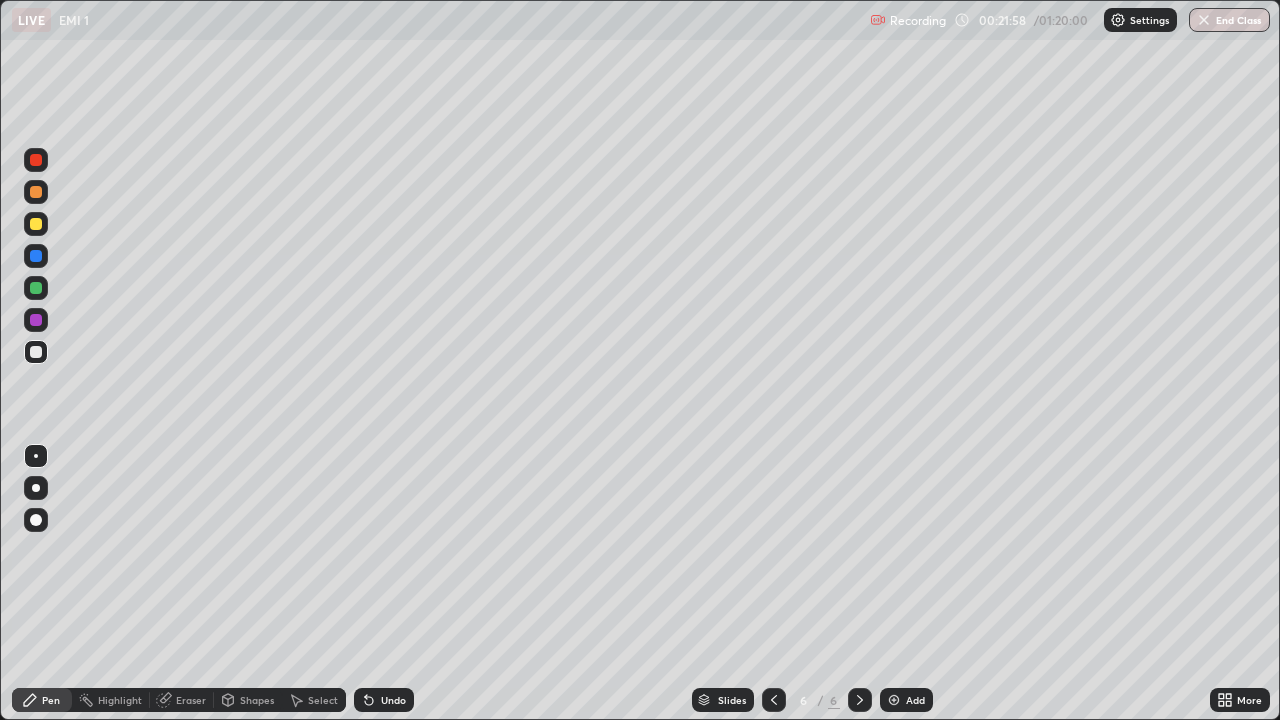 click on "Shapes" at bounding box center [257, 700] 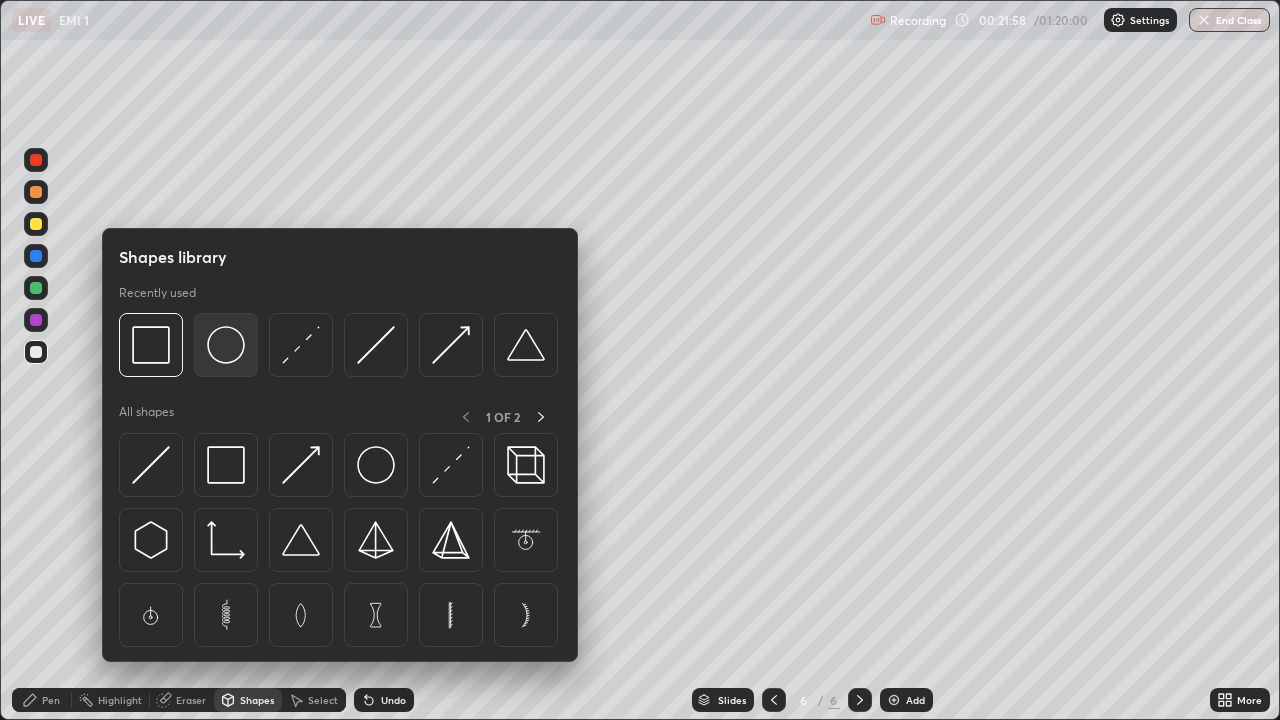 click at bounding box center (226, 345) 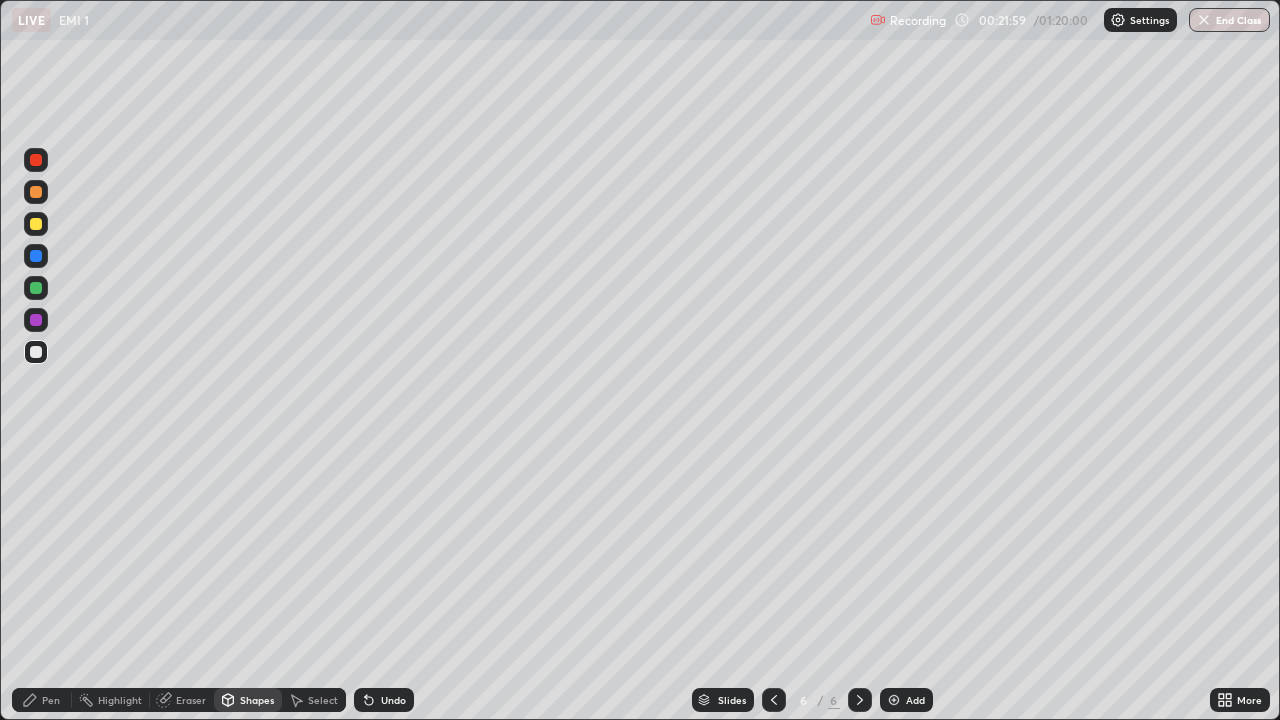 click at bounding box center (36, 352) 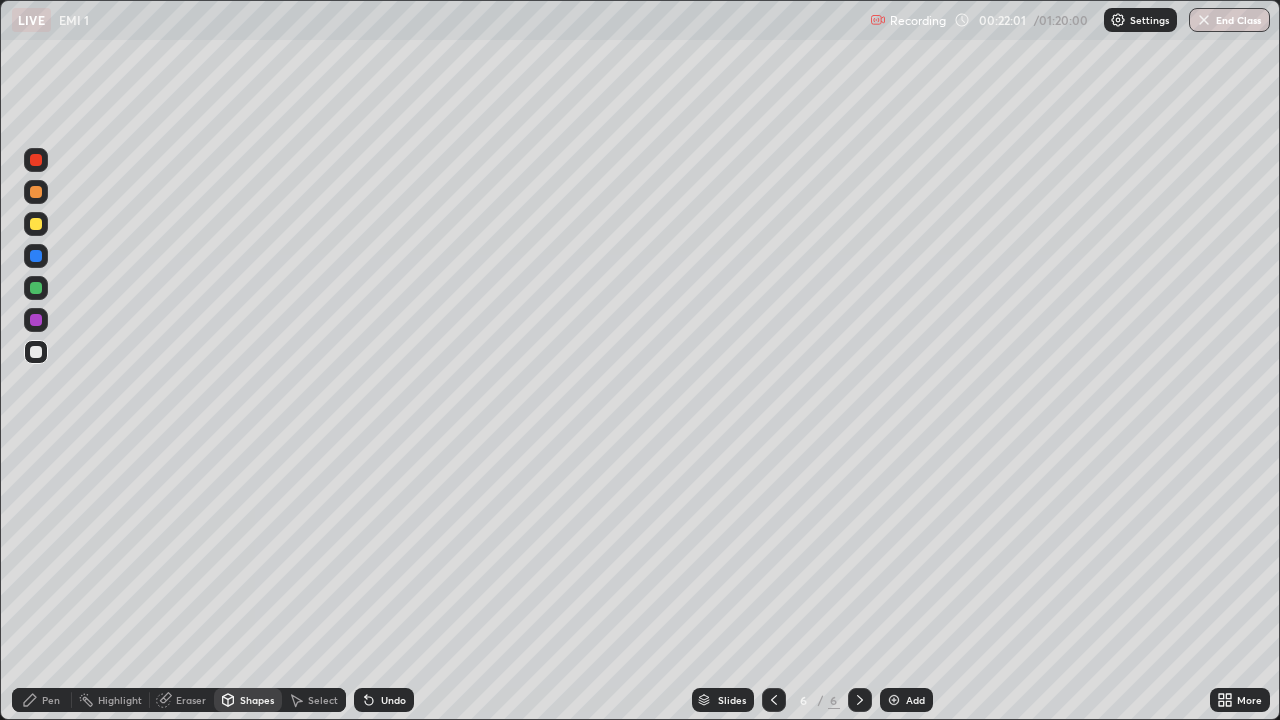 click on "Pen" at bounding box center [51, 700] 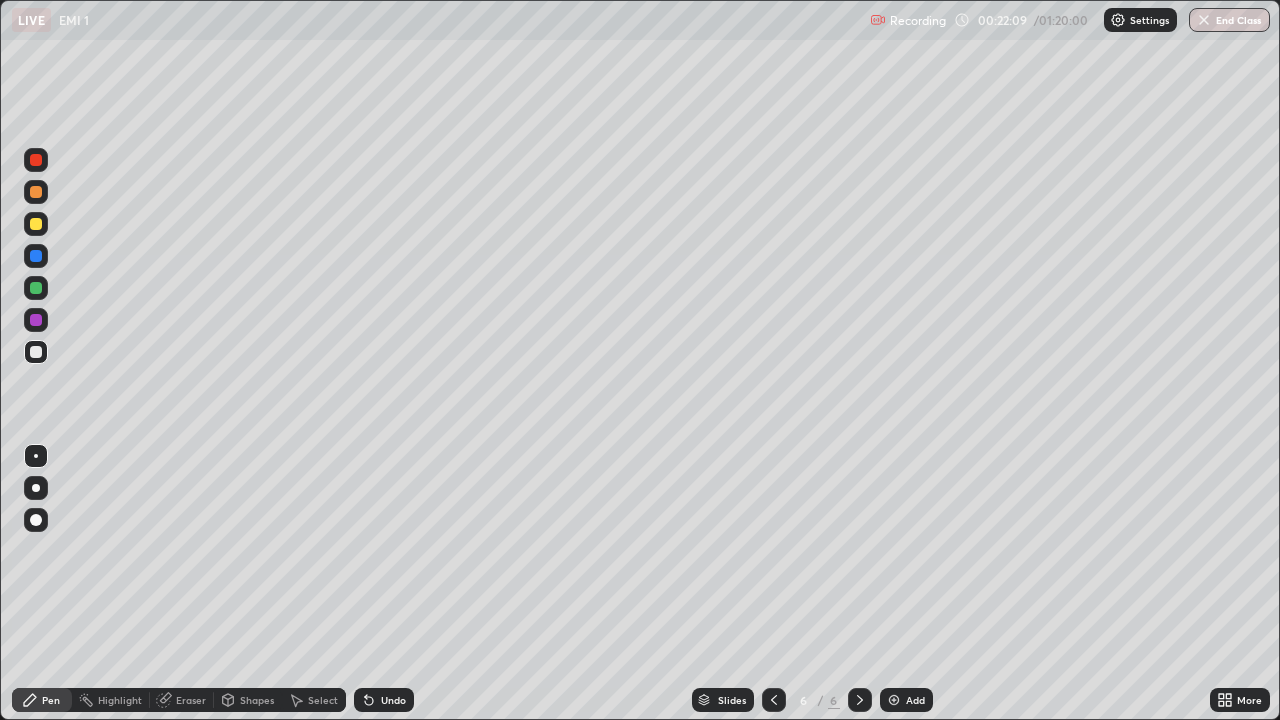 click on "Shapes" at bounding box center (257, 700) 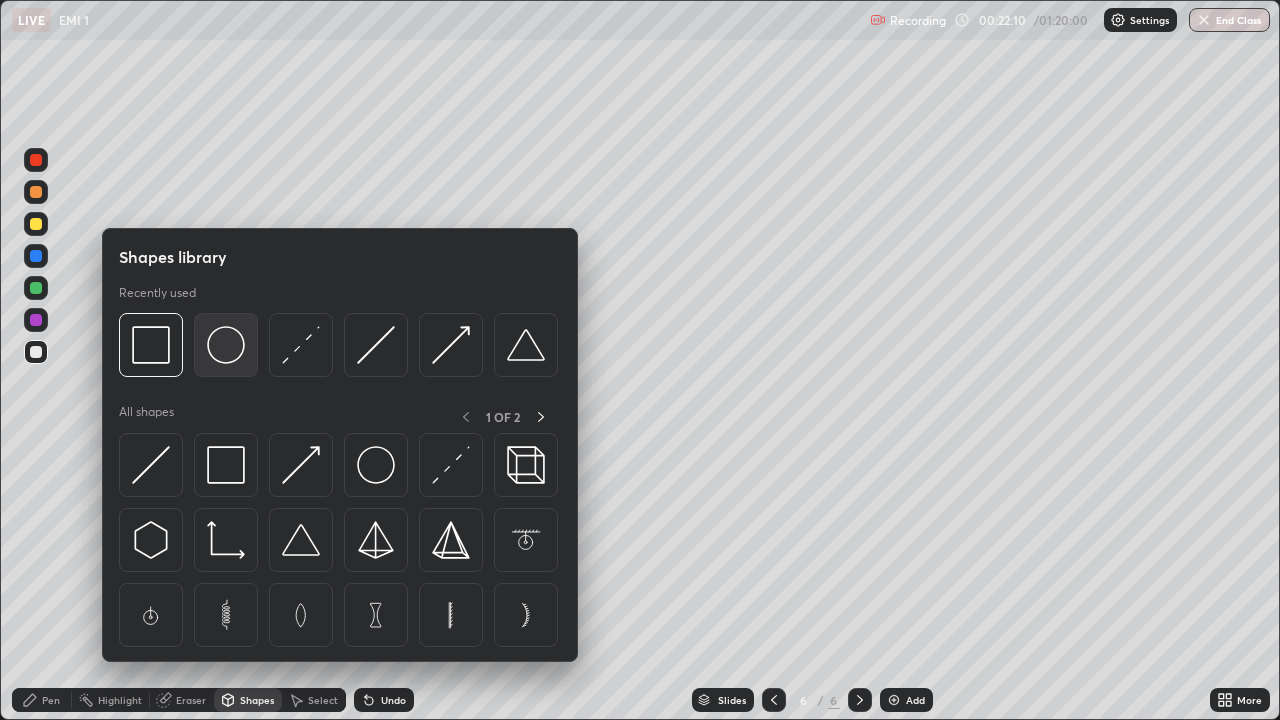 click at bounding box center (226, 345) 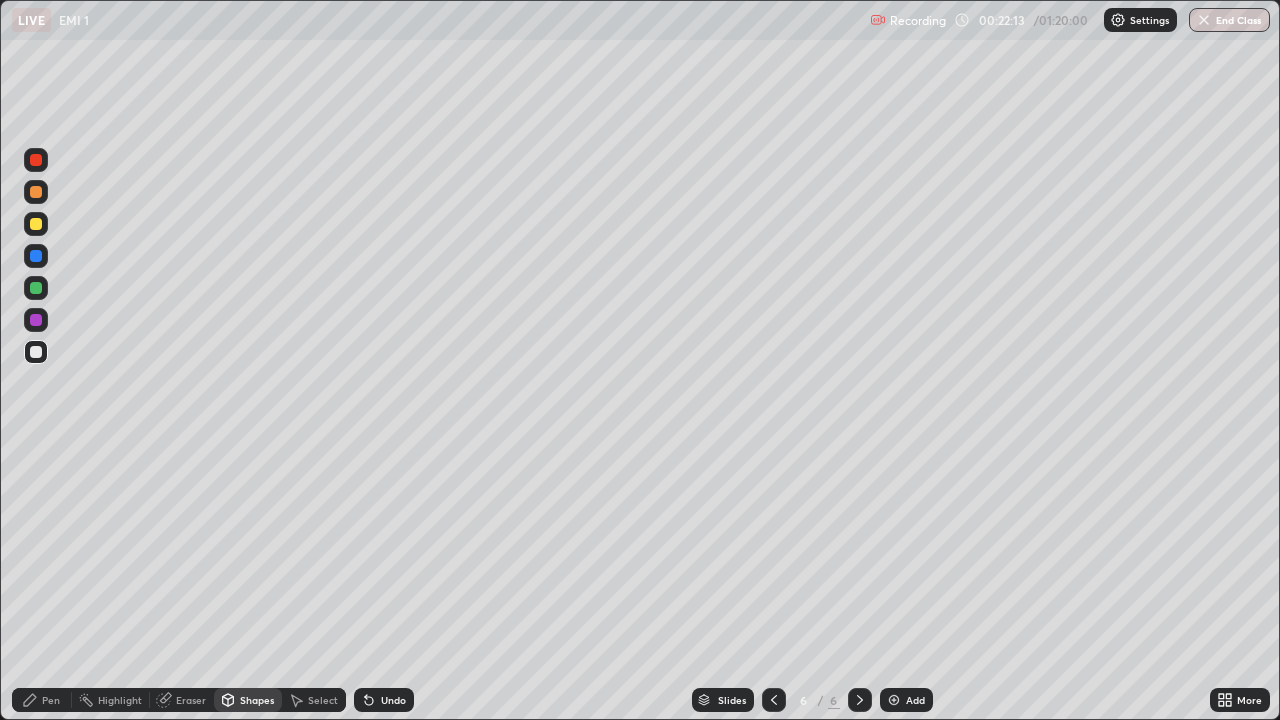 click on "Shapes" at bounding box center [248, 700] 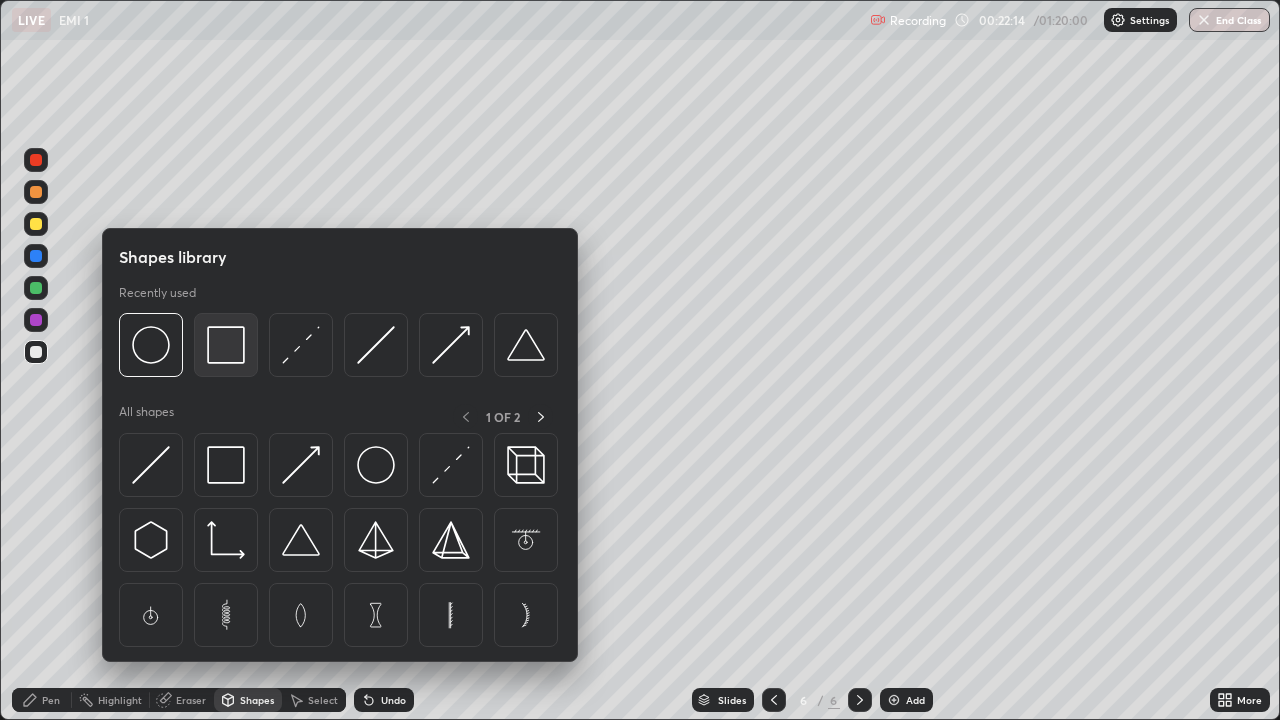 click at bounding box center (226, 345) 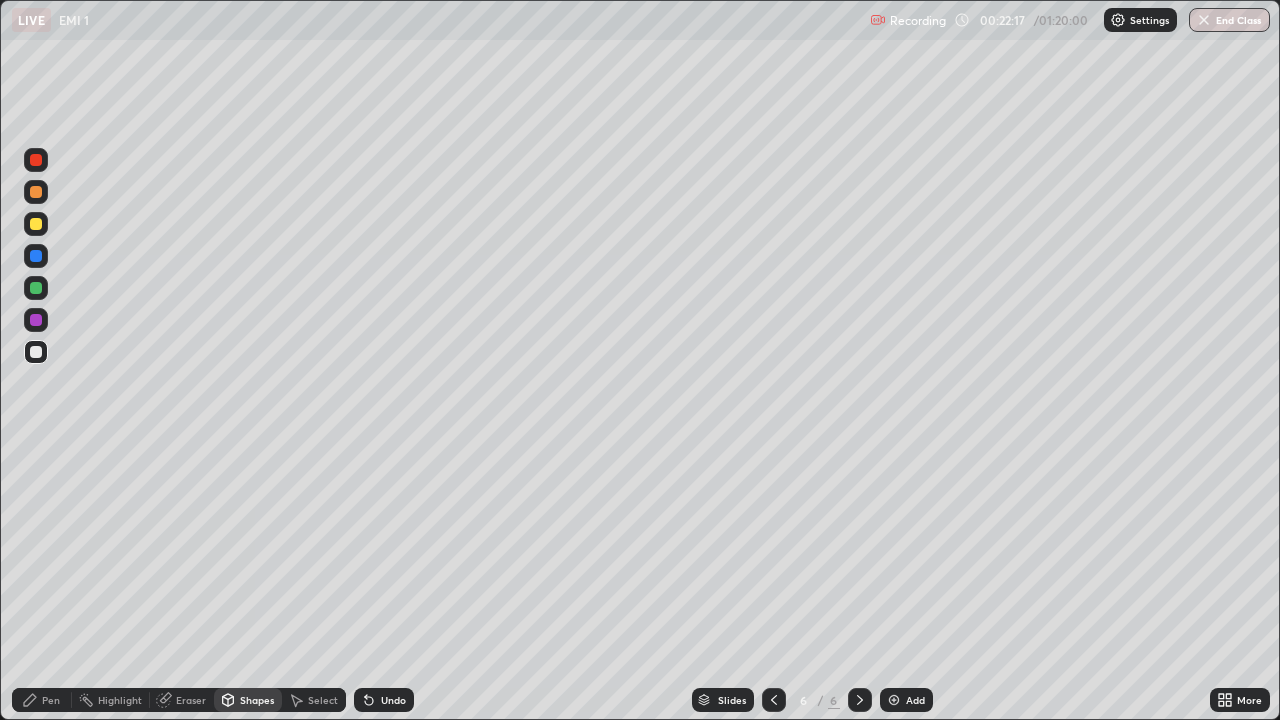 click on "Pen" at bounding box center (51, 700) 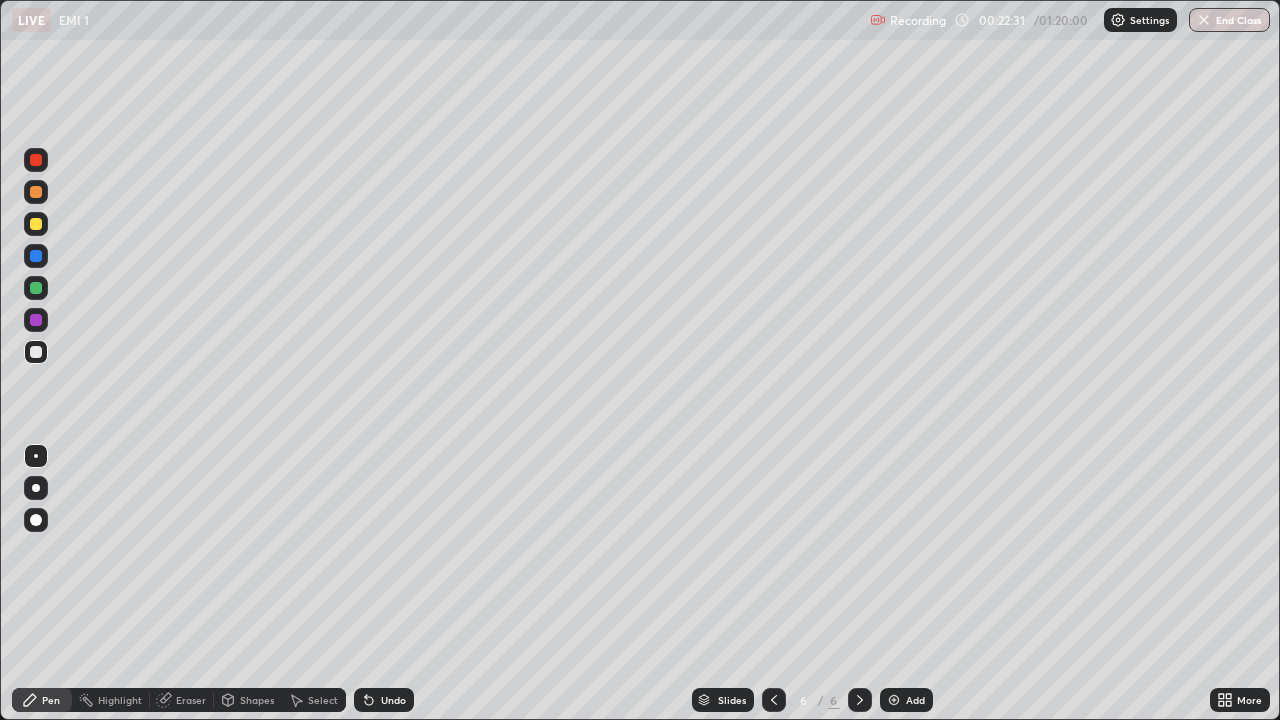 click on "Undo" at bounding box center [393, 700] 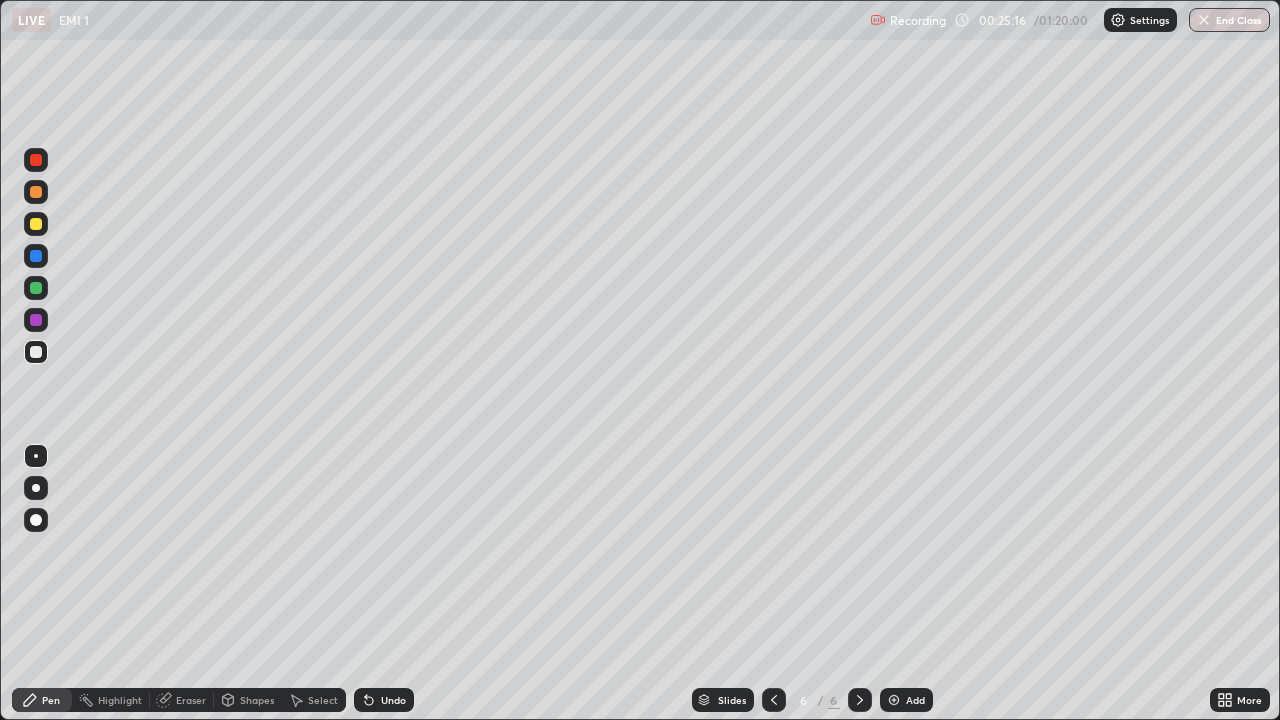 click on "Add" at bounding box center (906, 700) 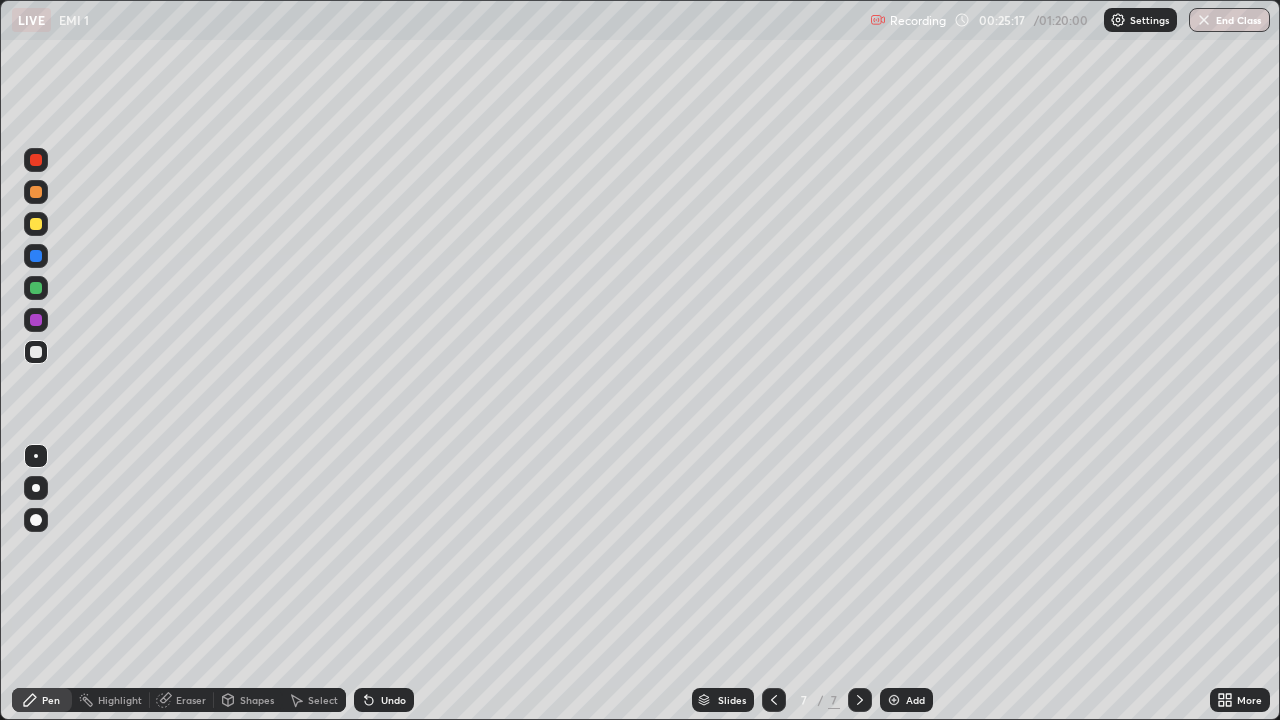 click on "Shapes" at bounding box center (248, 700) 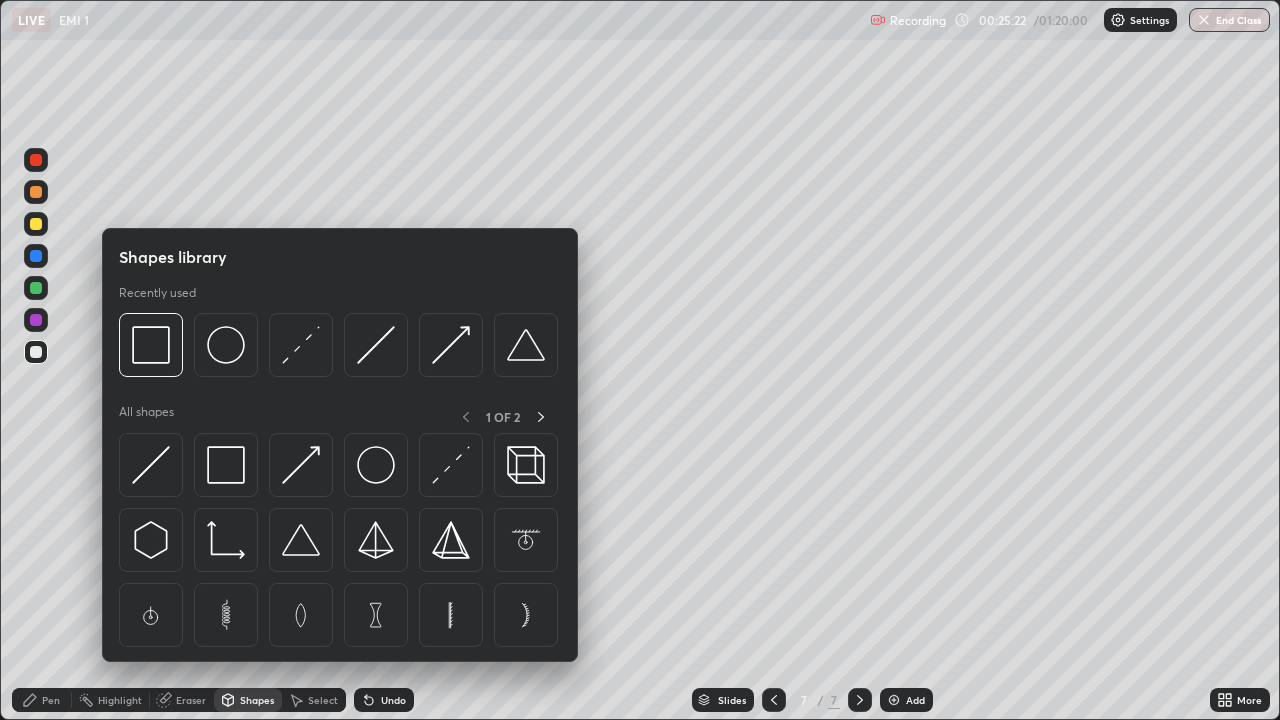 click on "Pen" at bounding box center (42, 700) 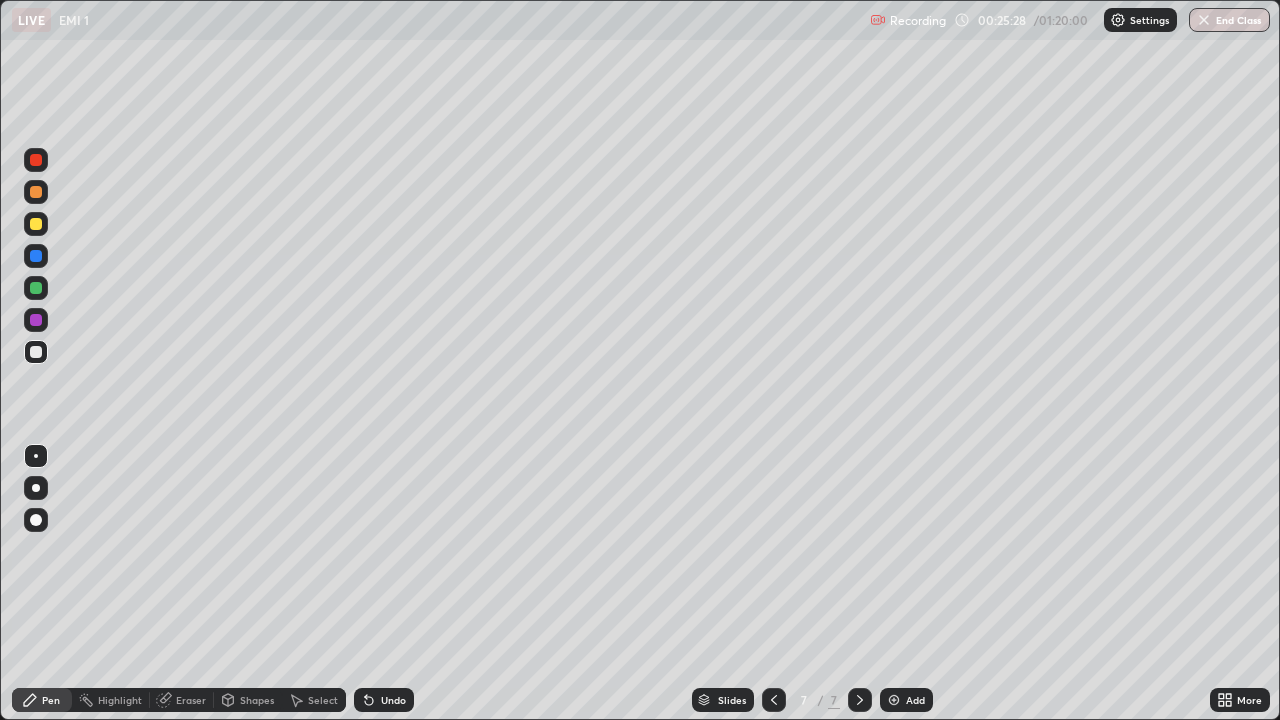 click 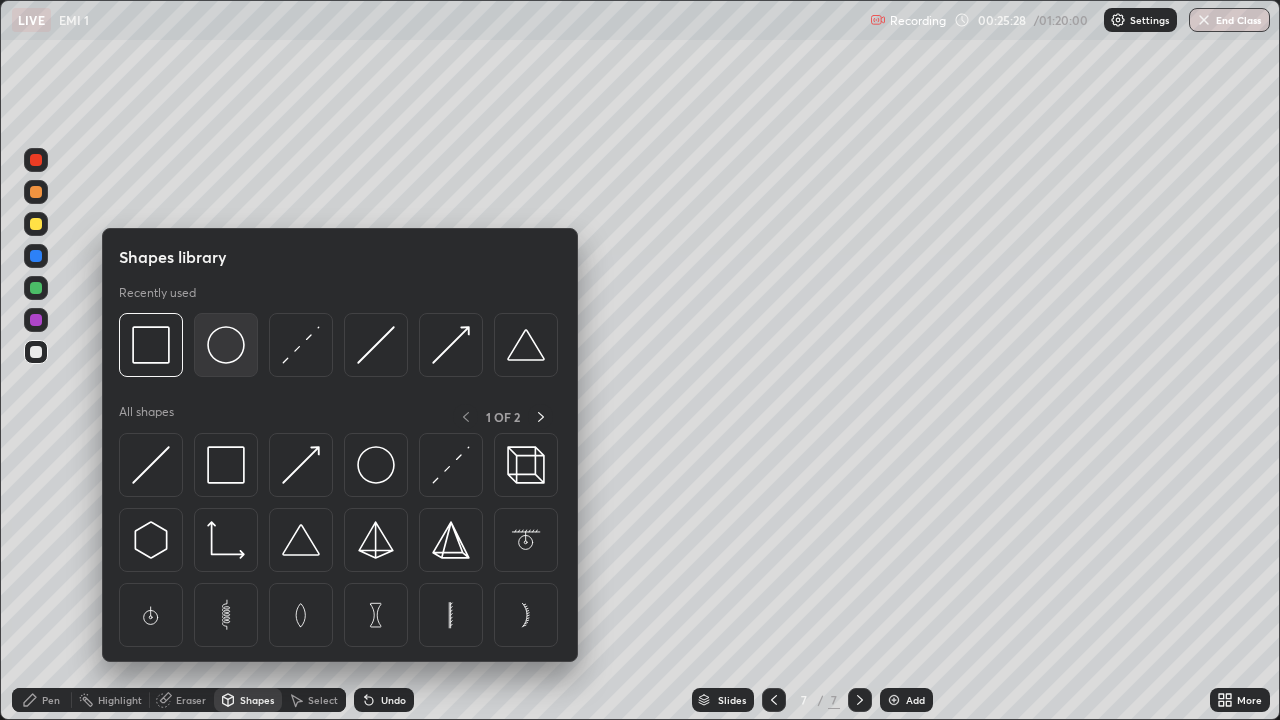 click at bounding box center [226, 345] 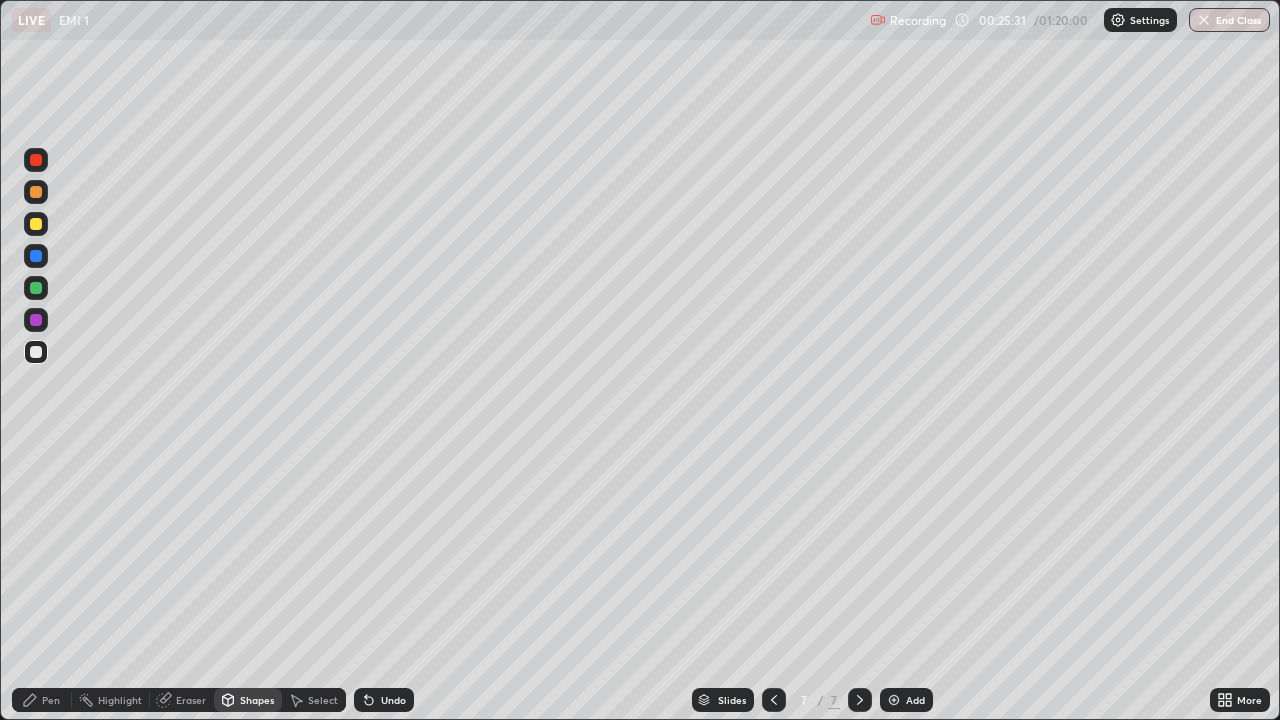 click on "Pen" at bounding box center [42, 700] 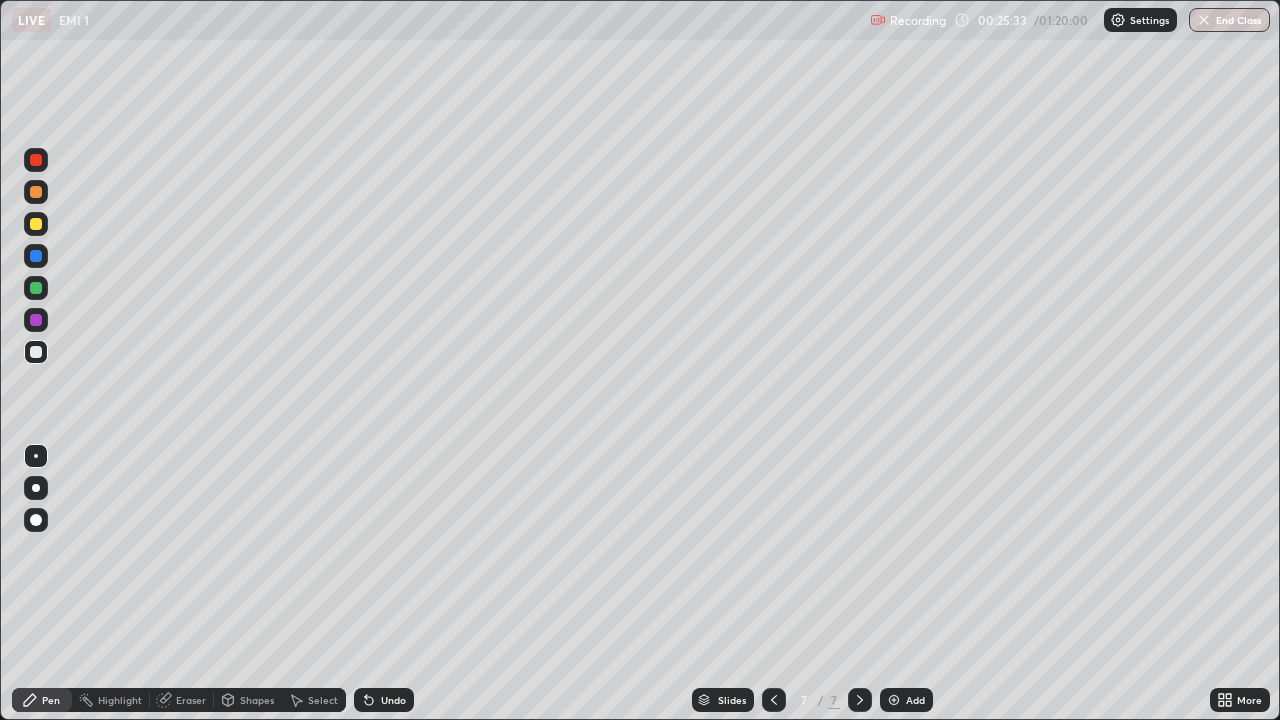 click on "Shapes" at bounding box center (248, 700) 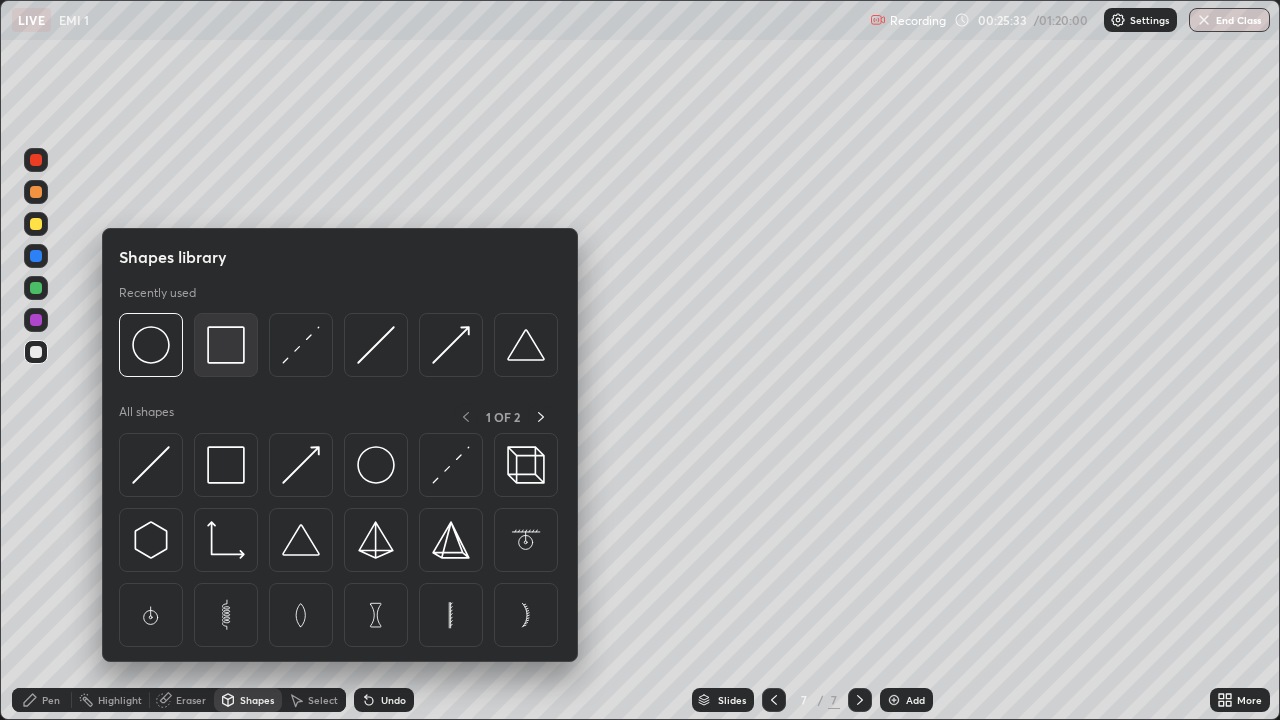 click at bounding box center (226, 345) 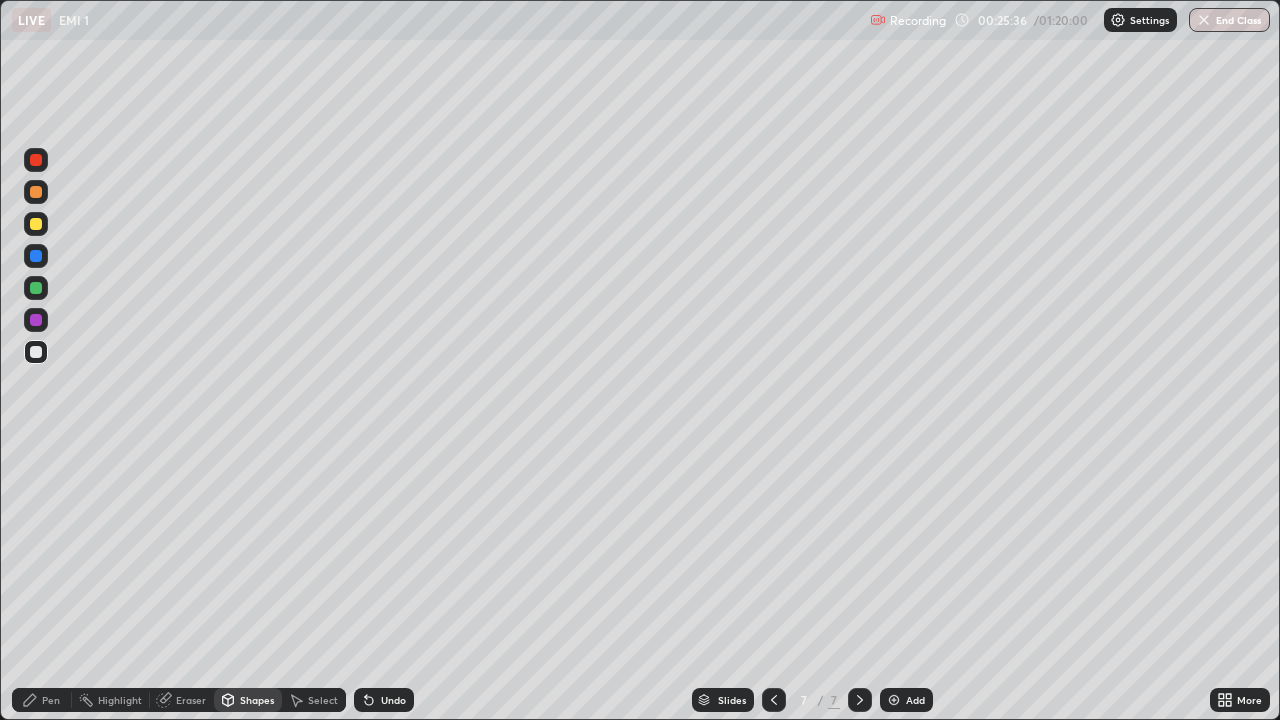 click 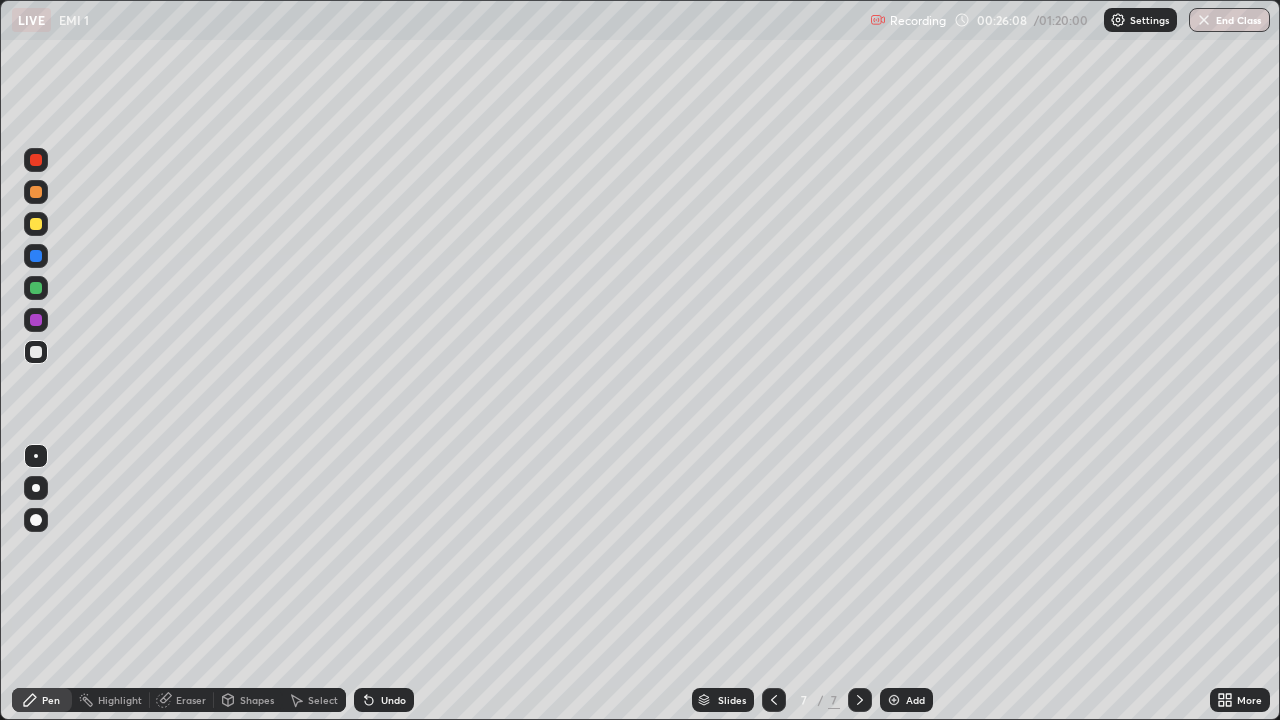 click on "Shapes" at bounding box center [248, 700] 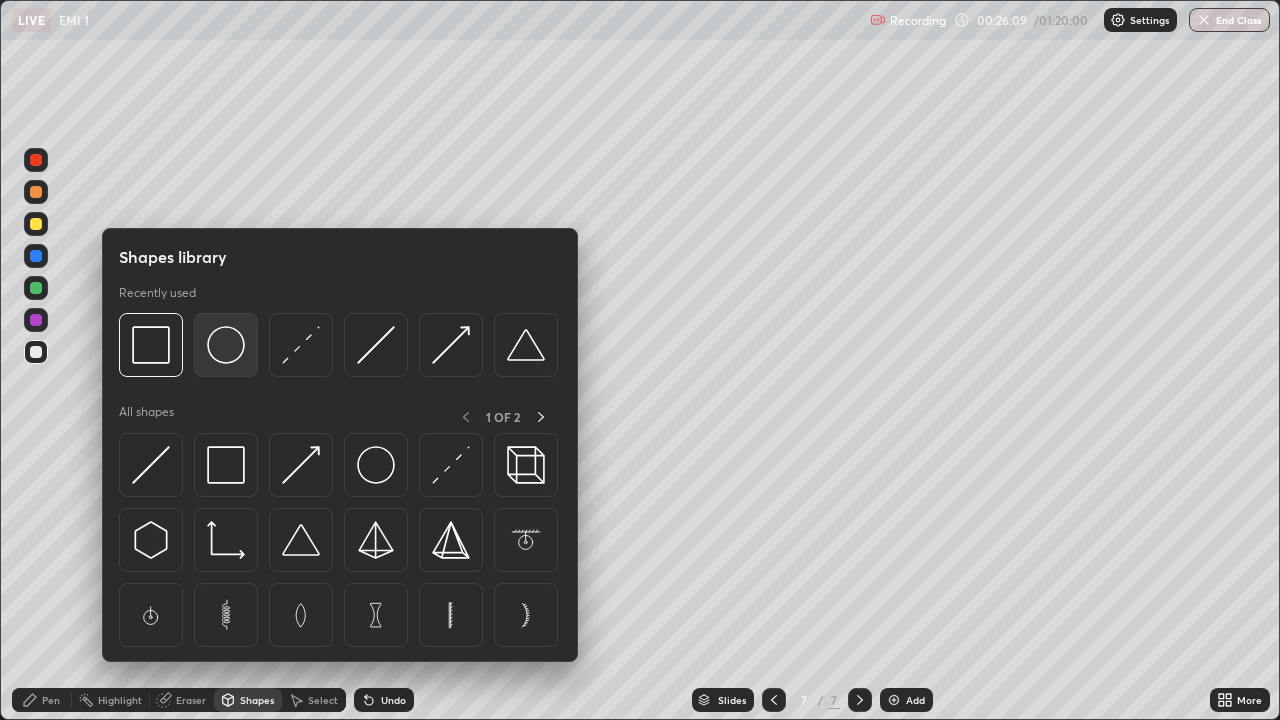 click at bounding box center (226, 345) 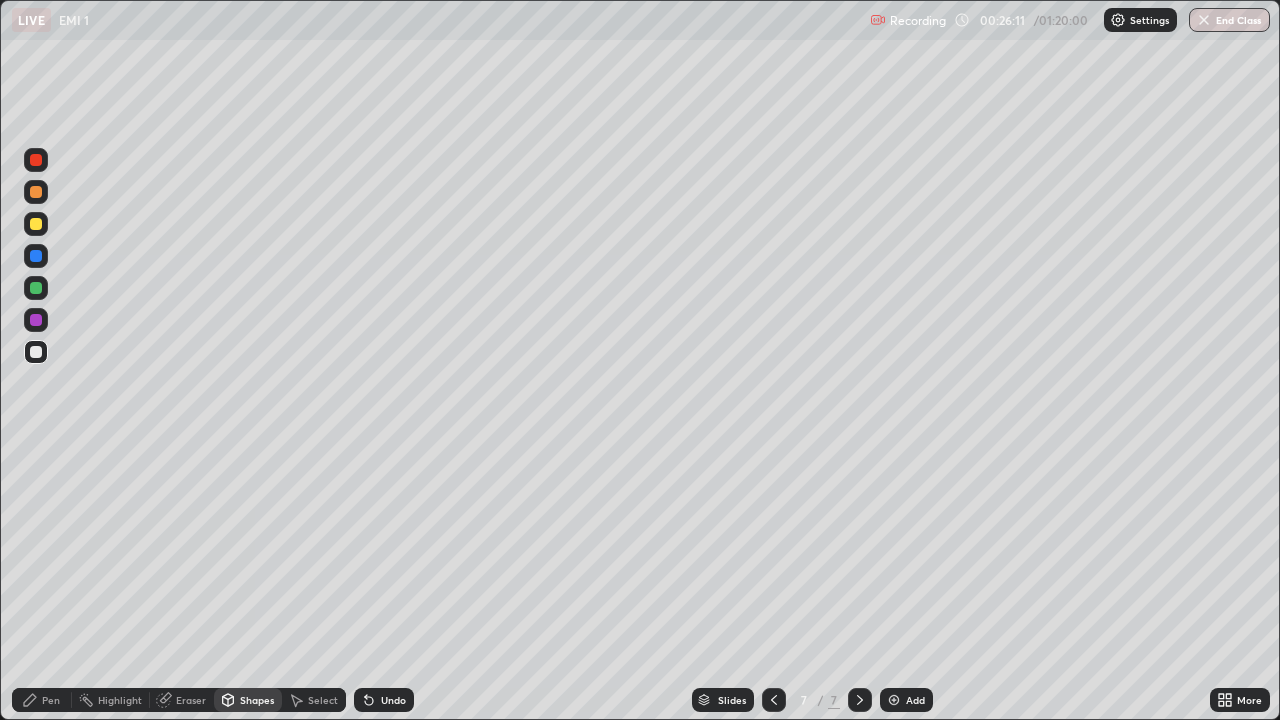 click 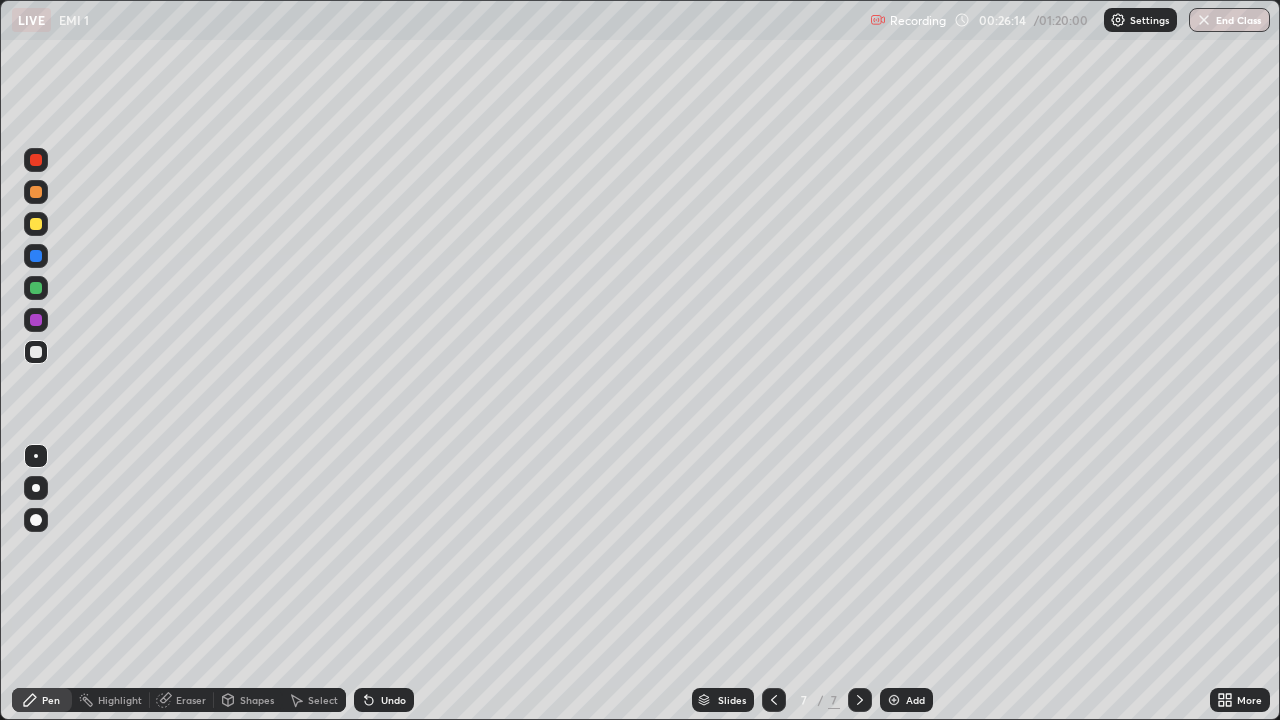 click on "Shapes" at bounding box center [257, 700] 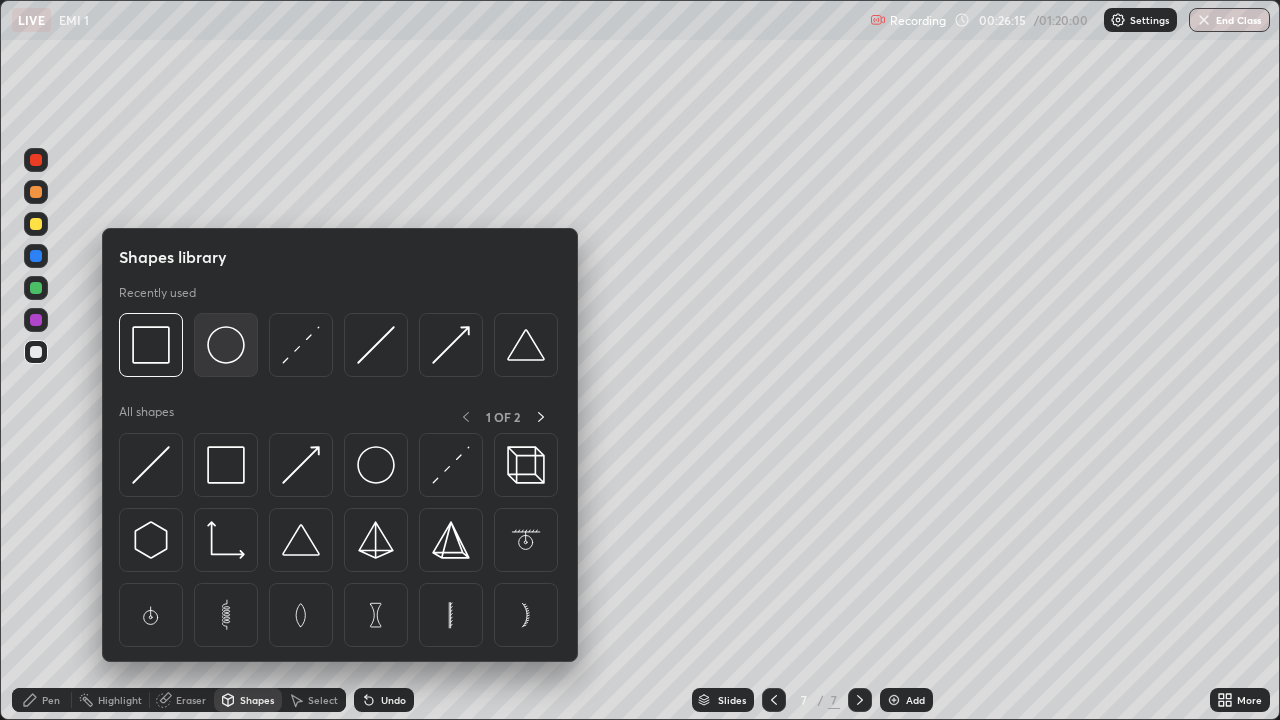 click at bounding box center [226, 345] 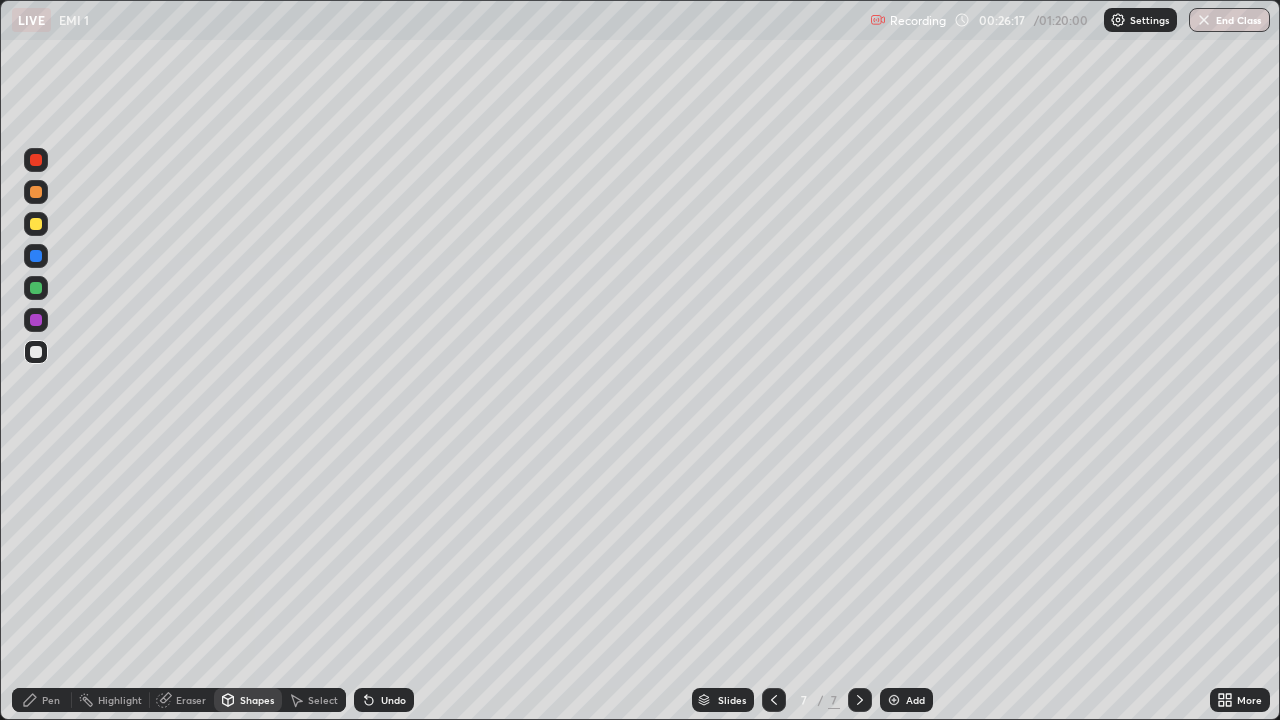 click on "Pen" at bounding box center (51, 700) 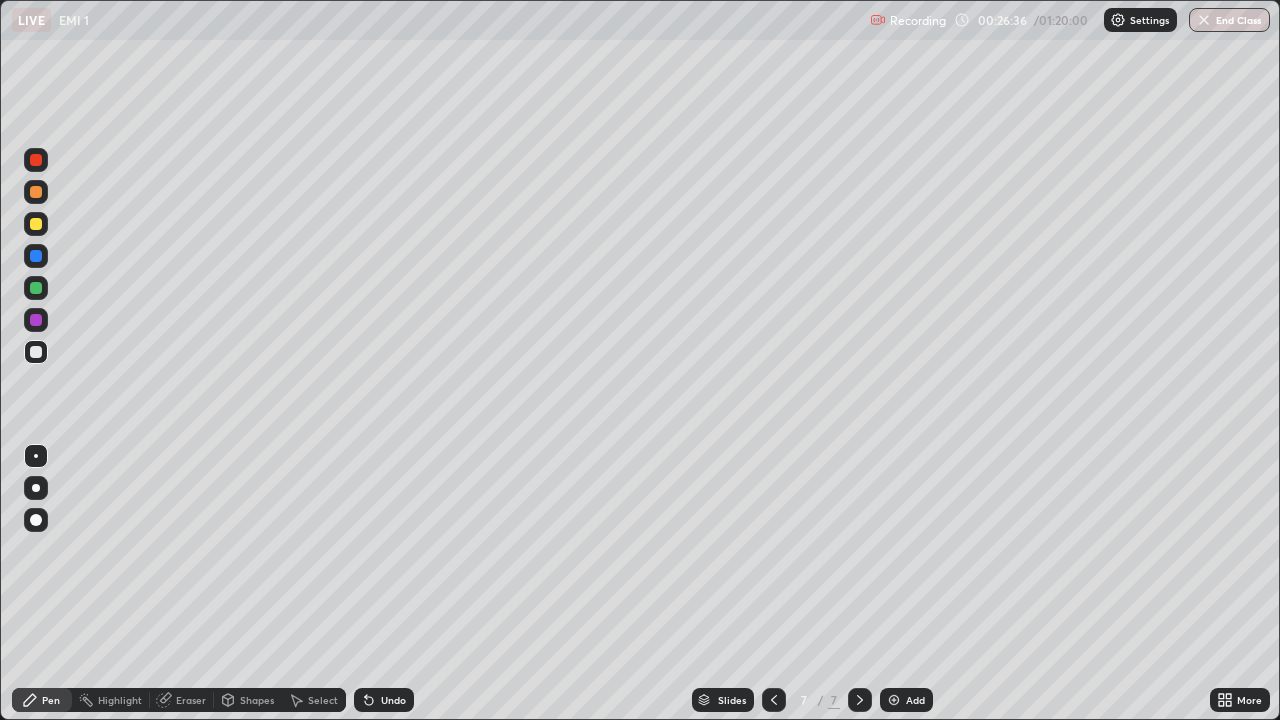 click 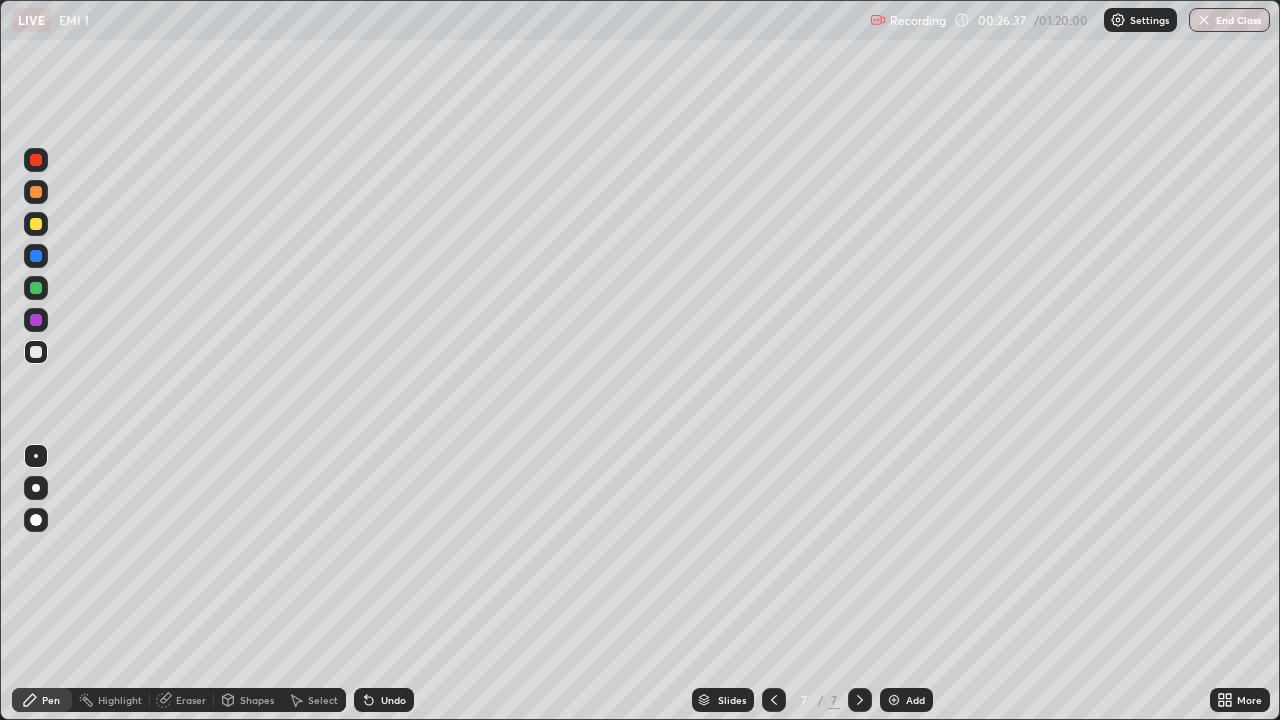 click on "Undo" at bounding box center [384, 700] 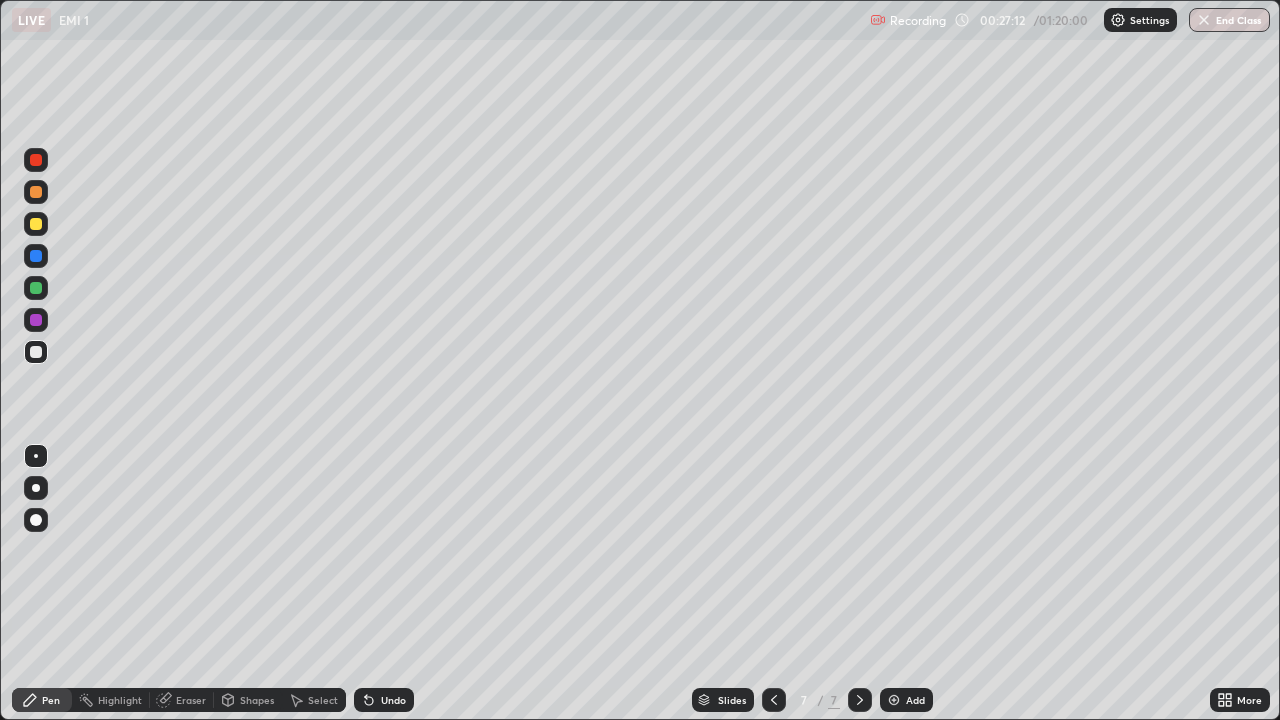 click at bounding box center (36, 224) 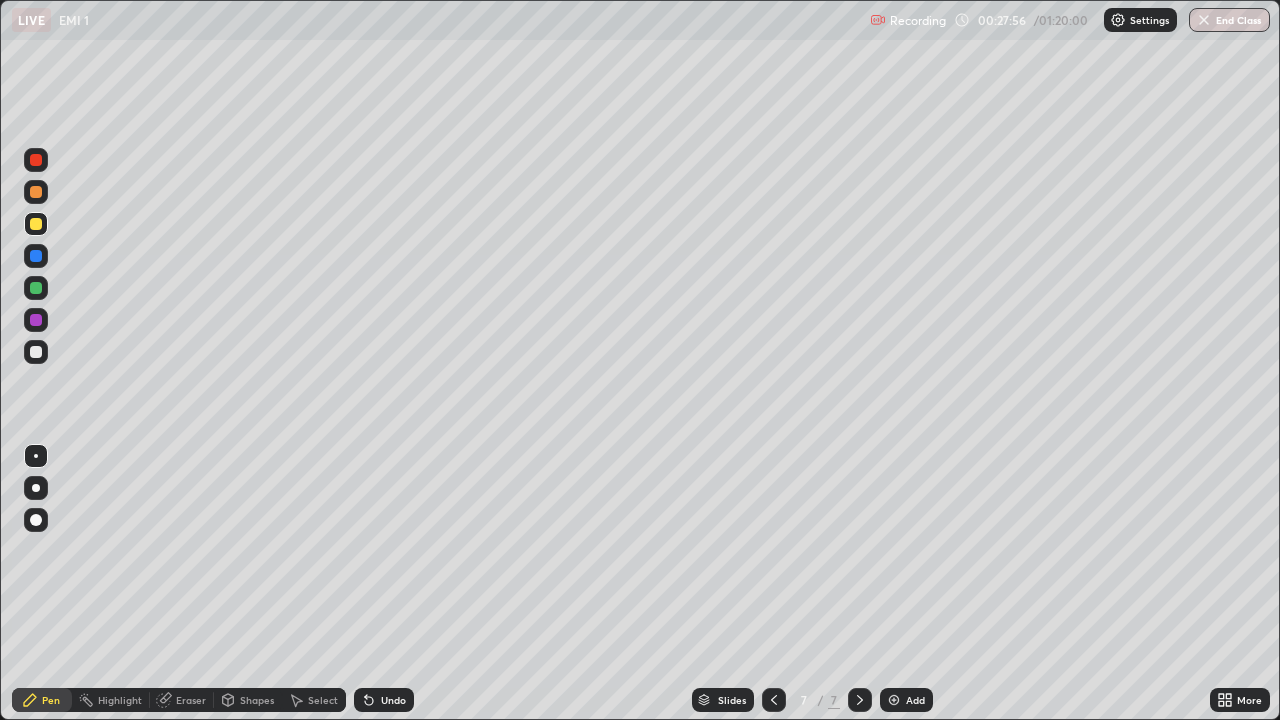 click at bounding box center [774, 700] 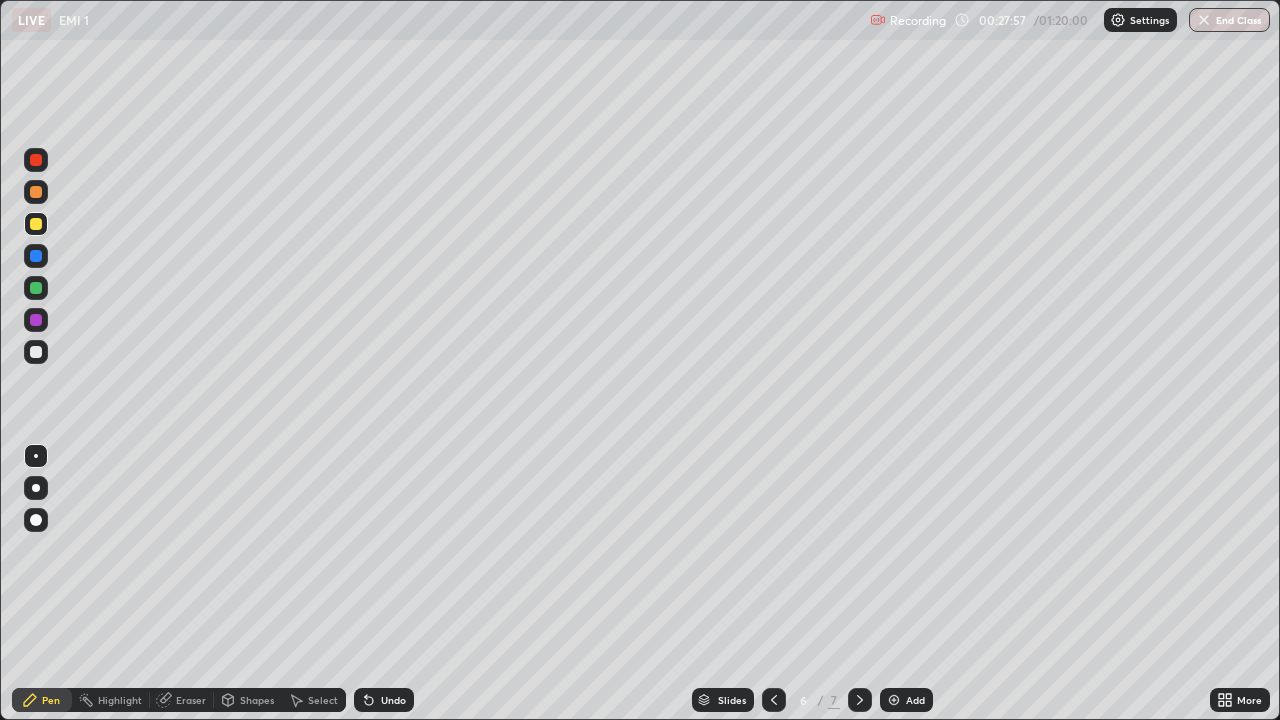 click 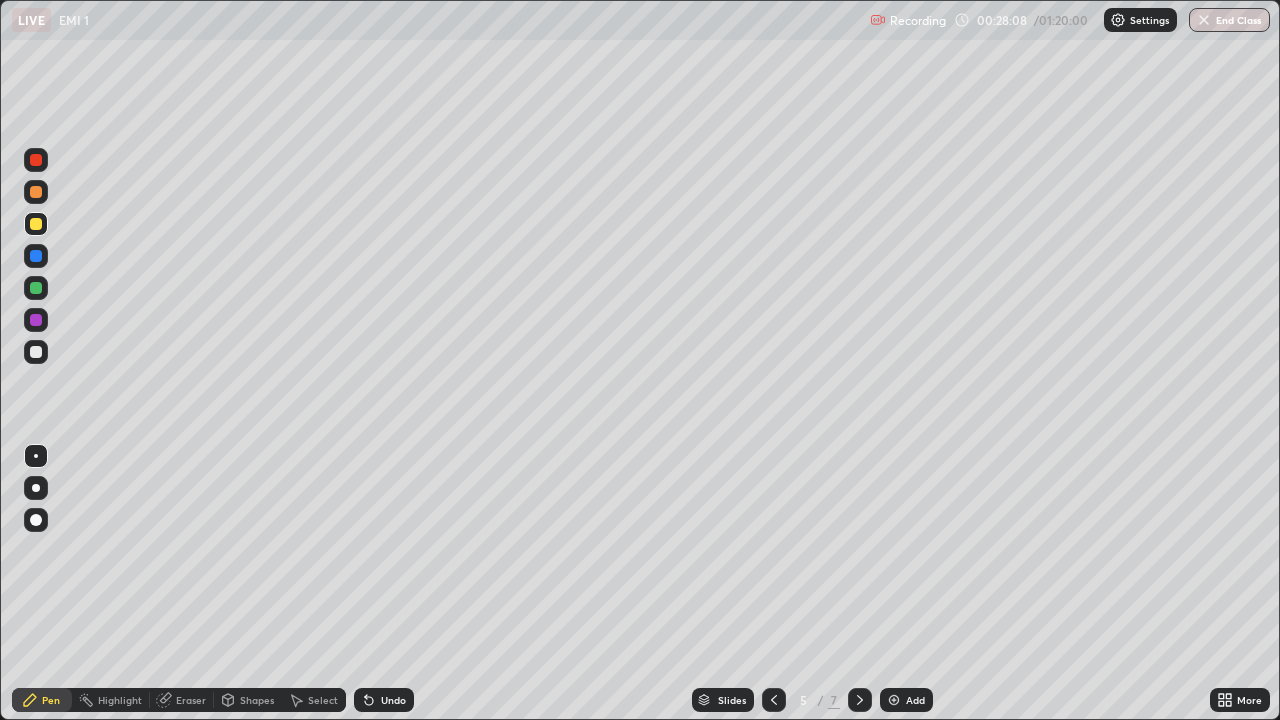click 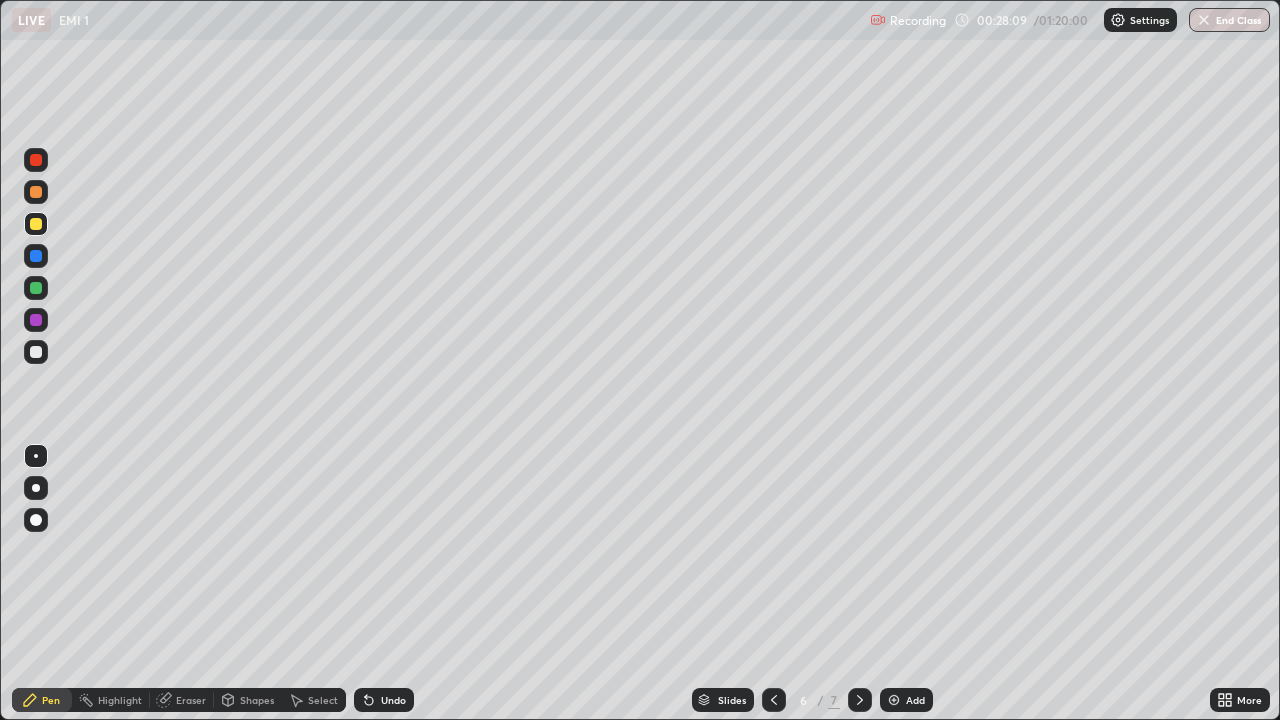 click 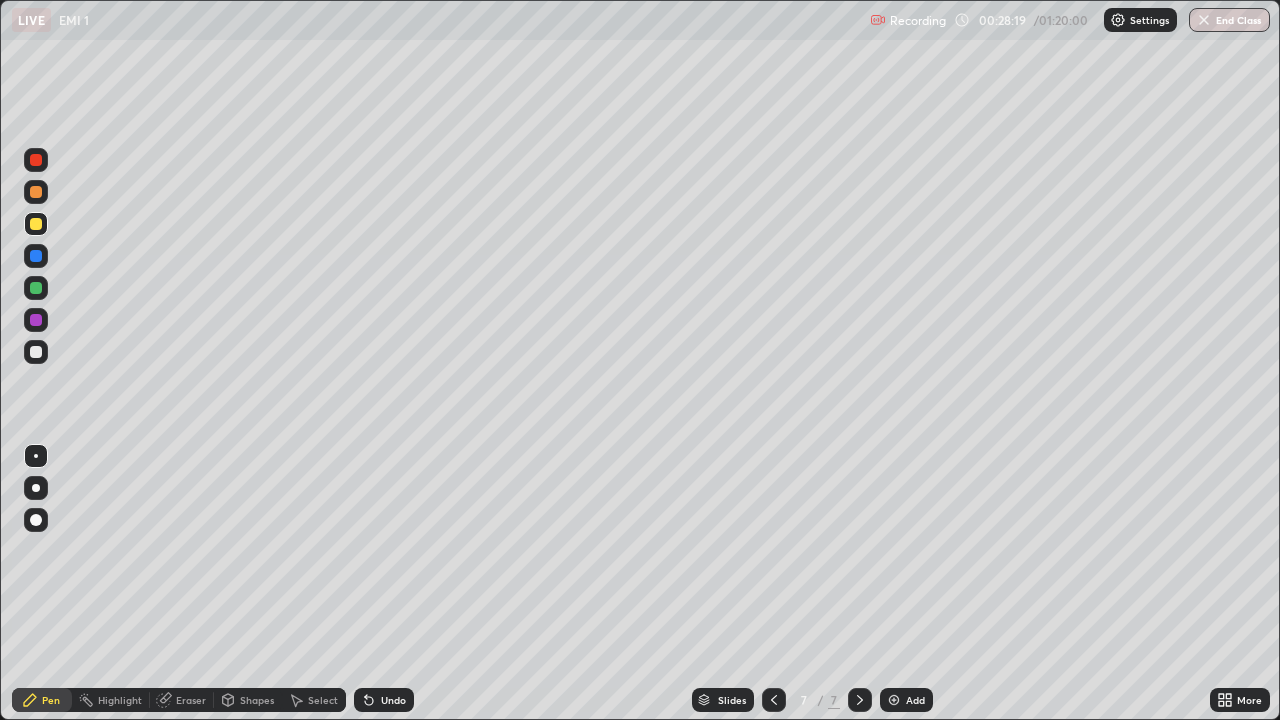 click on "Highlight" at bounding box center [120, 700] 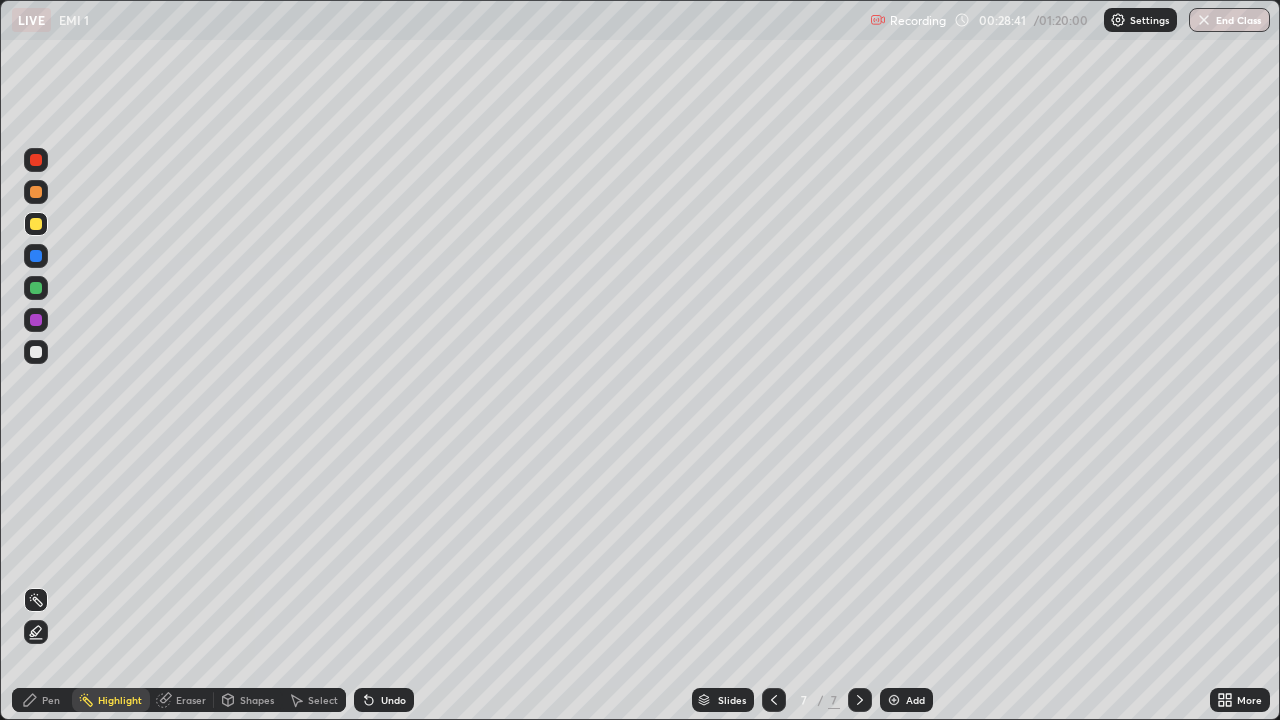 click 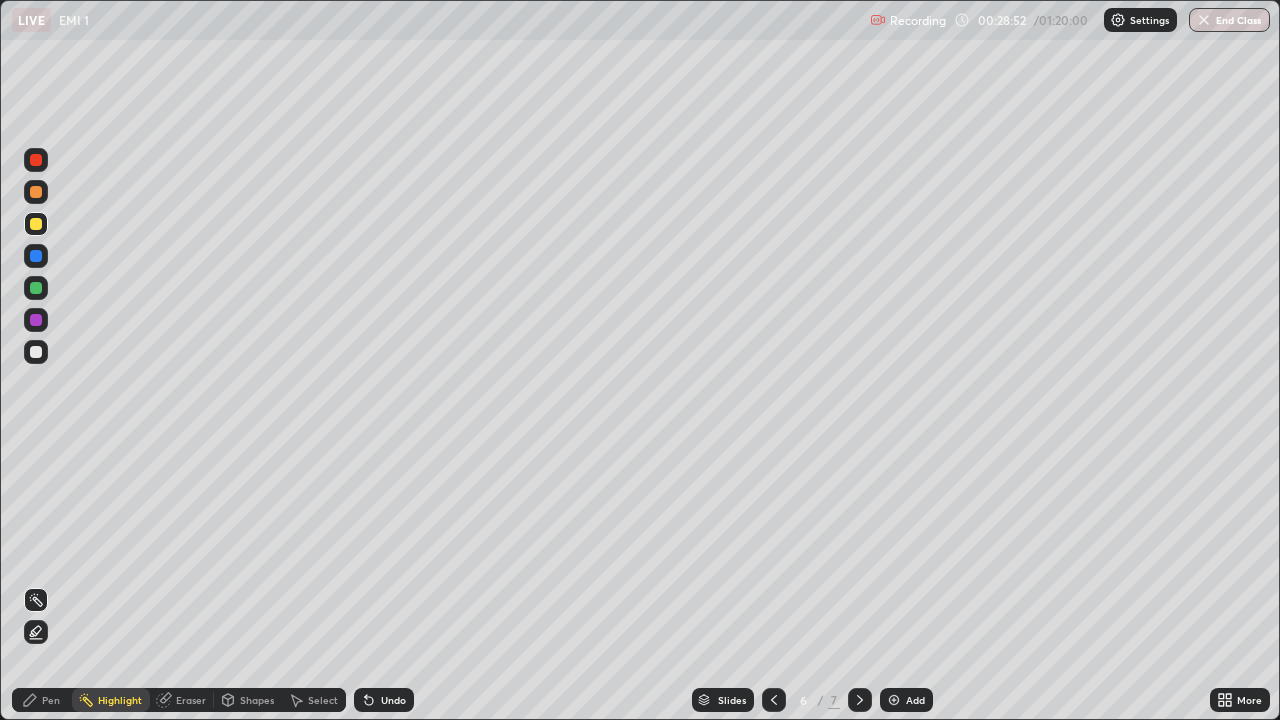 click at bounding box center [860, 700] 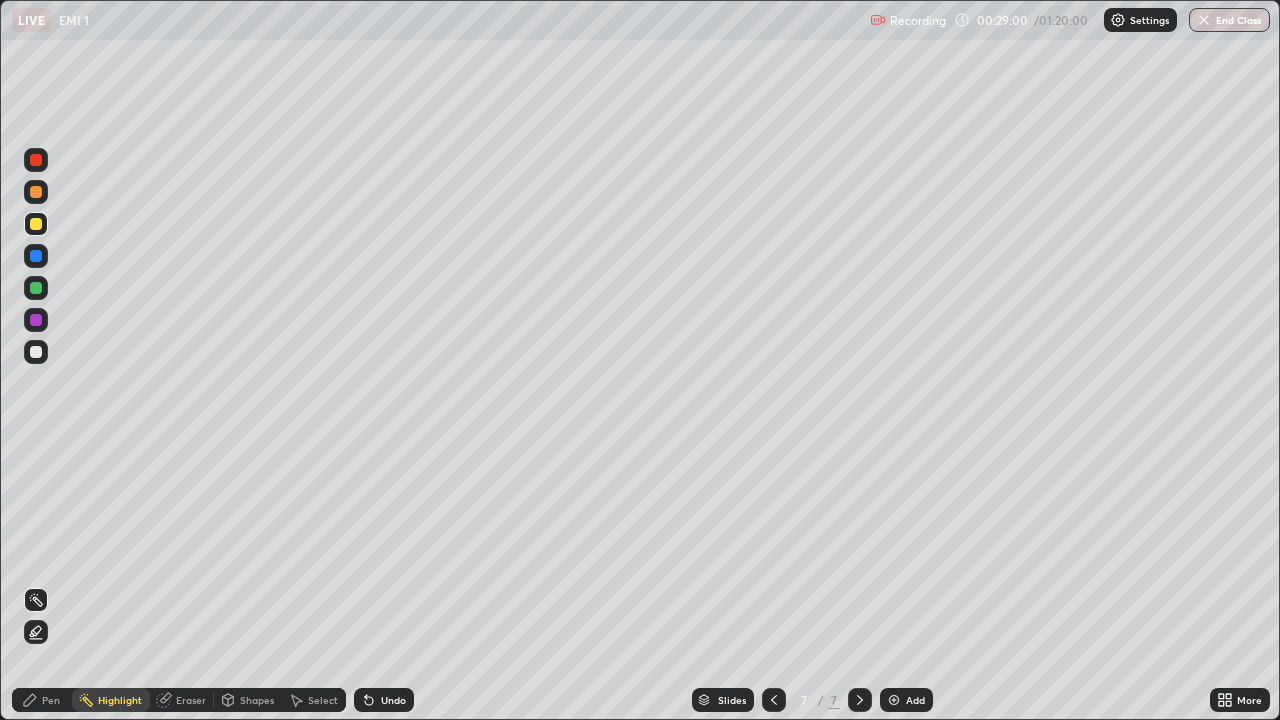 click on "Pen" at bounding box center [42, 700] 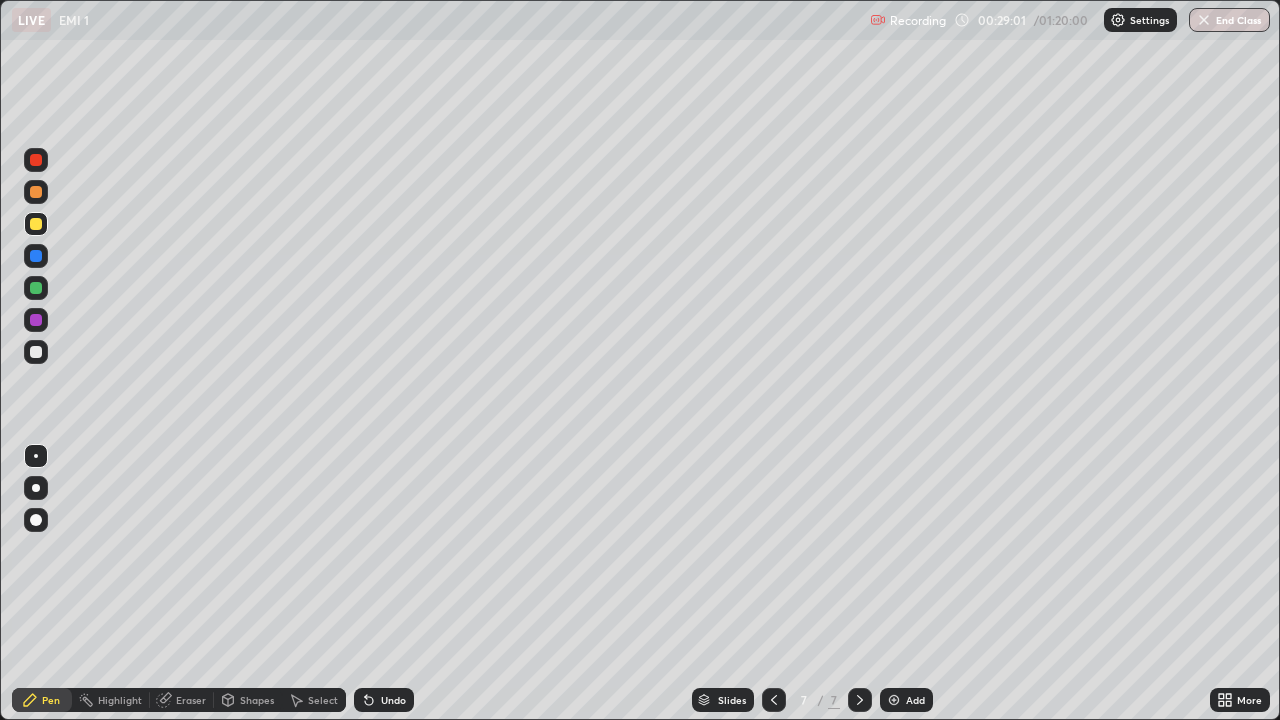 click at bounding box center (36, 352) 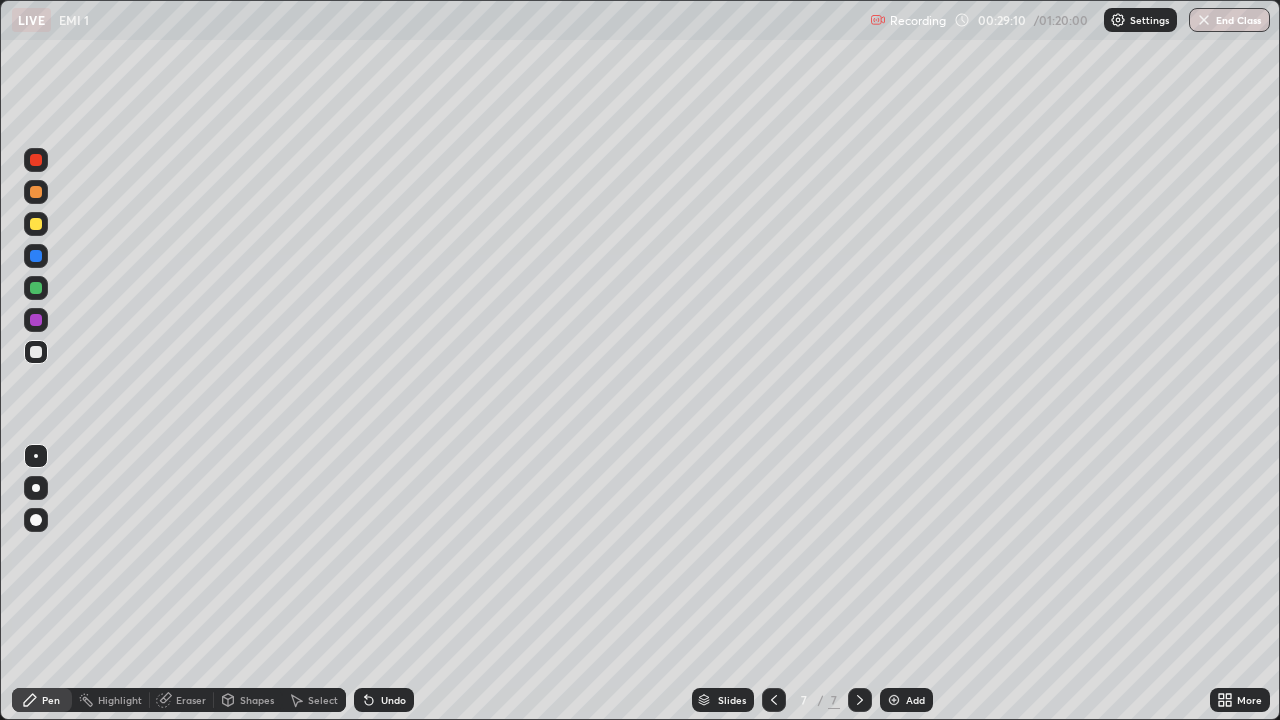 click on "Shapes" at bounding box center (257, 700) 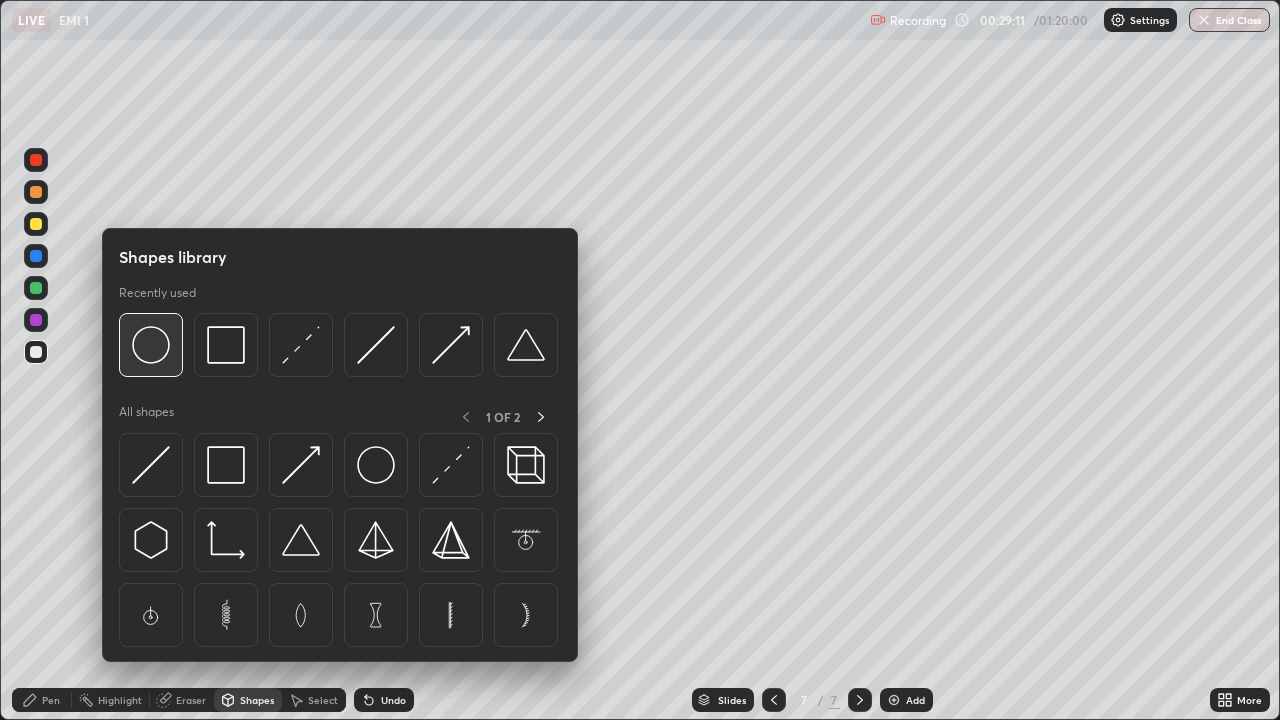 click at bounding box center (151, 345) 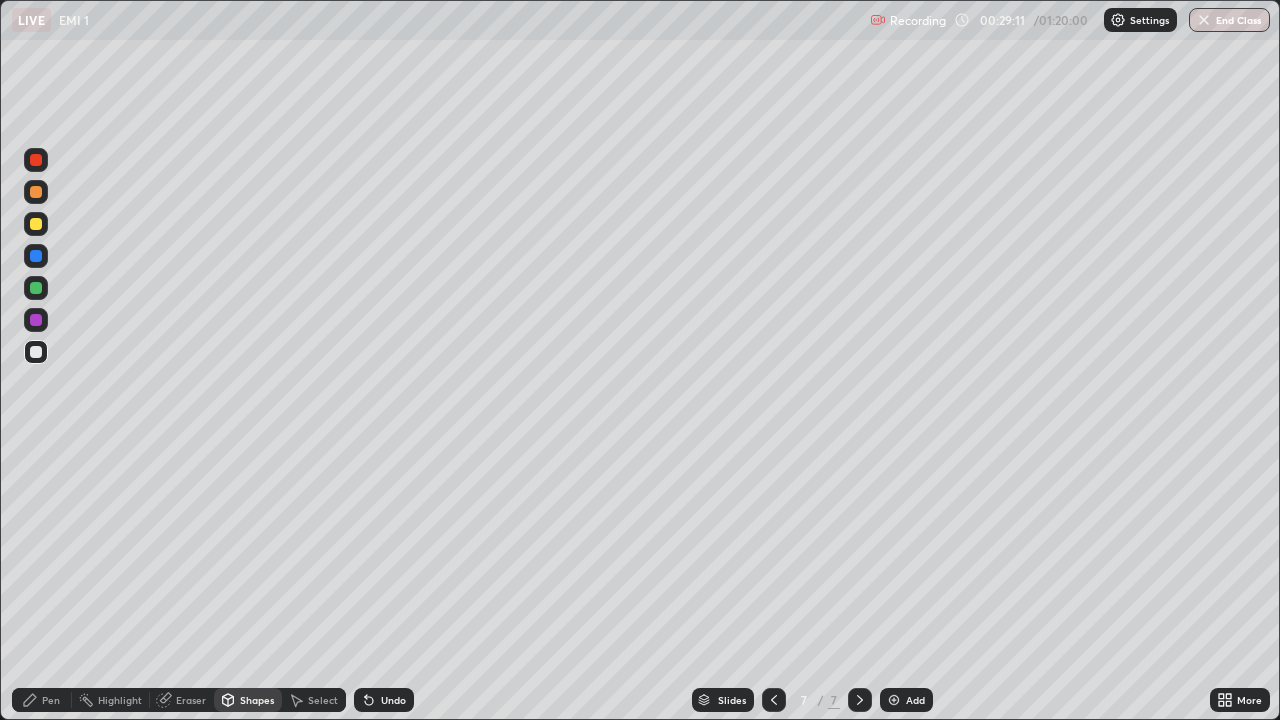 click at bounding box center [36, 352] 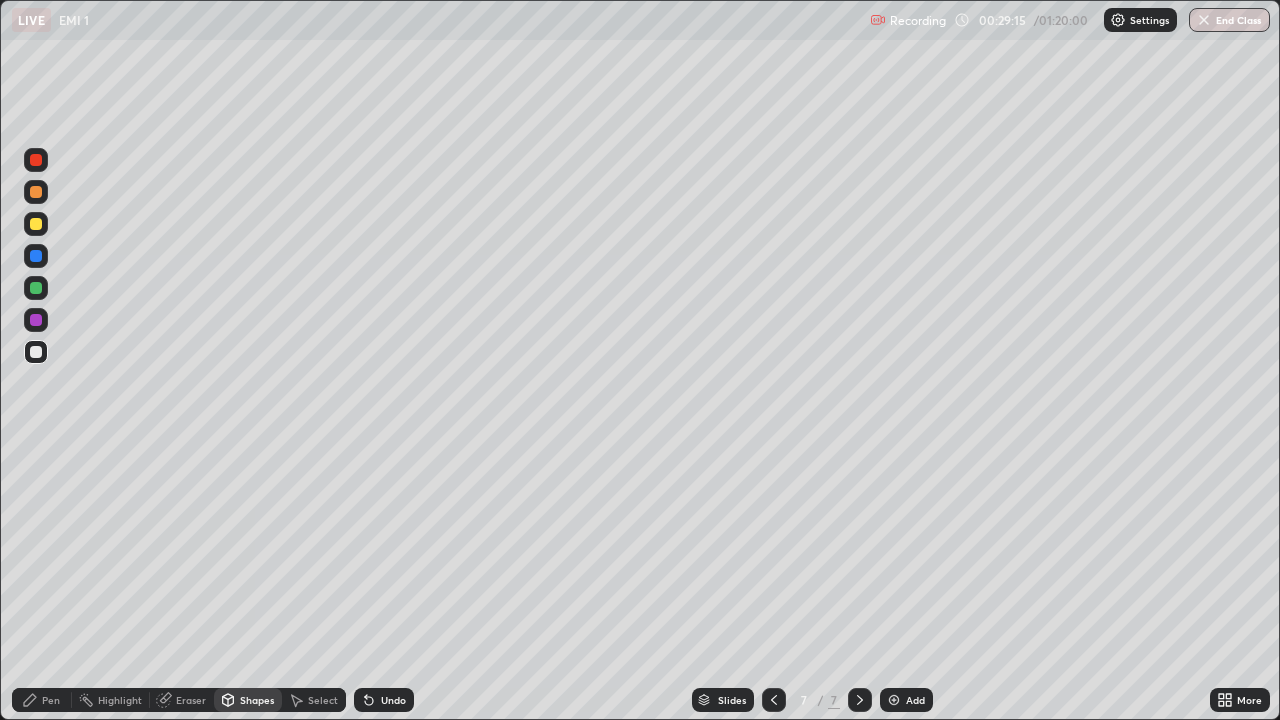 click on "Pen" at bounding box center [51, 700] 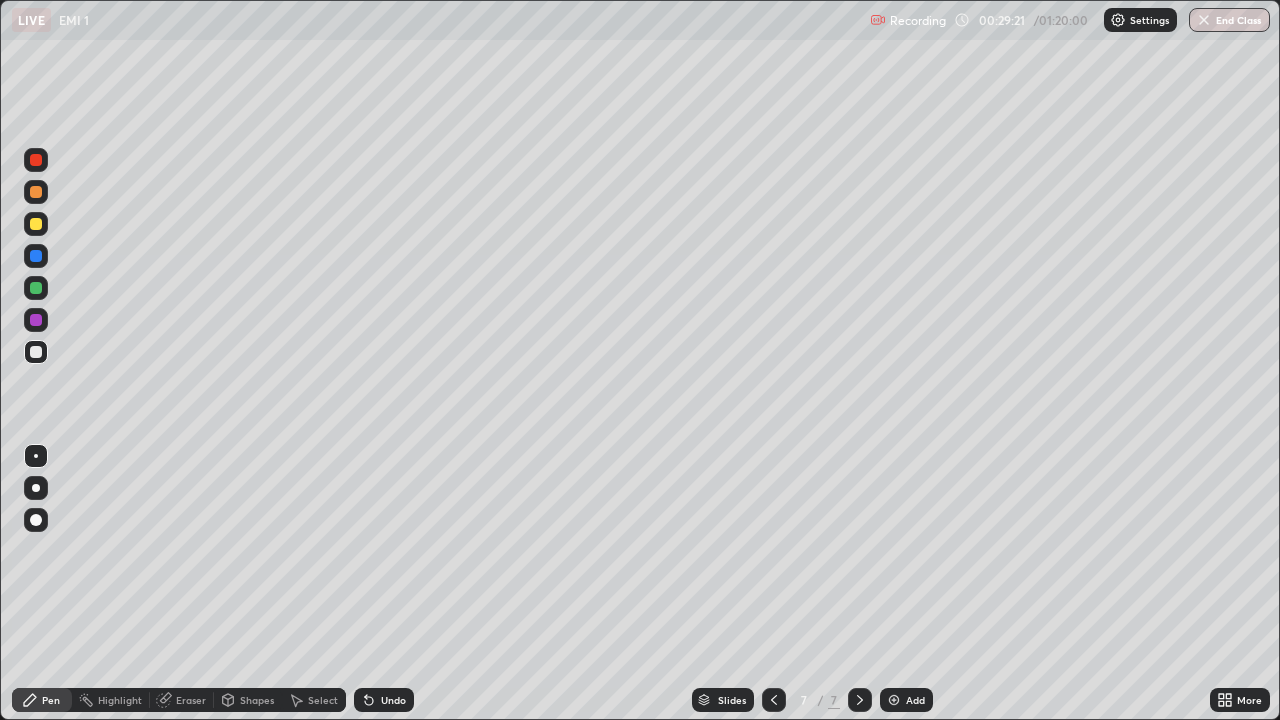 click 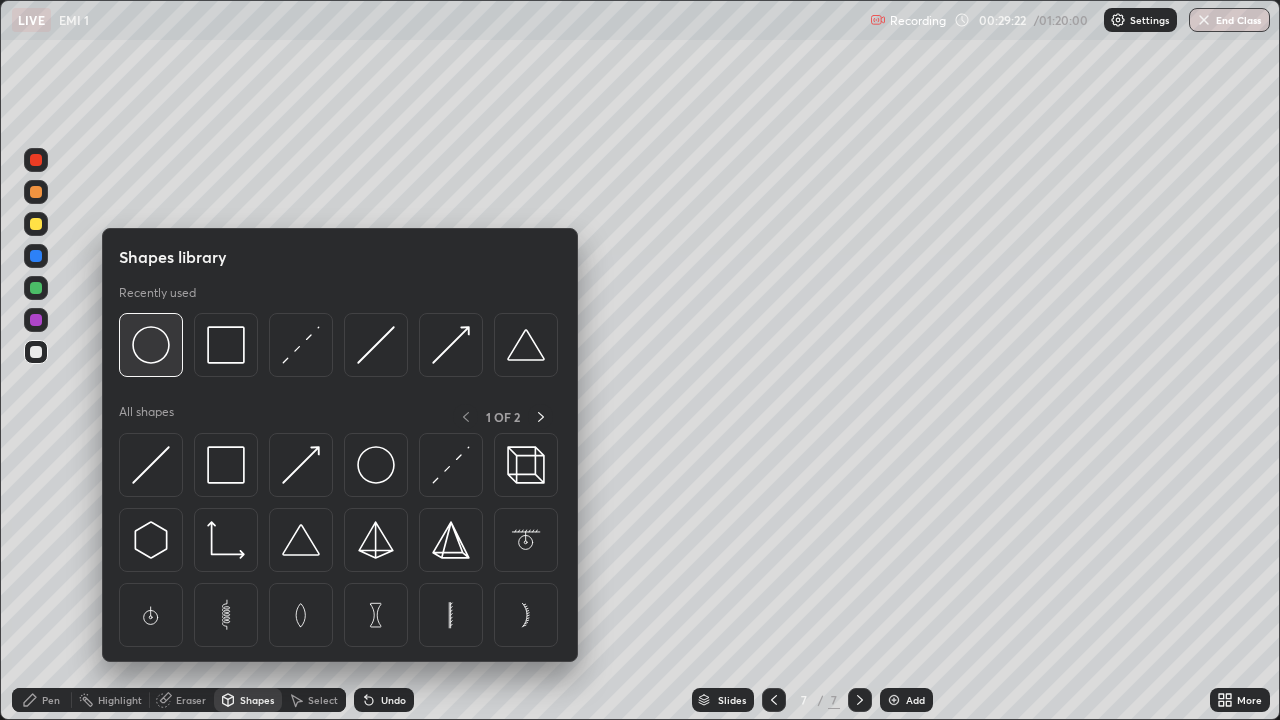 click at bounding box center [151, 345] 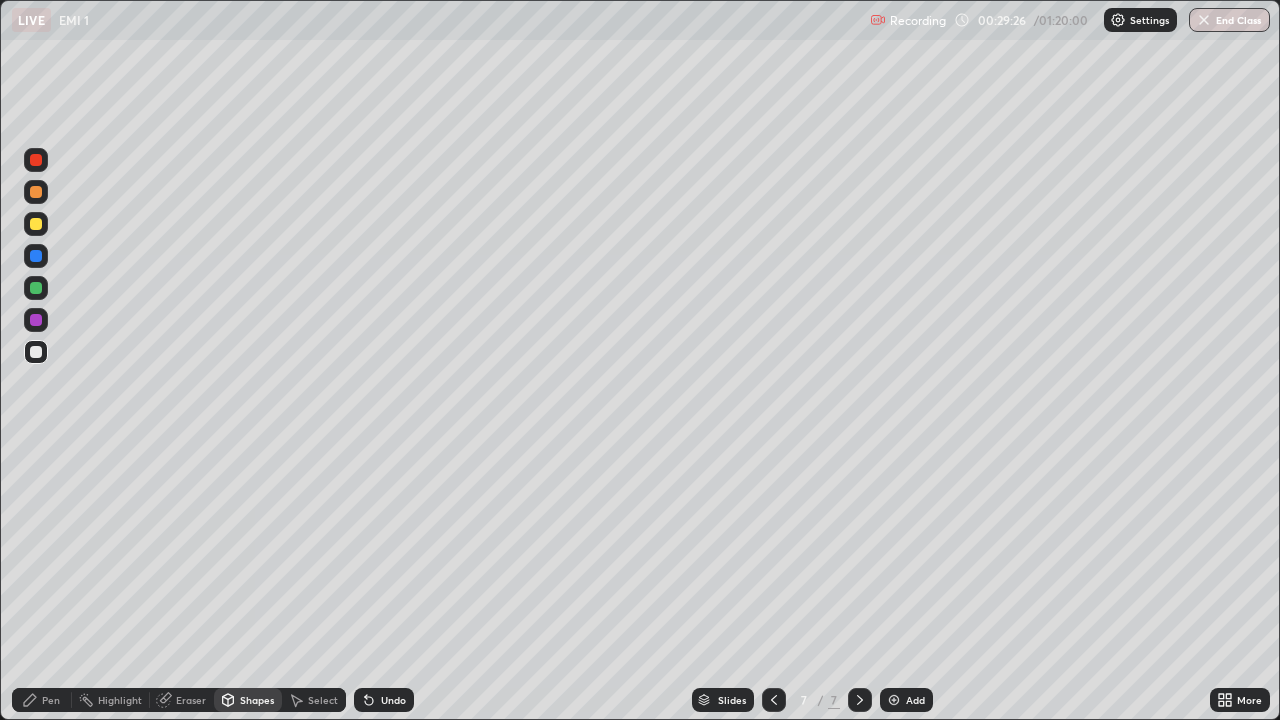 click on "Pen" at bounding box center [51, 700] 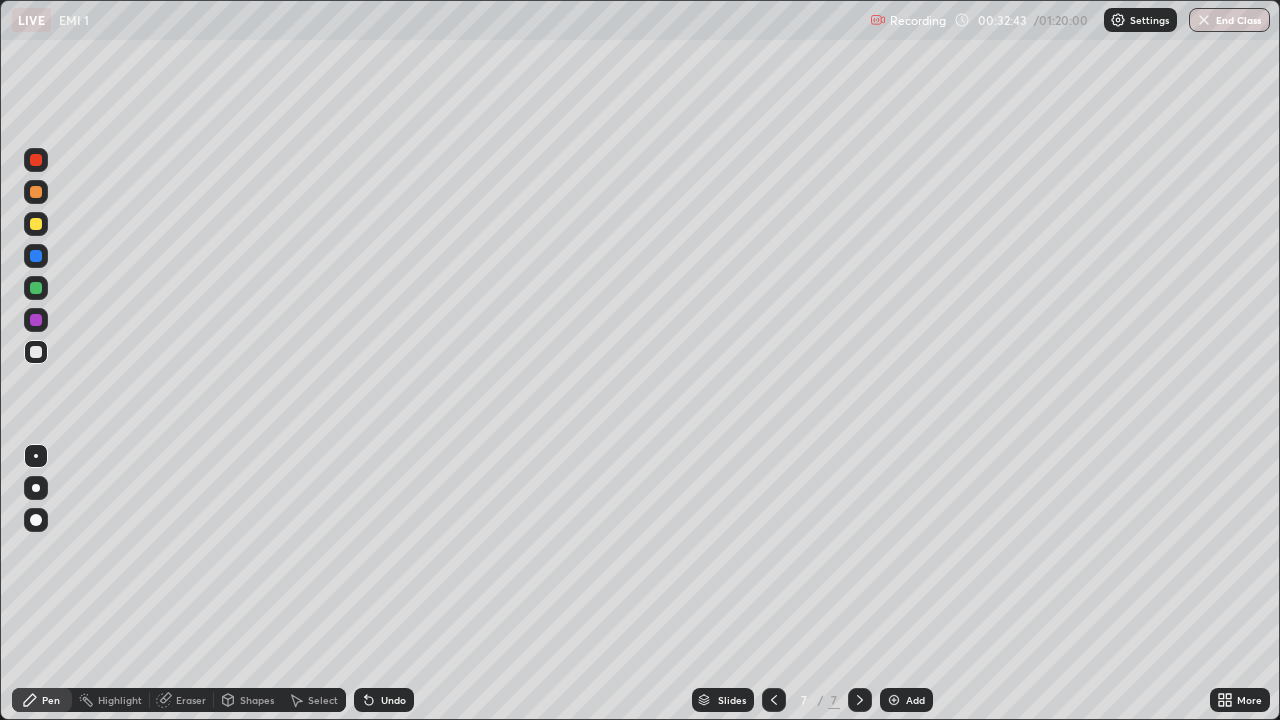 click on "Shapes" at bounding box center [248, 700] 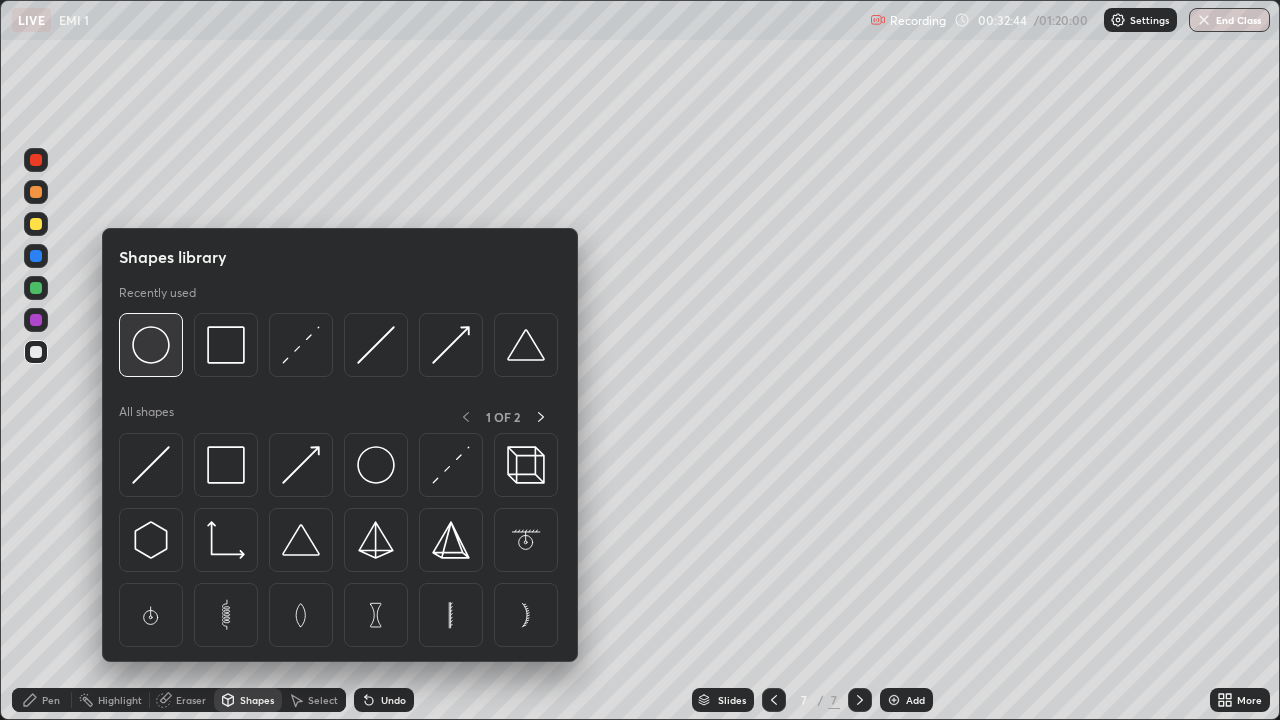 click at bounding box center [151, 345] 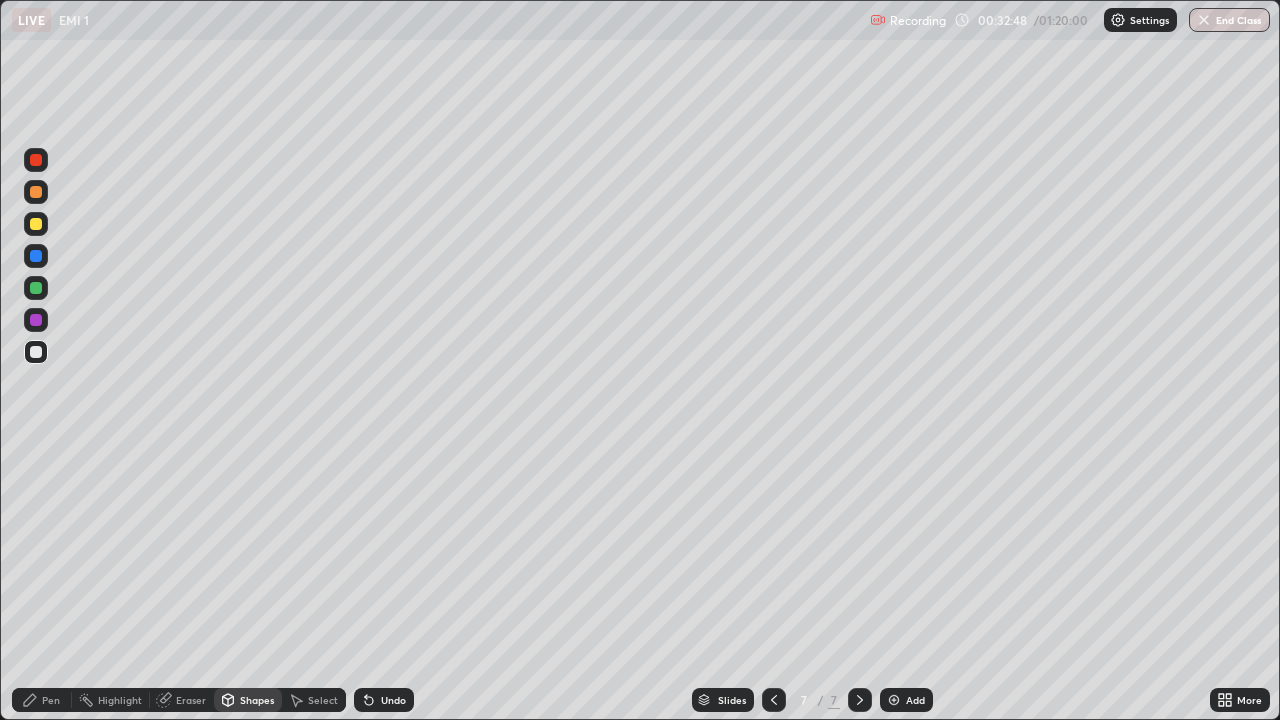 click 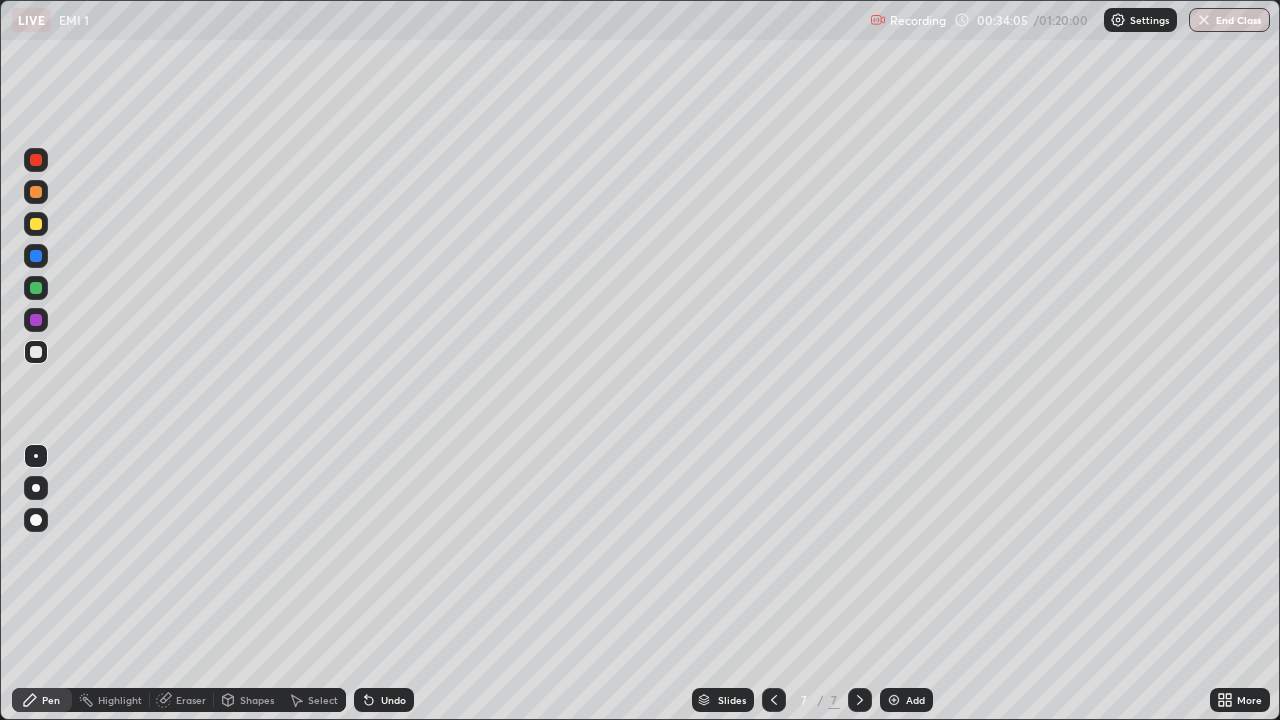 click on "Add" at bounding box center (906, 700) 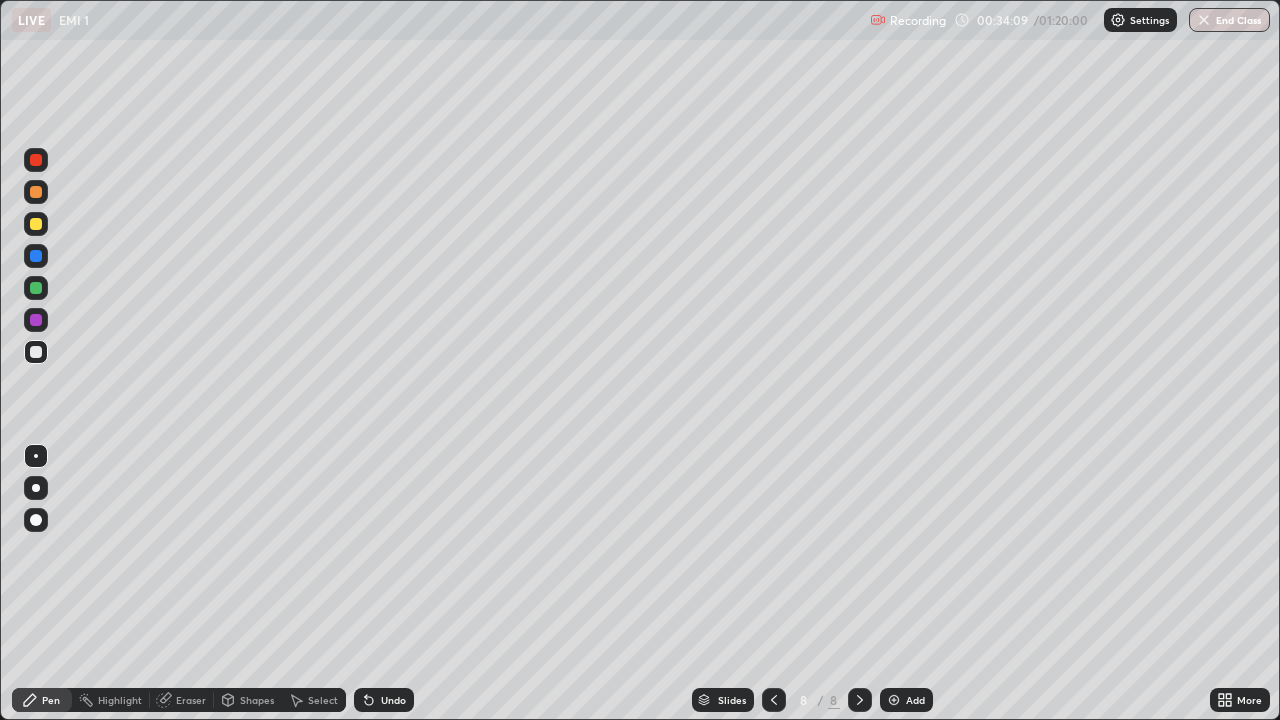 click on "Shapes" at bounding box center [257, 700] 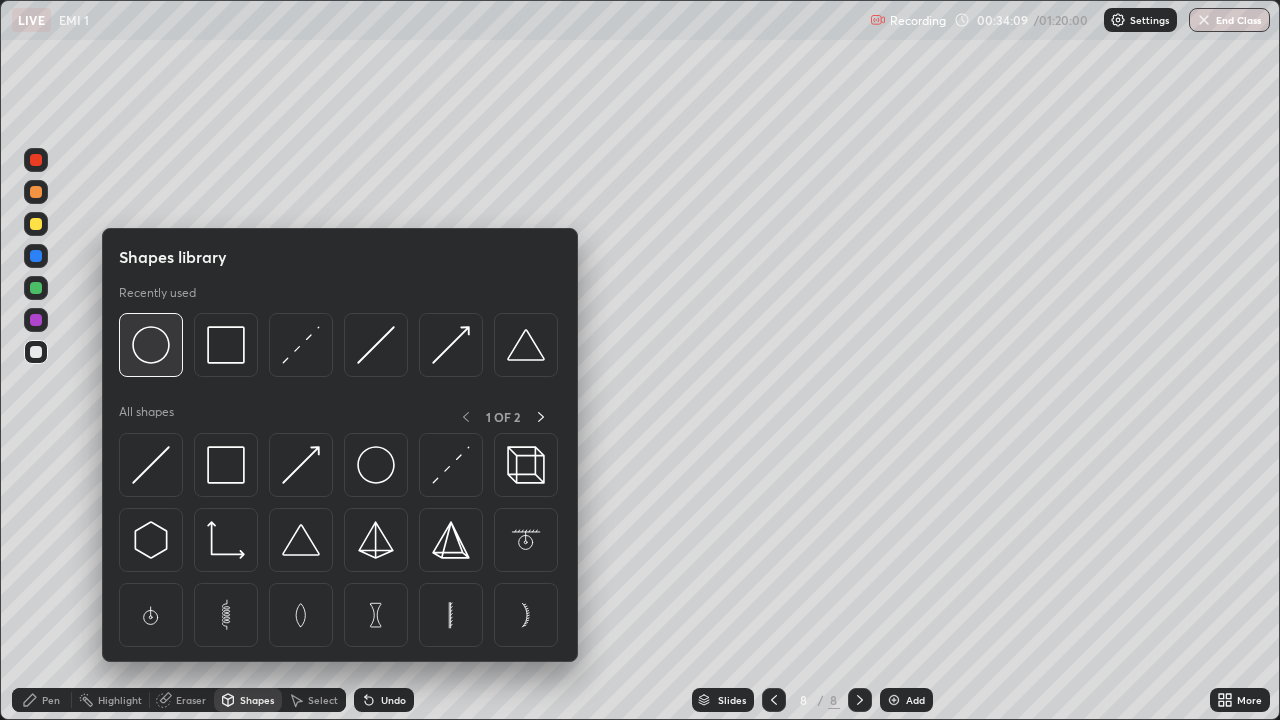 click at bounding box center [151, 345] 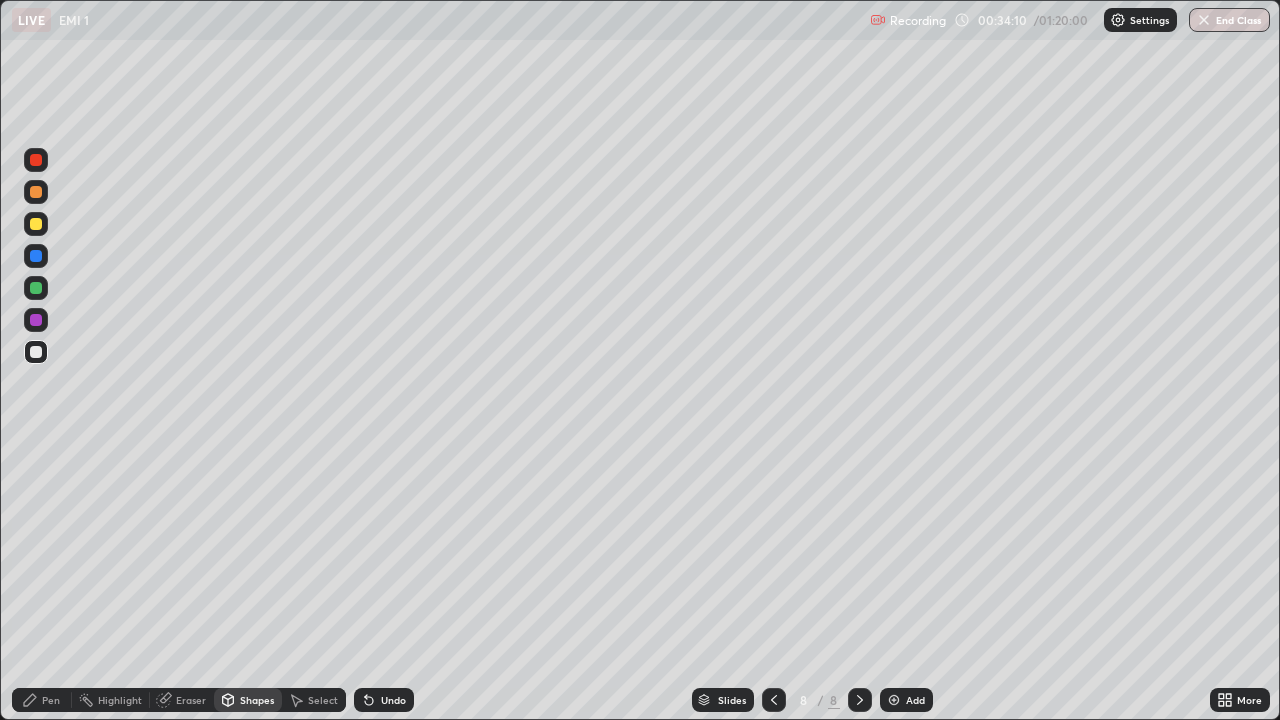 click at bounding box center (36, 352) 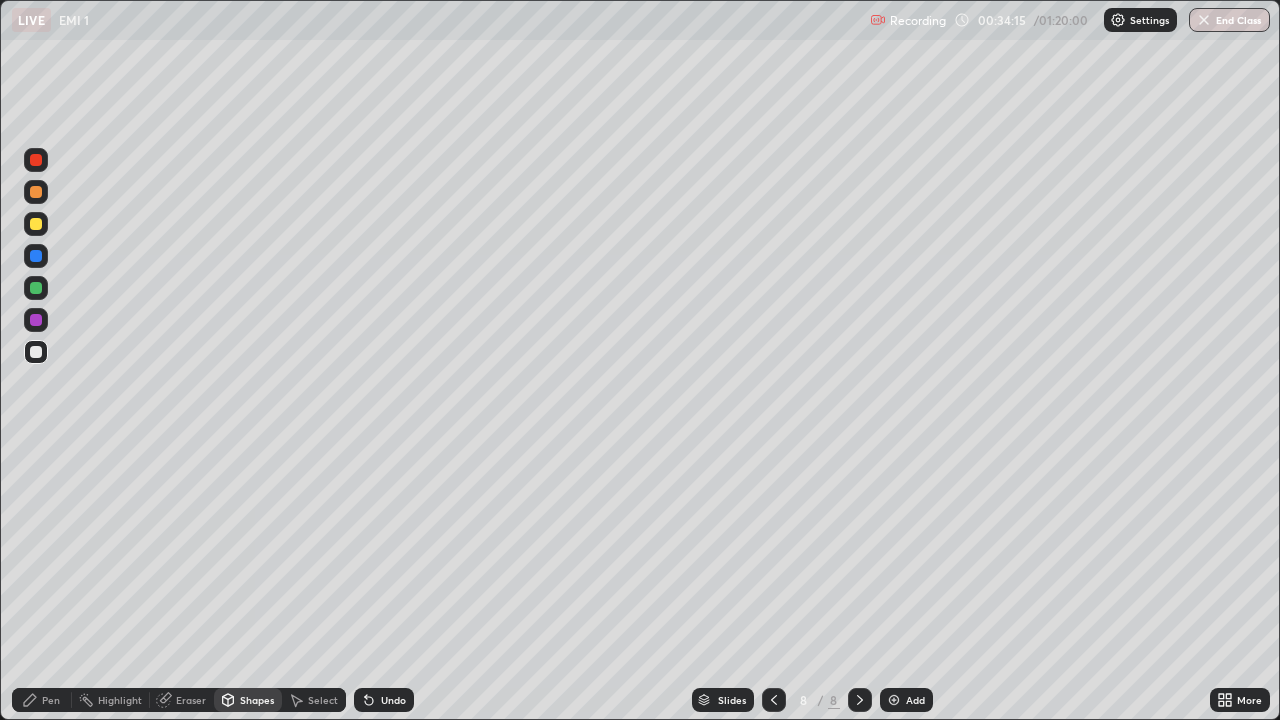 click 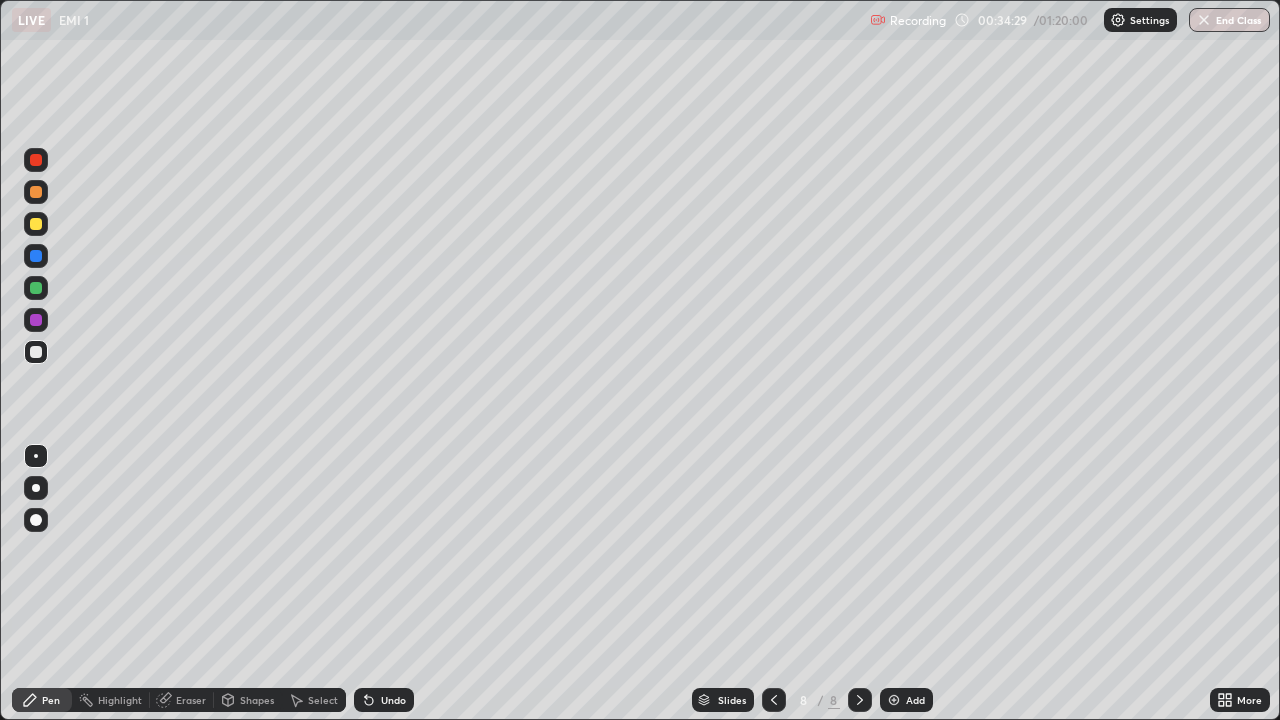 click at bounding box center (36, 256) 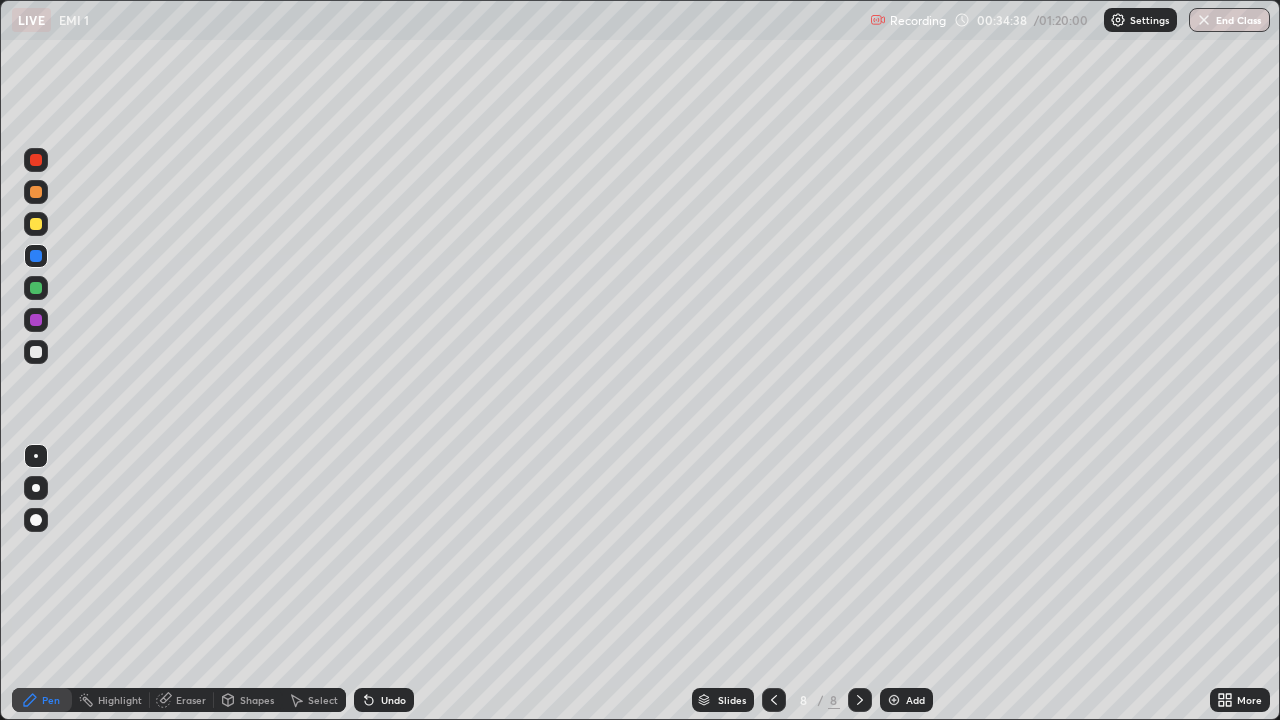click at bounding box center (36, 352) 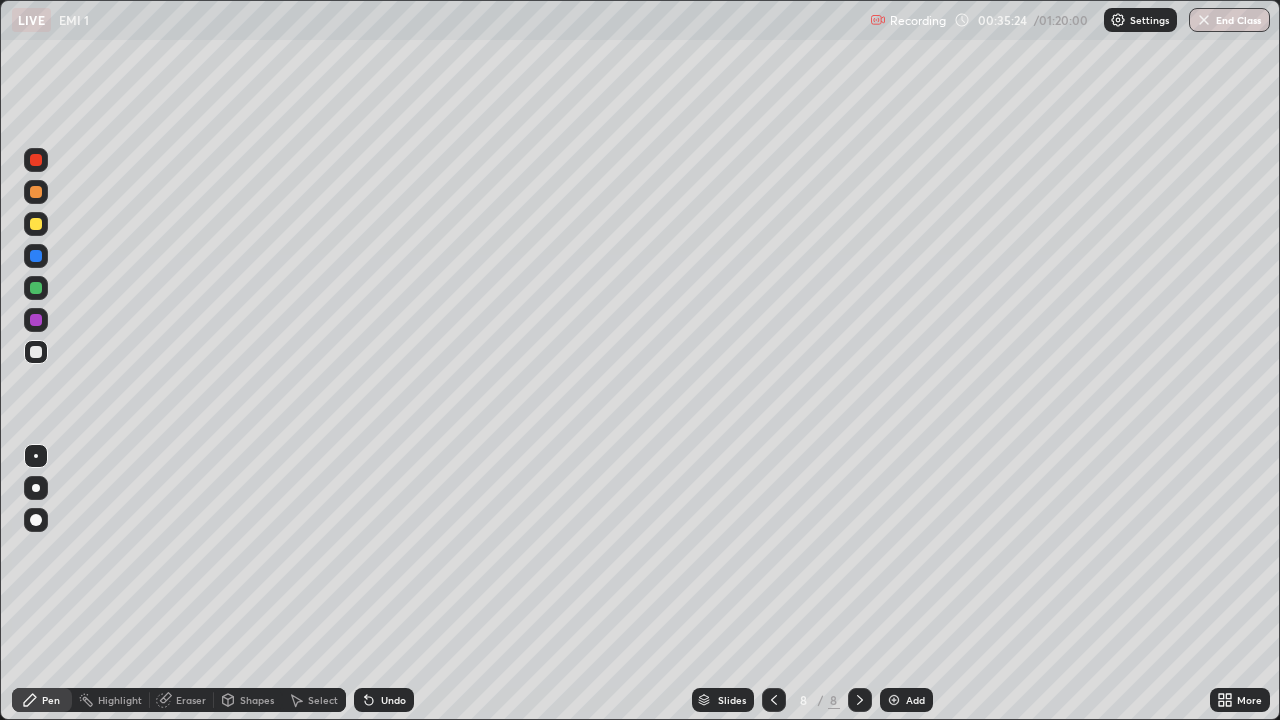 click at bounding box center [36, 192] 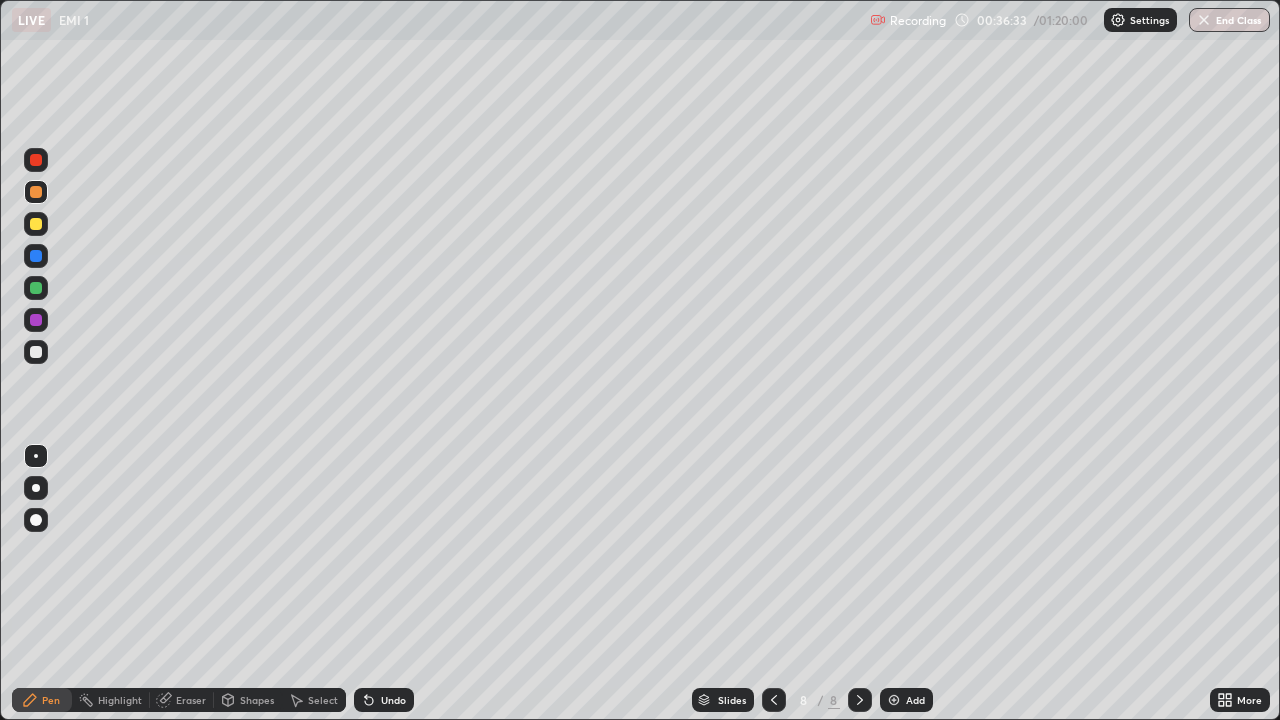 click at bounding box center [36, 352] 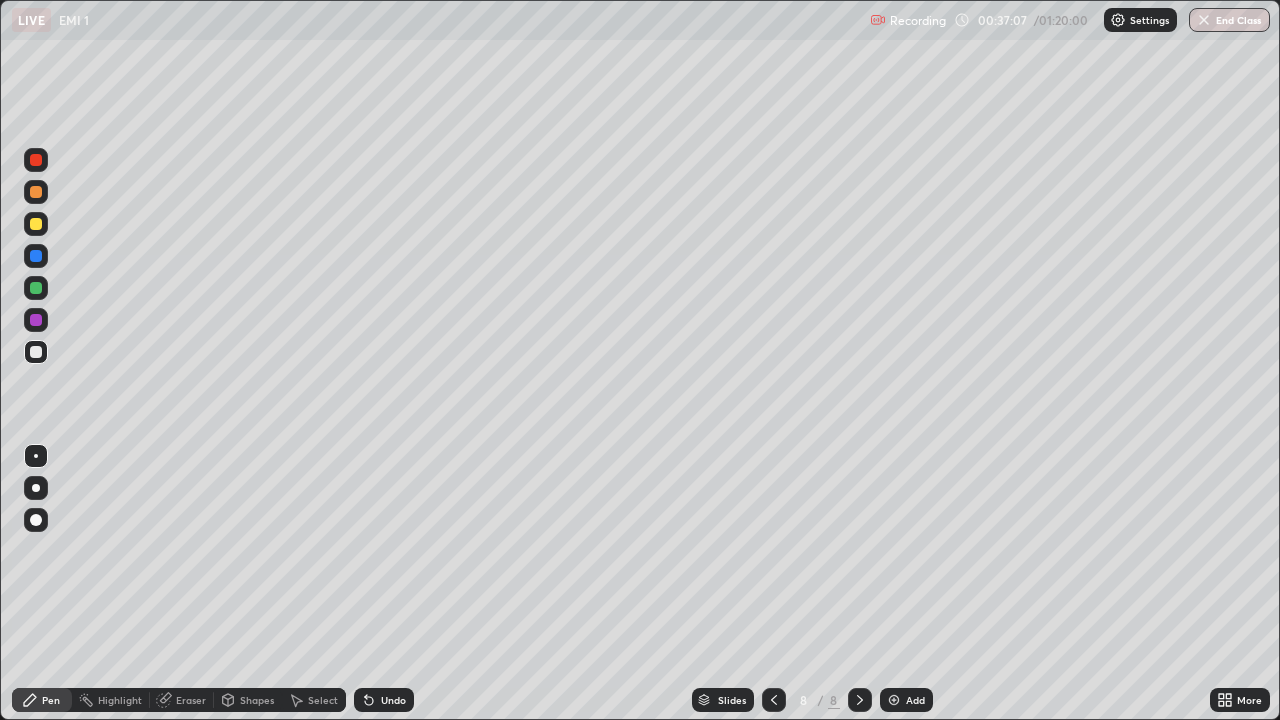 click on "Highlight" at bounding box center [111, 700] 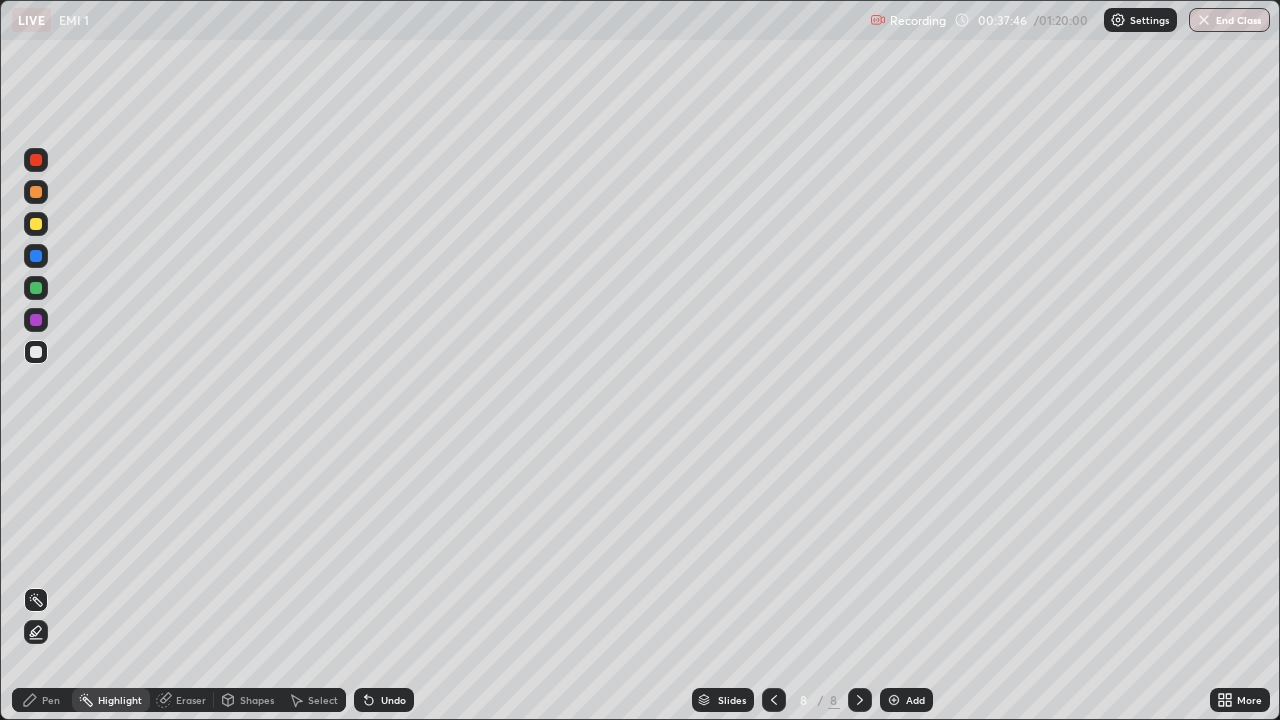 click on "Pen" at bounding box center [42, 700] 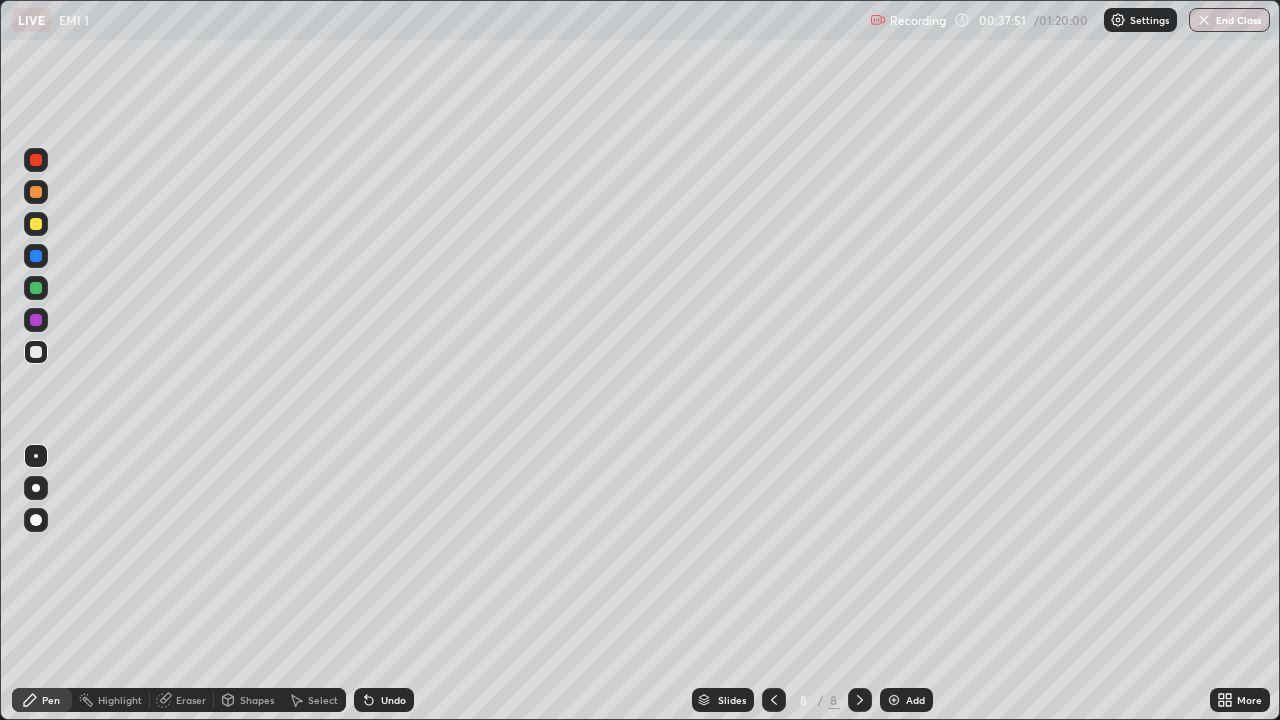 click at bounding box center [36, 352] 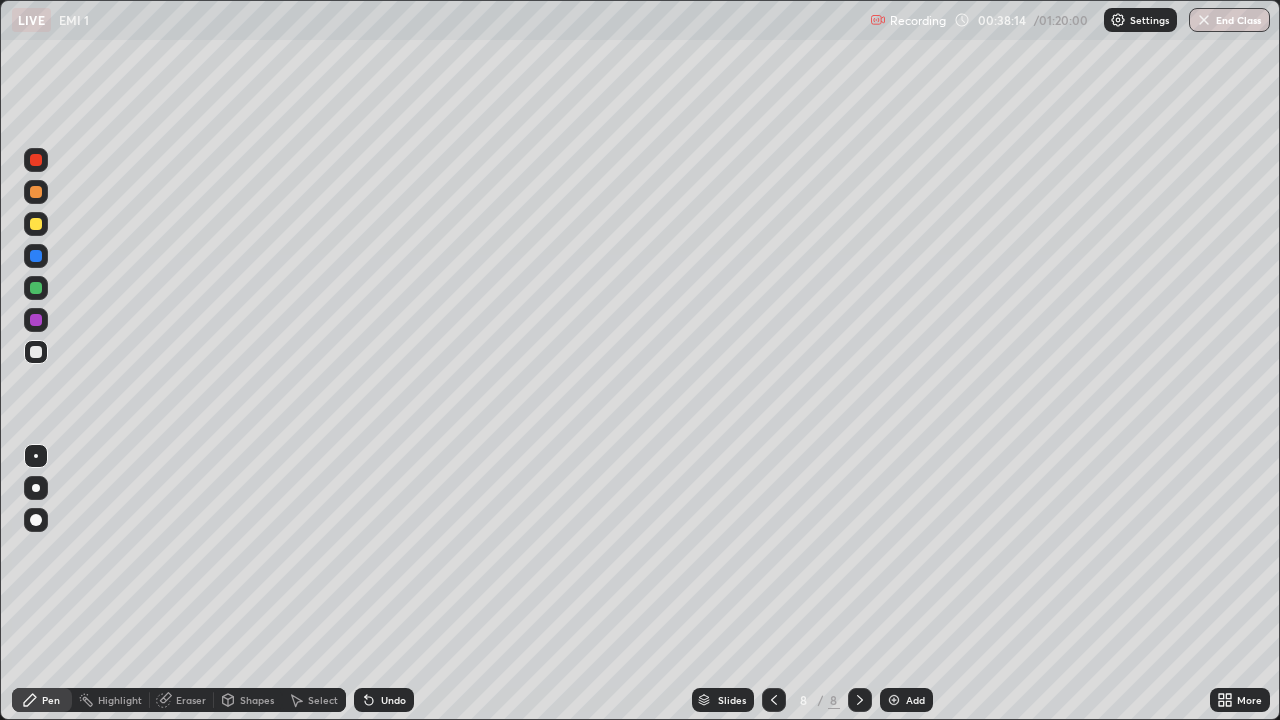 click on "Select" at bounding box center (323, 700) 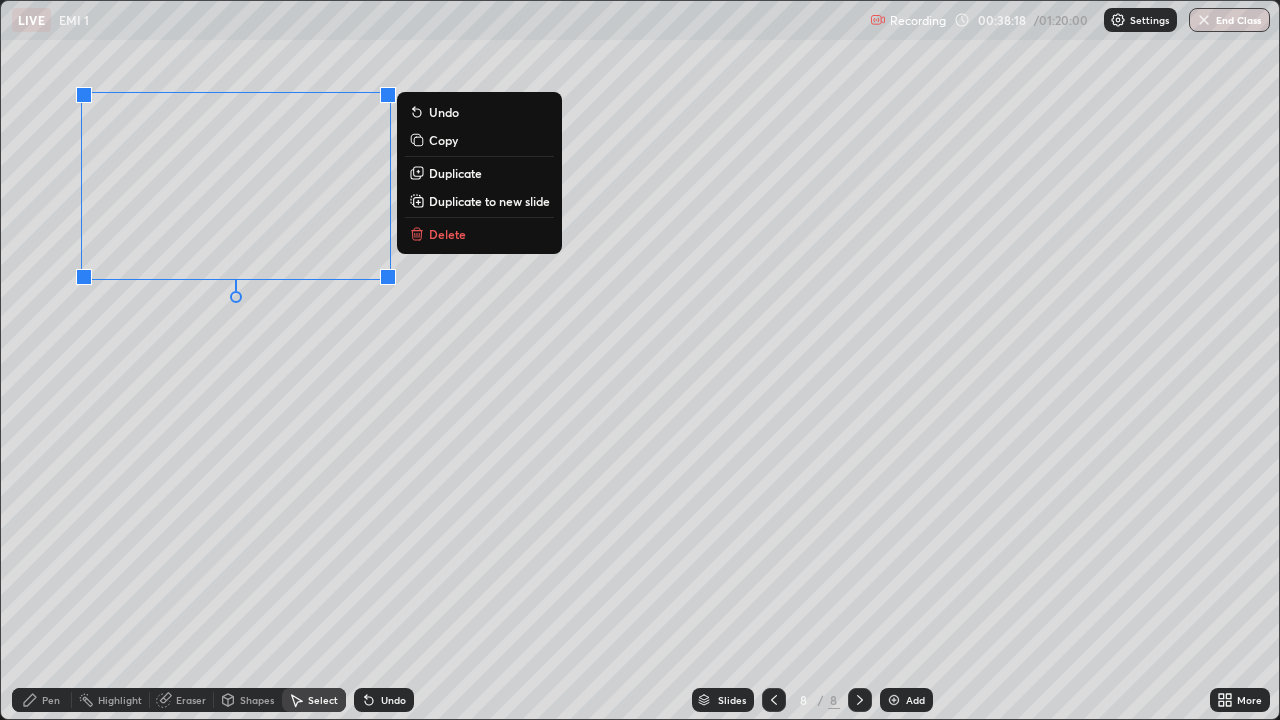 click on "Duplicate" at bounding box center [455, 173] 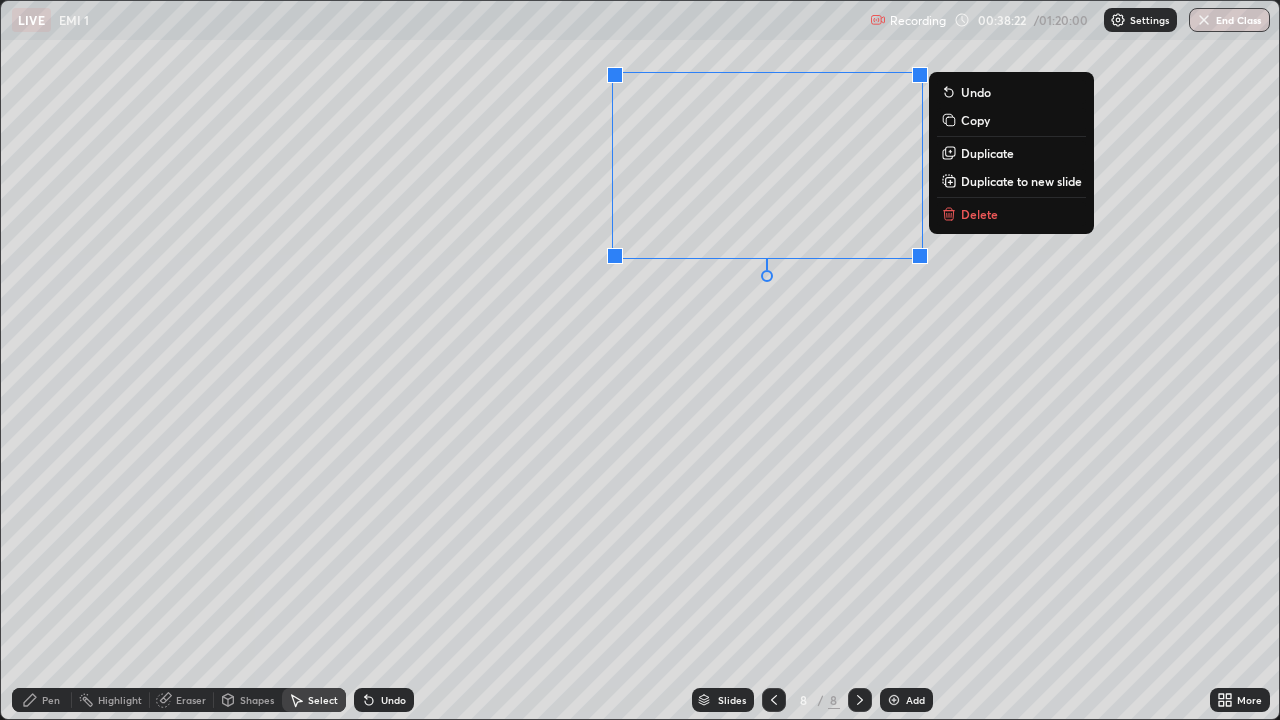 click on "0 ° Undo Copy Duplicate Duplicate to new slide Delete" at bounding box center [640, 360] 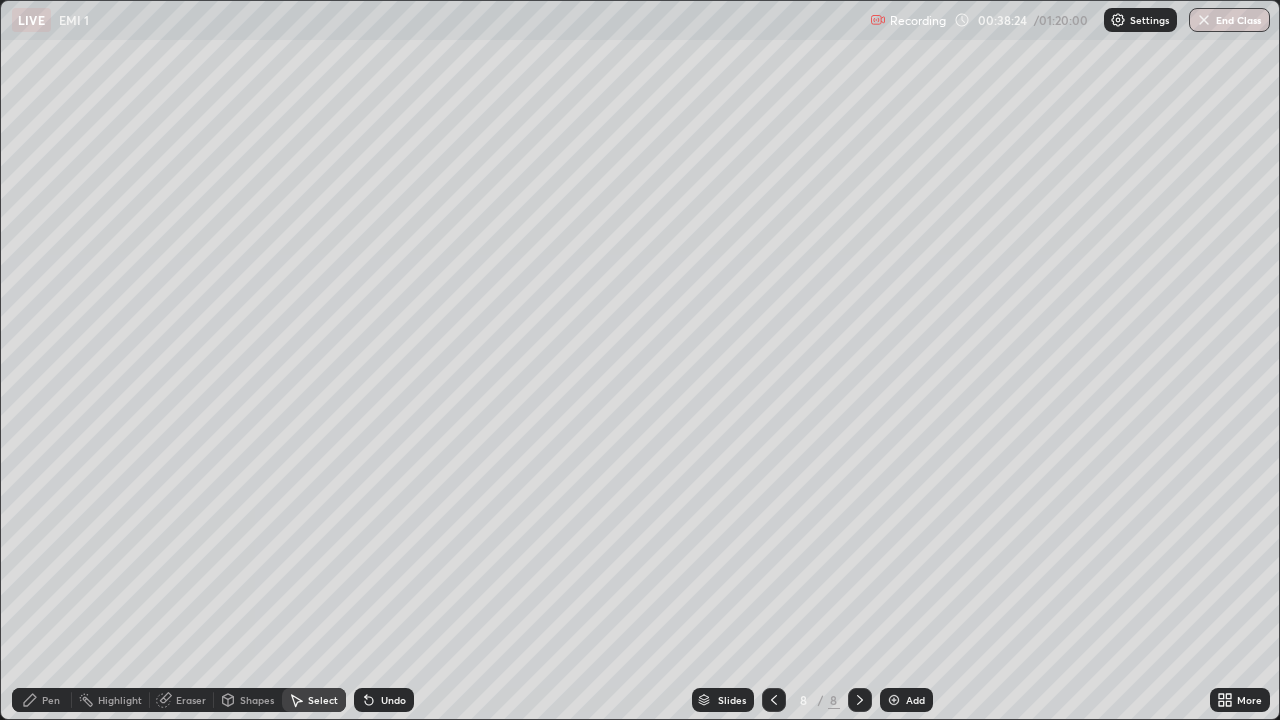 click on "Eraser" at bounding box center (191, 700) 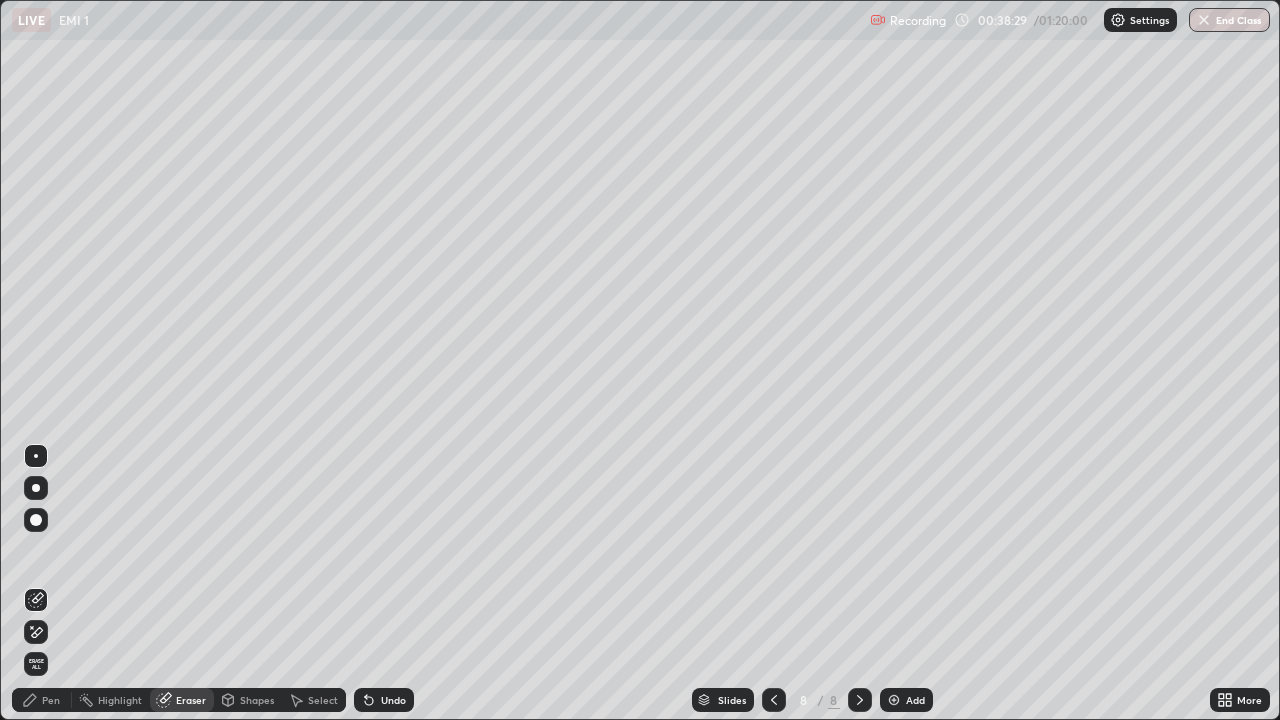 click on "Pen" at bounding box center (42, 700) 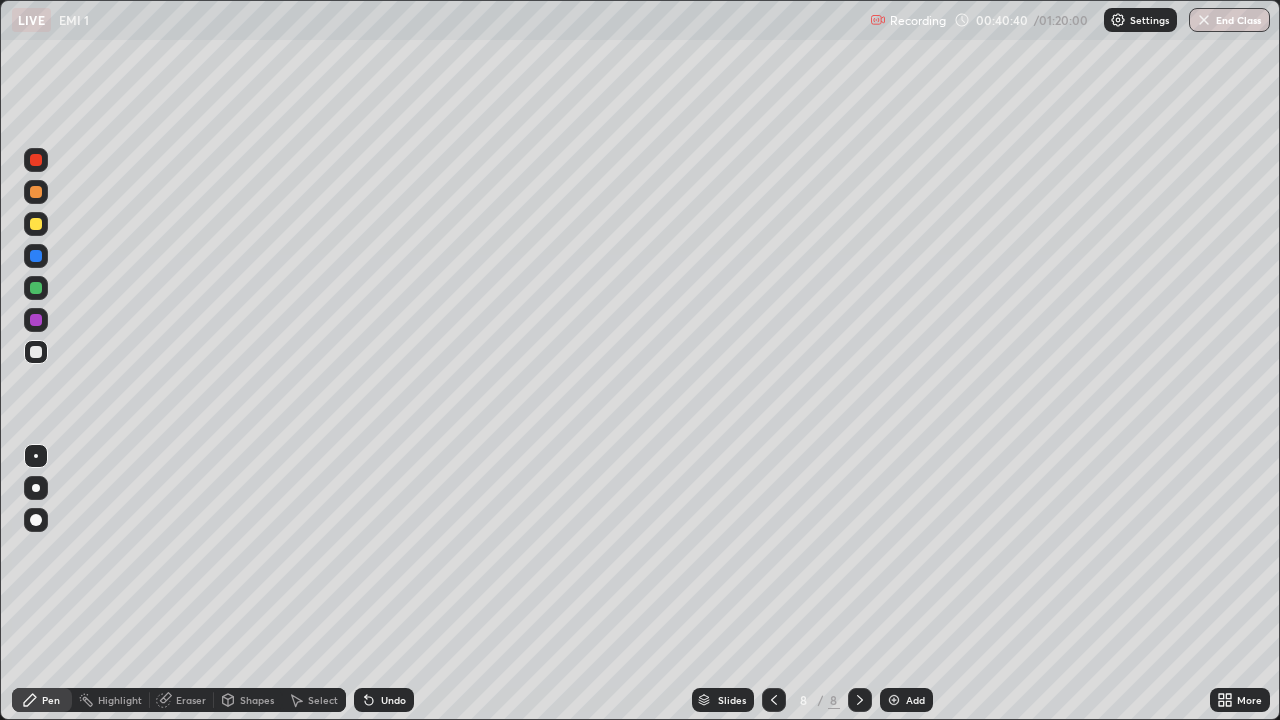 click on "Shapes" at bounding box center [257, 700] 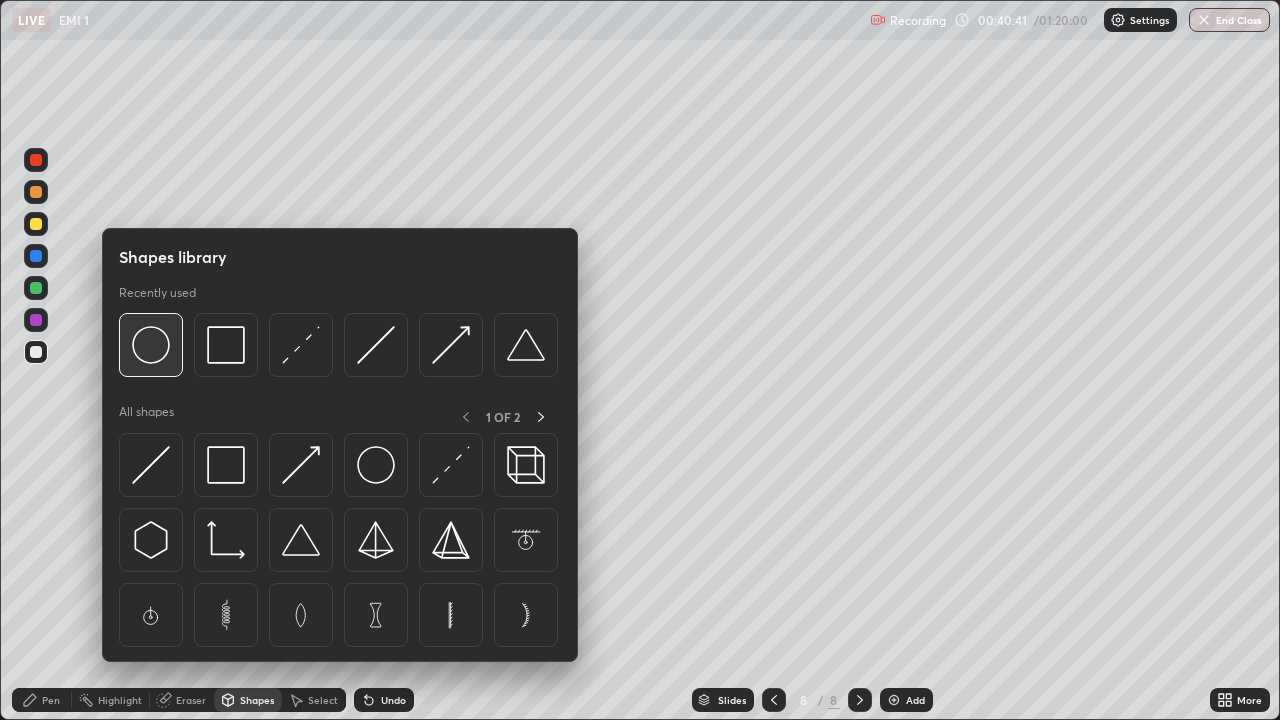 click at bounding box center [151, 345] 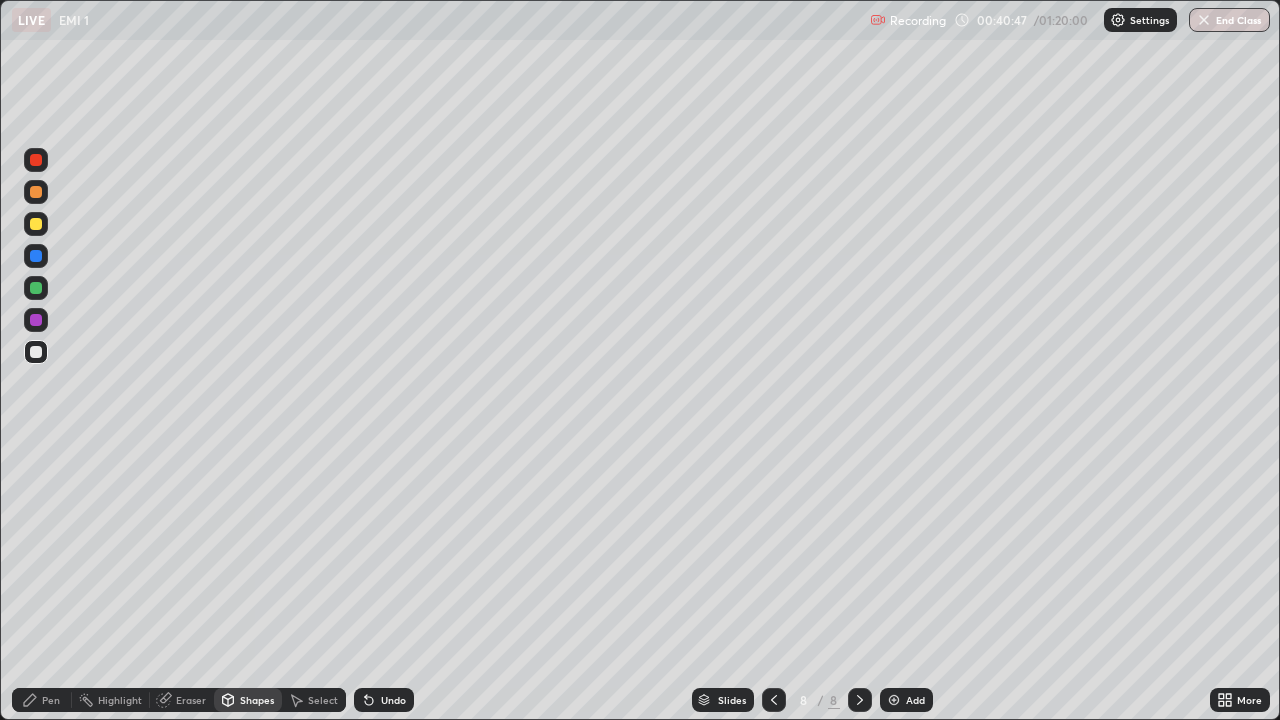 click on "Pen" at bounding box center (51, 700) 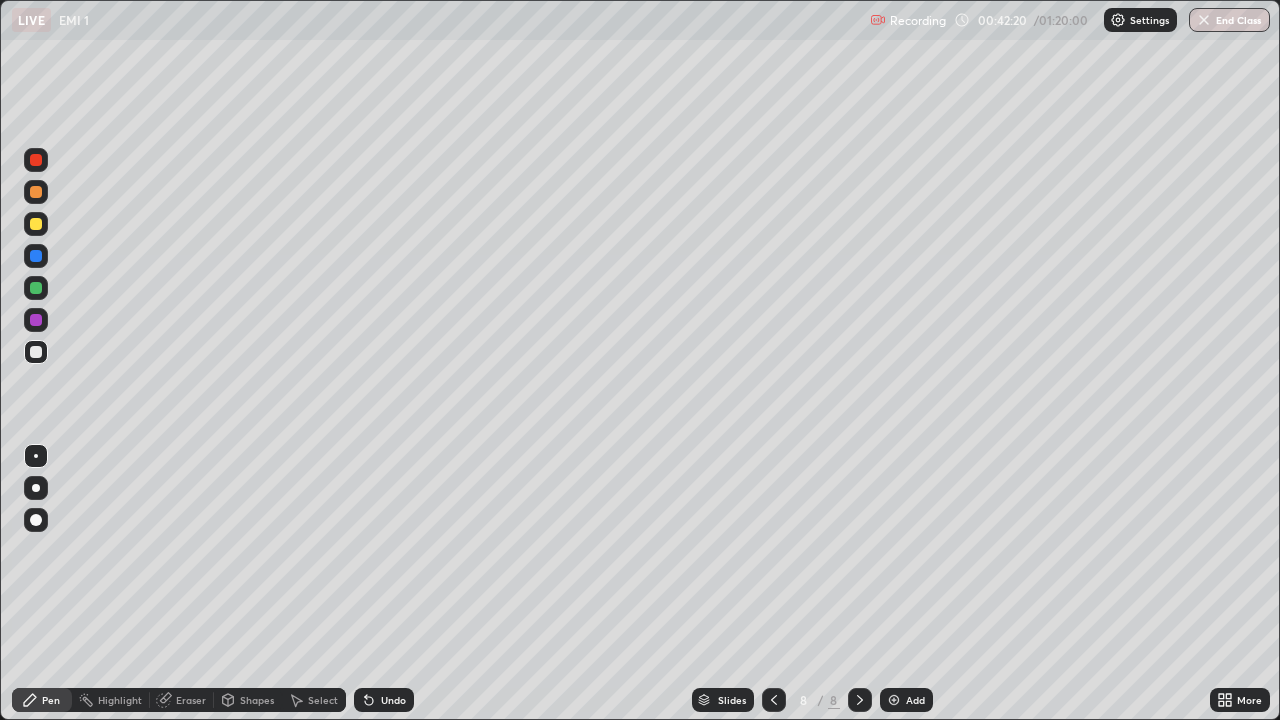 click at bounding box center (36, 192) 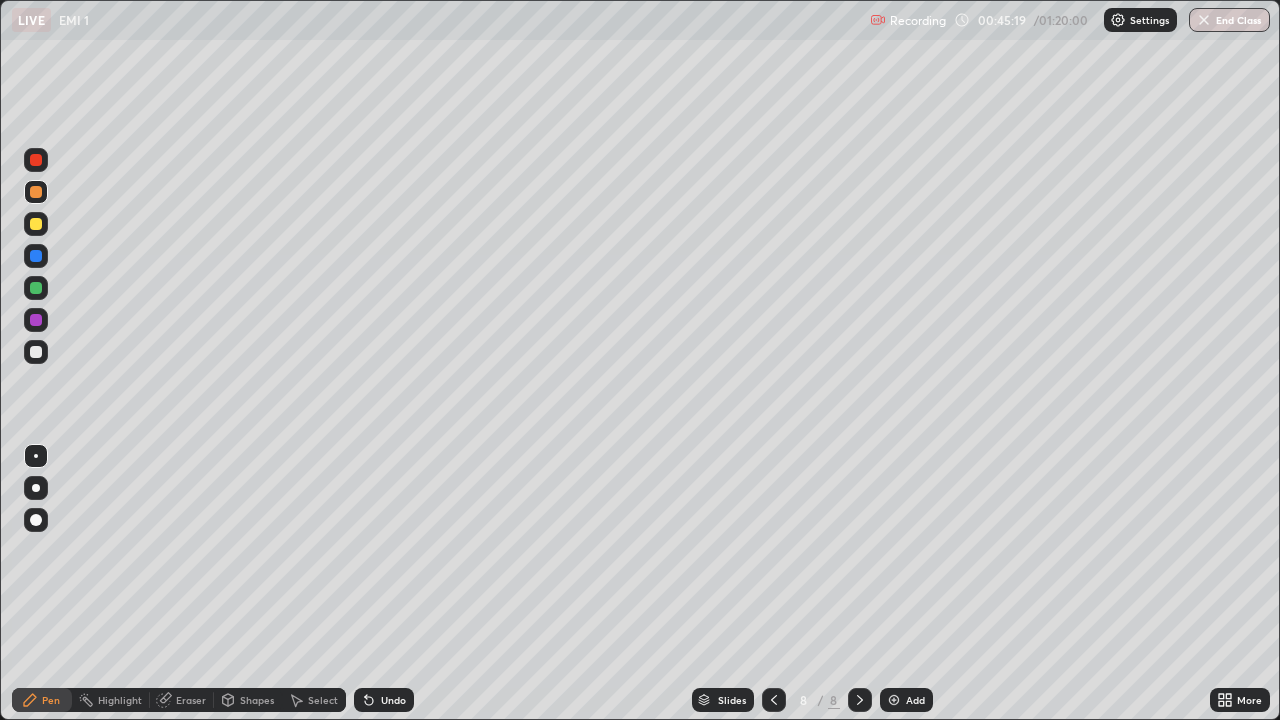 click on "Add" at bounding box center [906, 700] 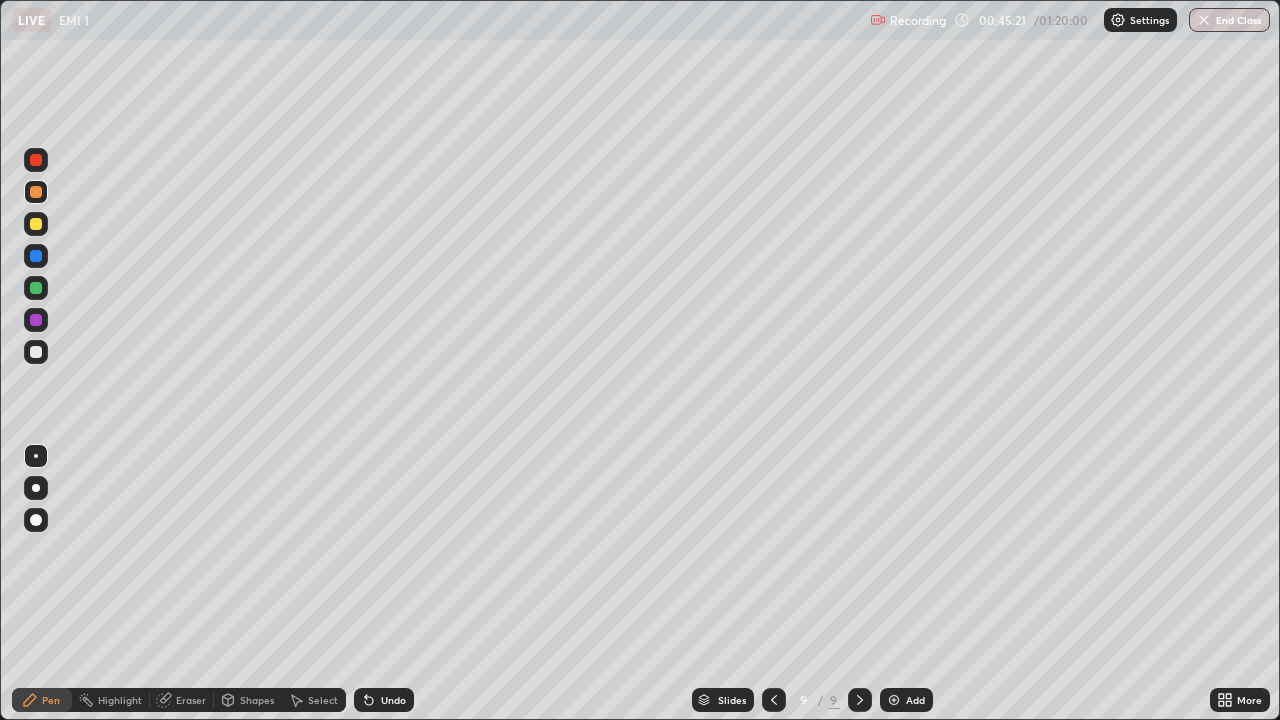 click at bounding box center (36, 352) 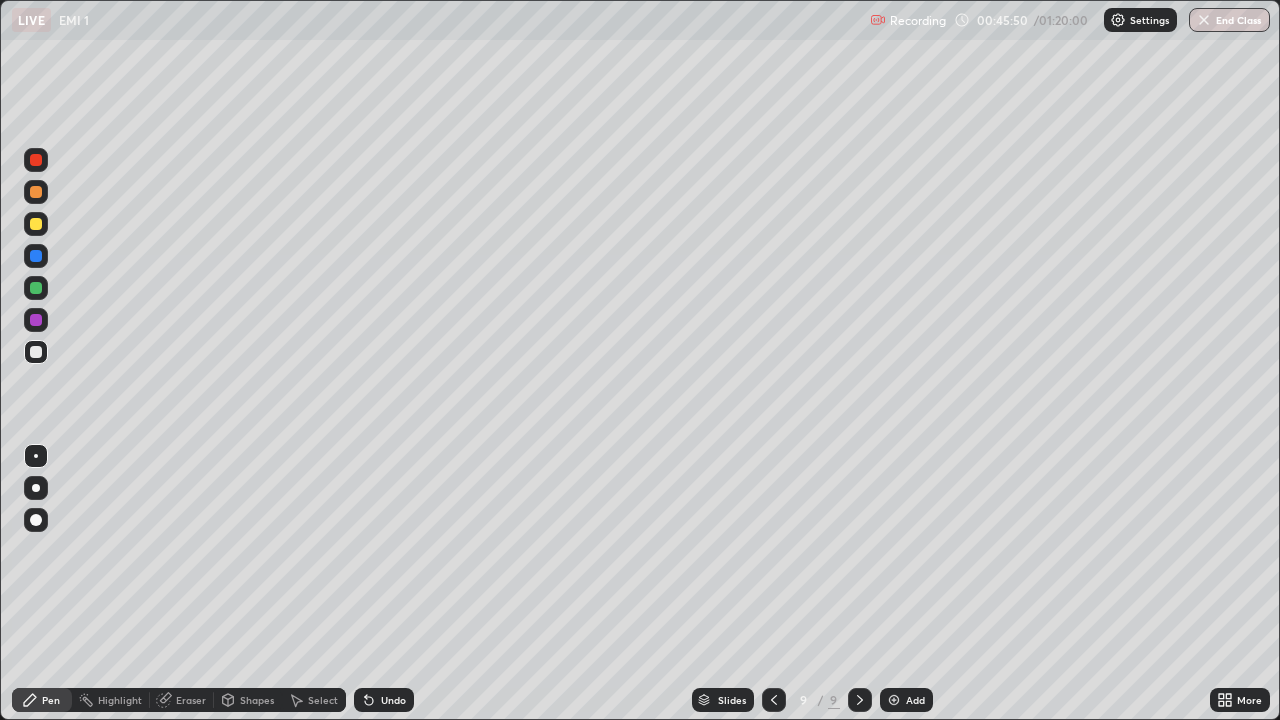 click on "Shapes" at bounding box center [248, 700] 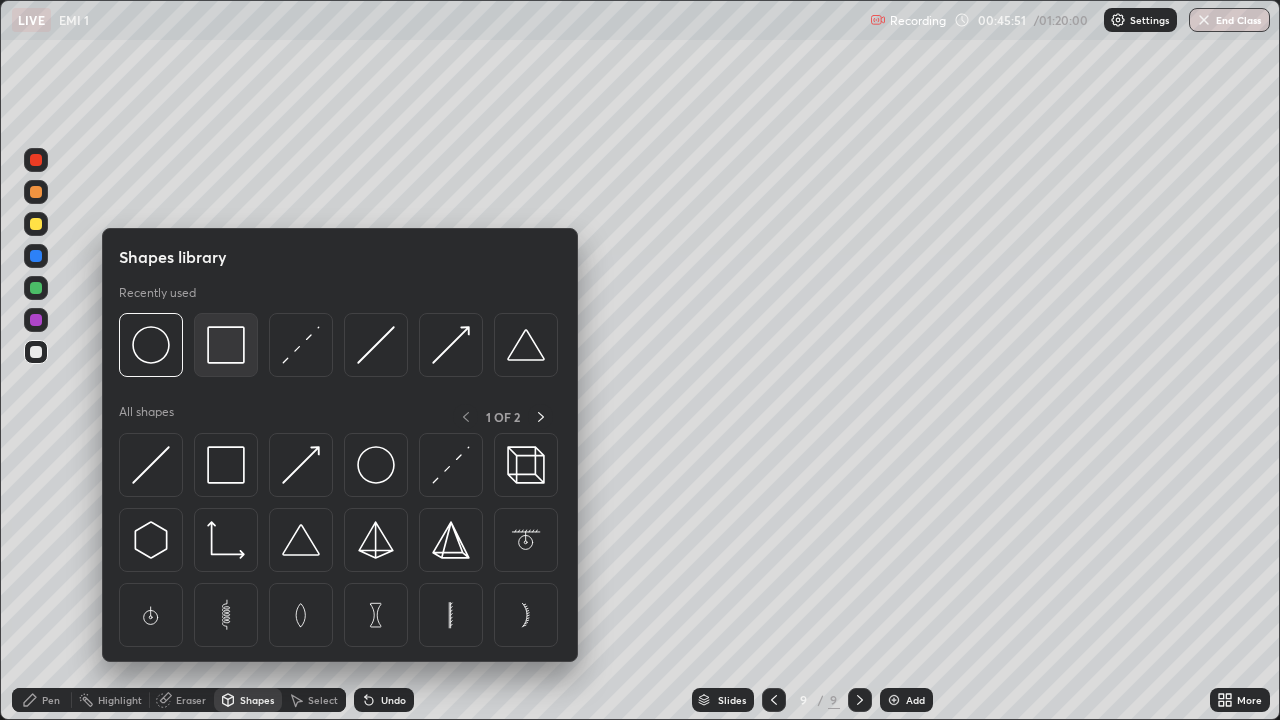 click at bounding box center [226, 345] 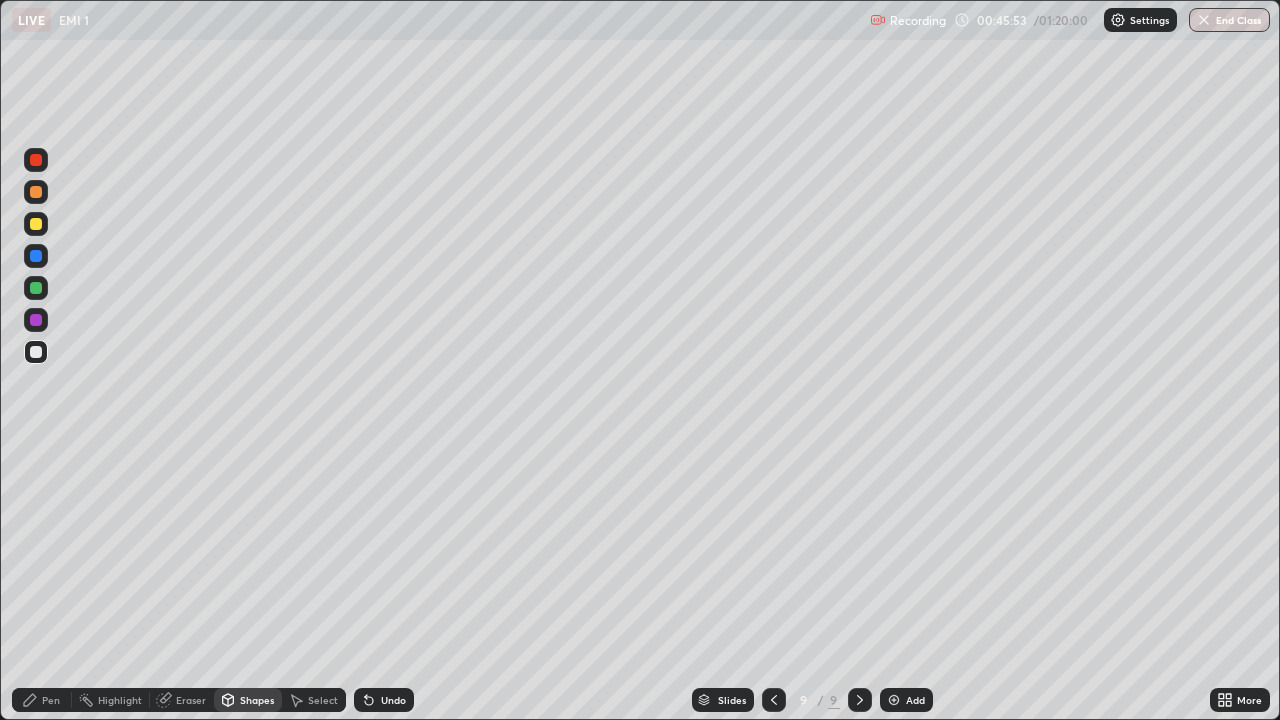 click on "Pen" at bounding box center [51, 700] 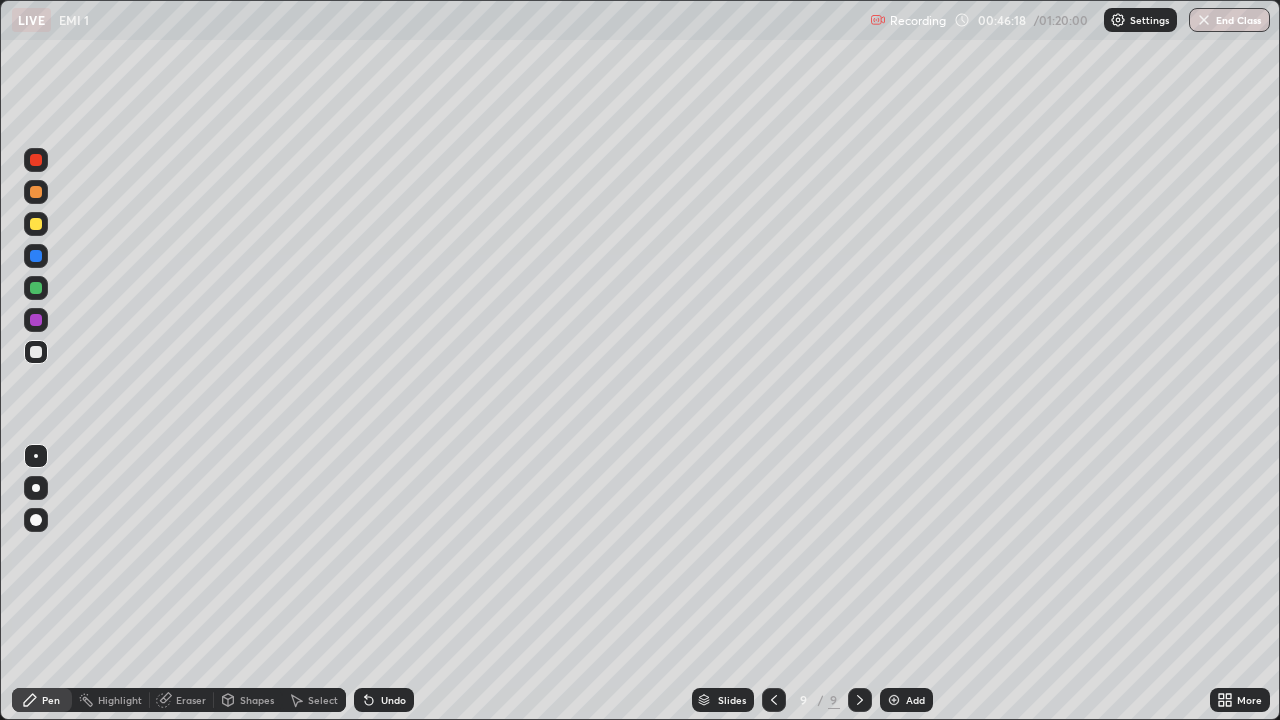 click on "Select" at bounding box center [314, 700] 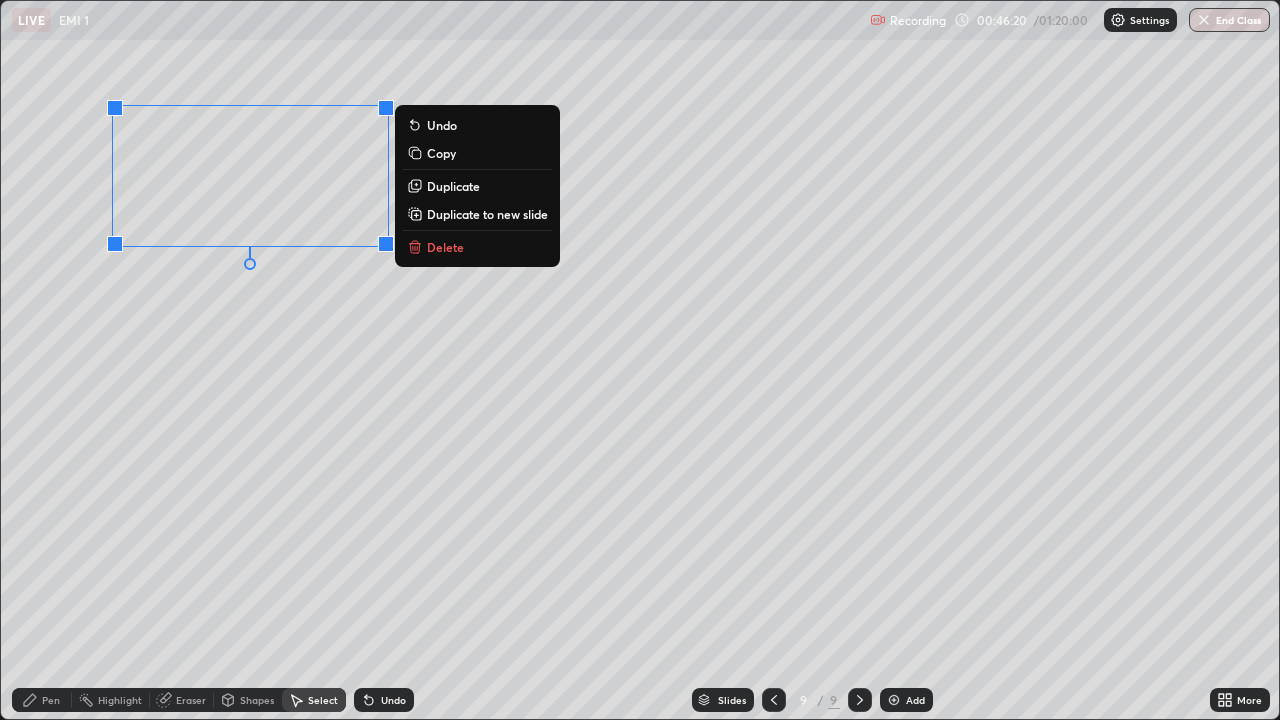 click on "Duplicate" at bounding box center [453, 186] 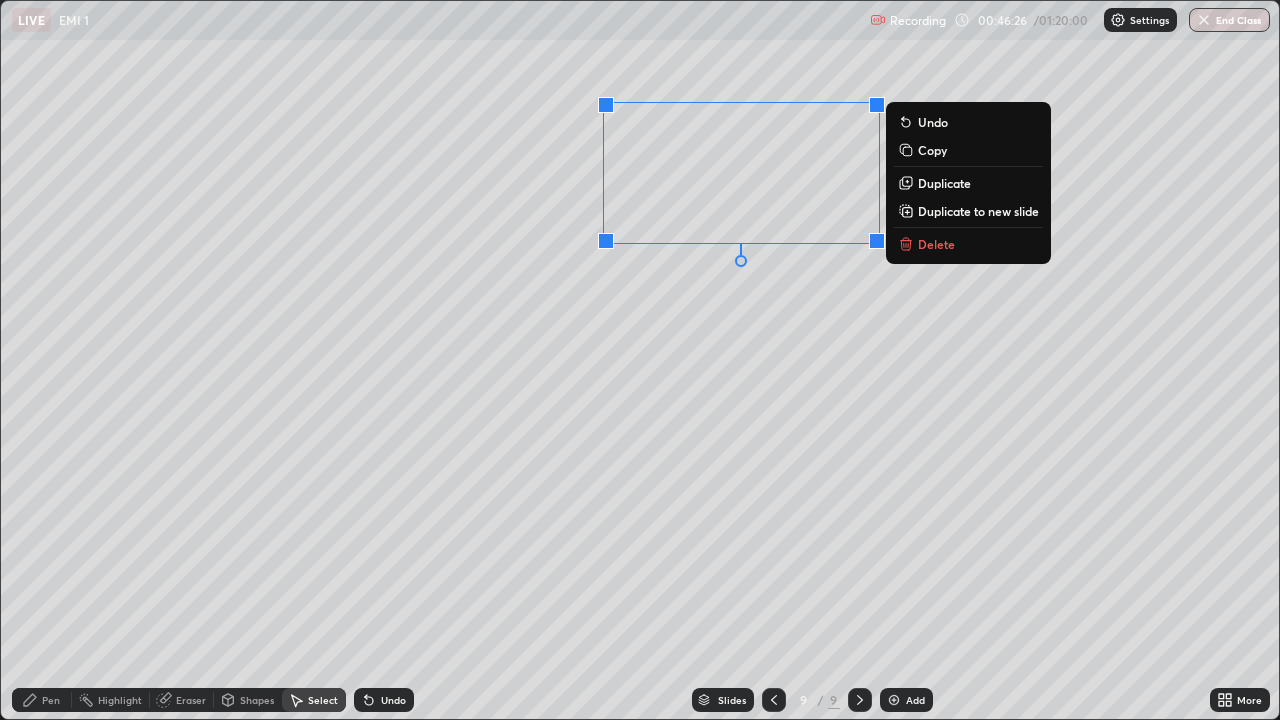 click on "0 ° Undo Copy Duplicate Duplicate to new slide Delete" at bounding box center (640, 360) 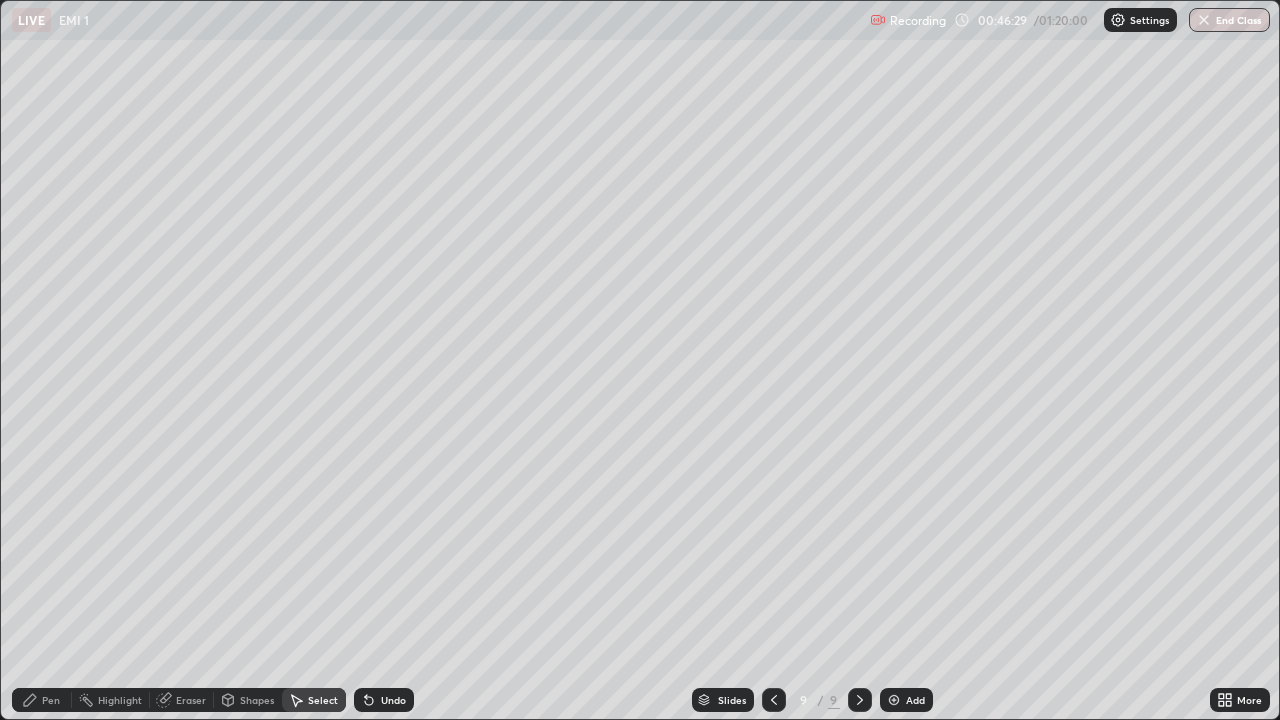 click on "Eraser" at bounding box center (182, 700) 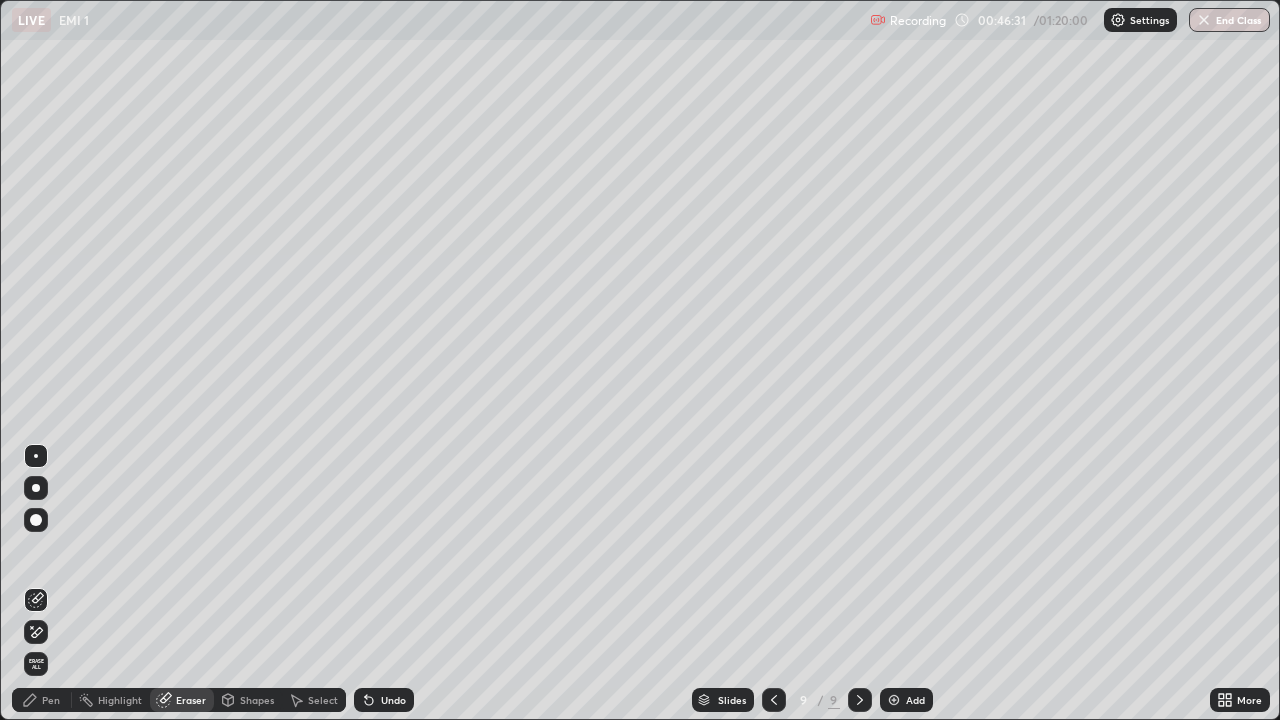 click on "Pen" at bounding box center (51, 700) 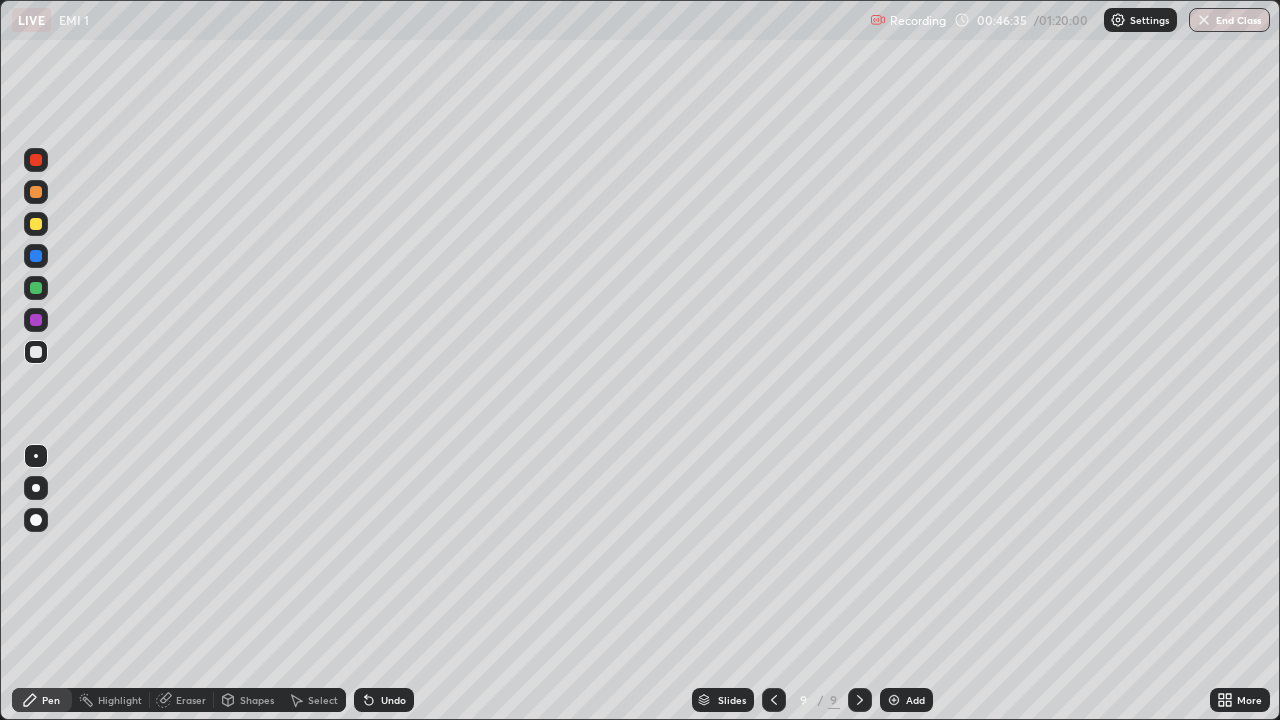 click on "Shapes" at bounding box center (248, 700) 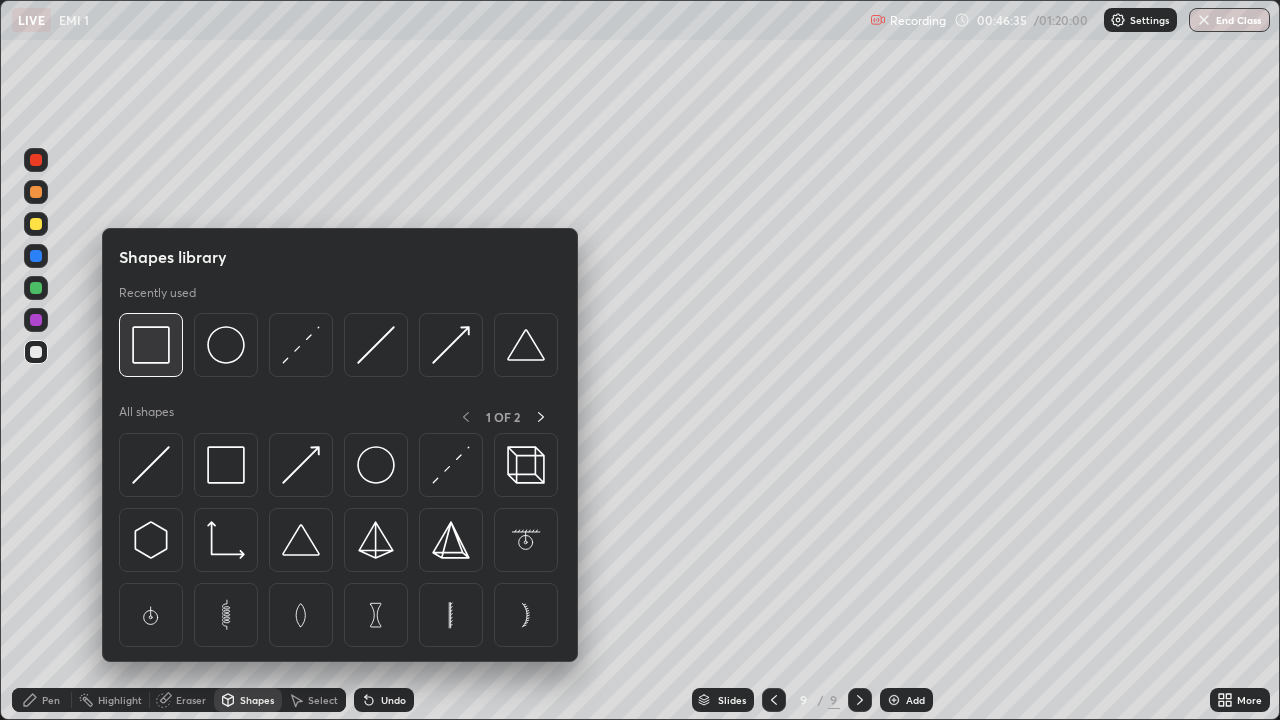 click at bounding box center (151, 345) 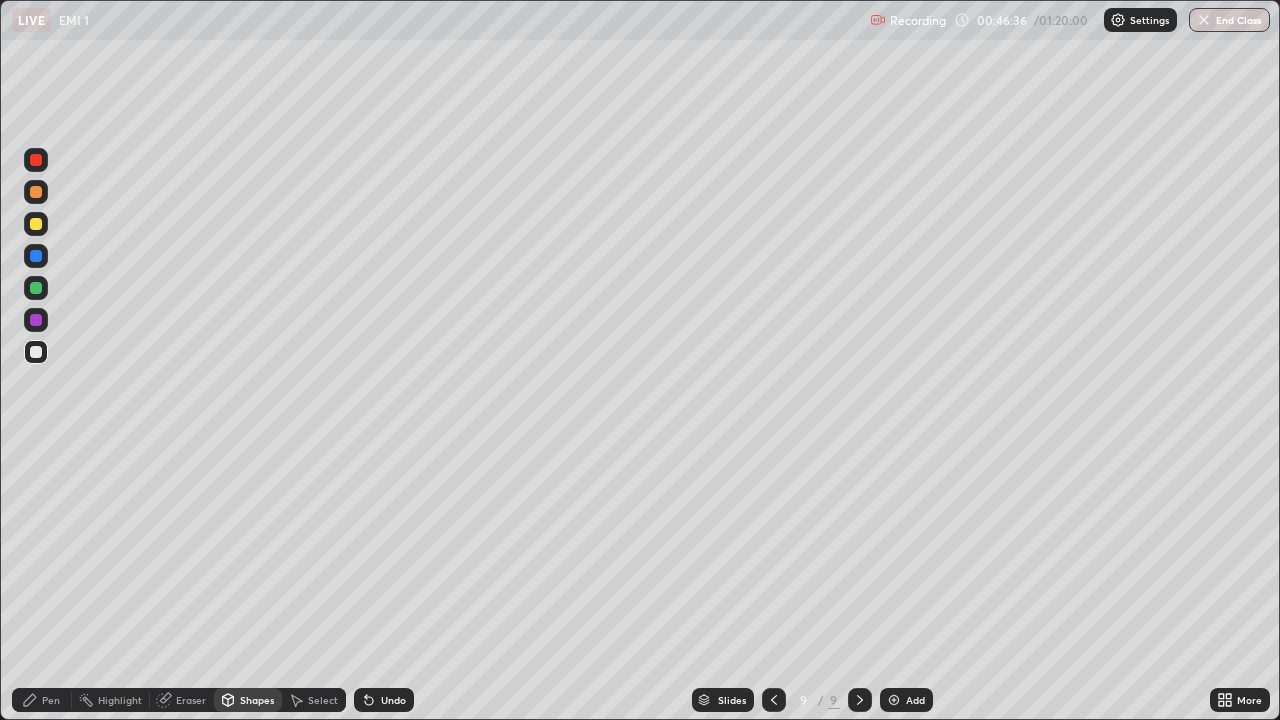 click at bounding box center (36, 320) 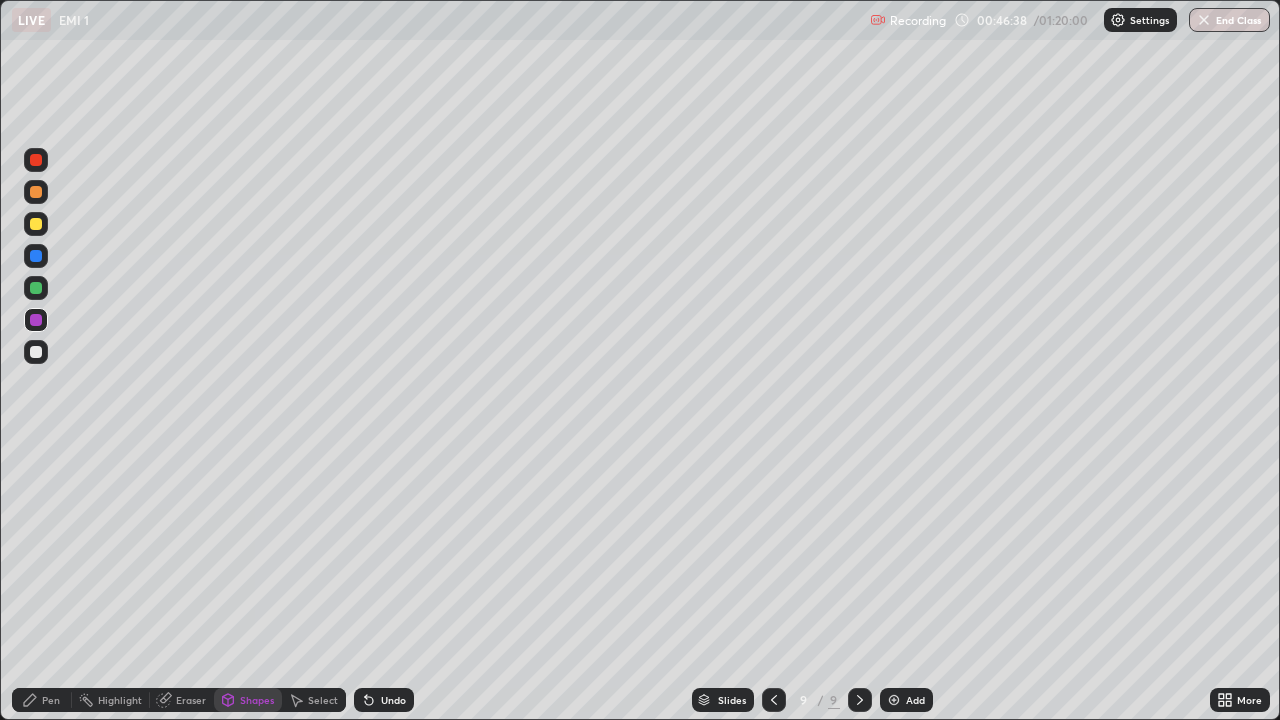 click on "Pen" at bounding box center (51, 700) 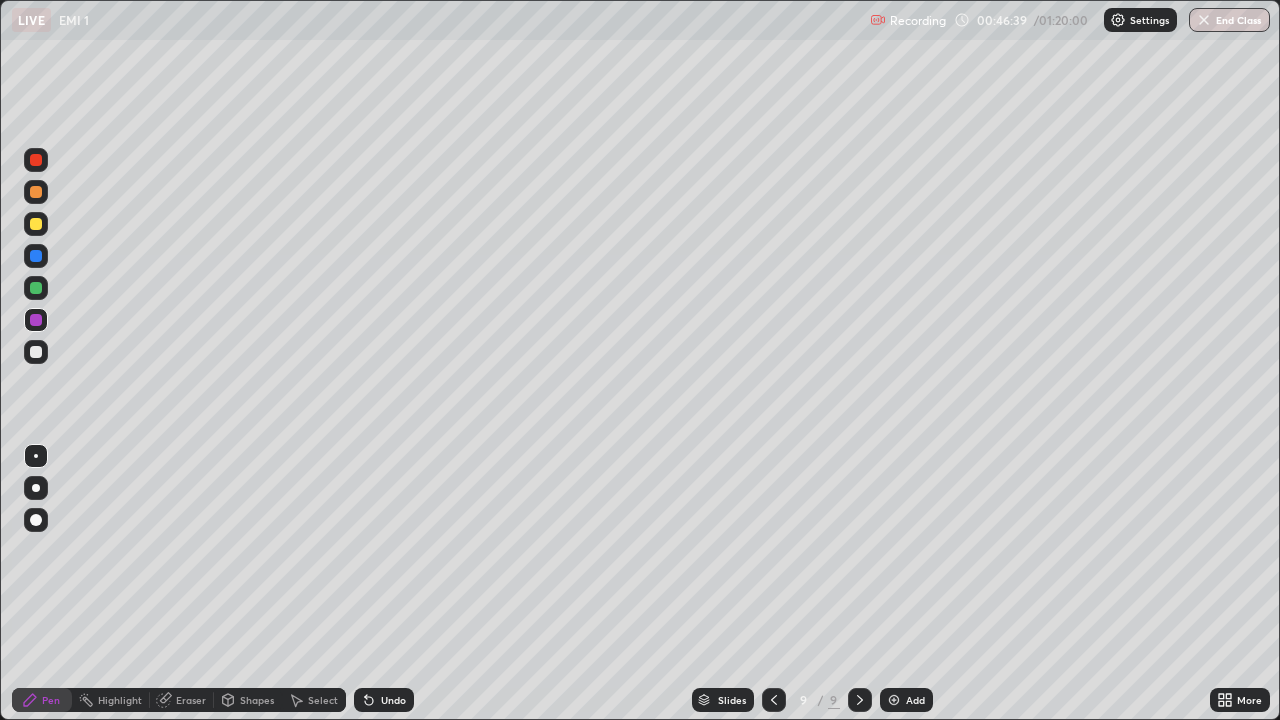 click at bounding box center [36, 352] 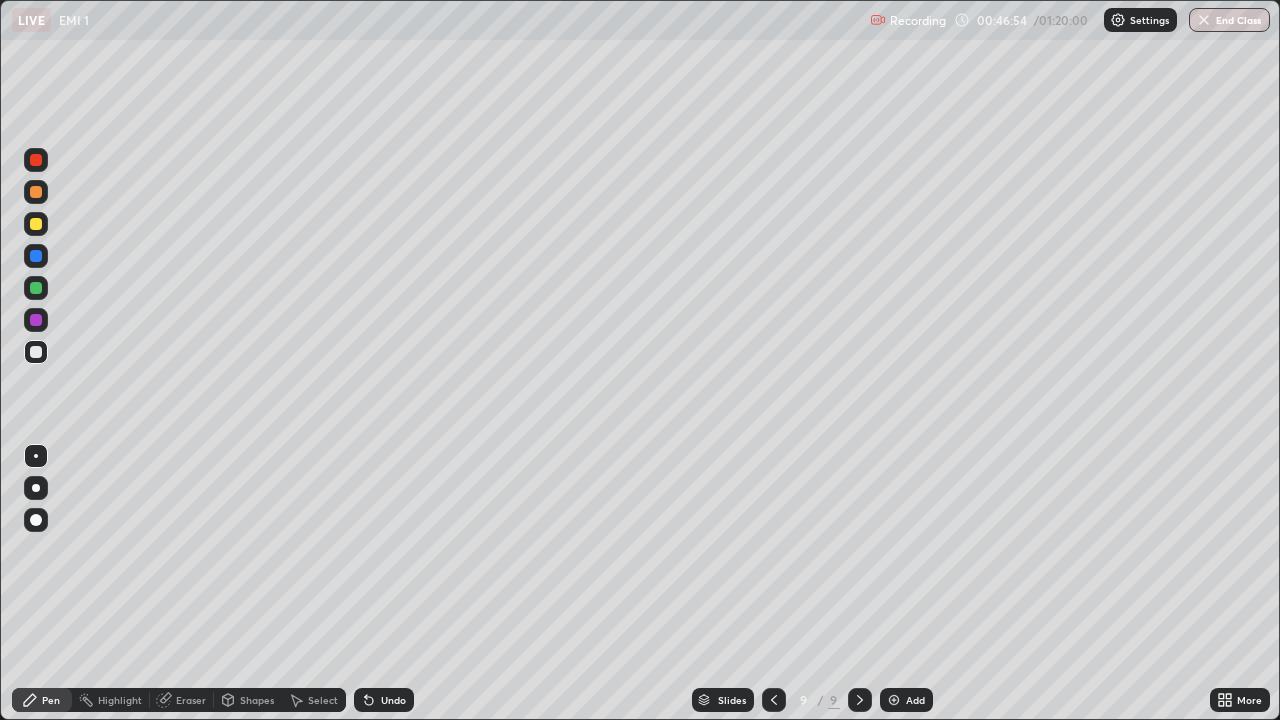 click on "Undo" at bounding box center (384, 700) 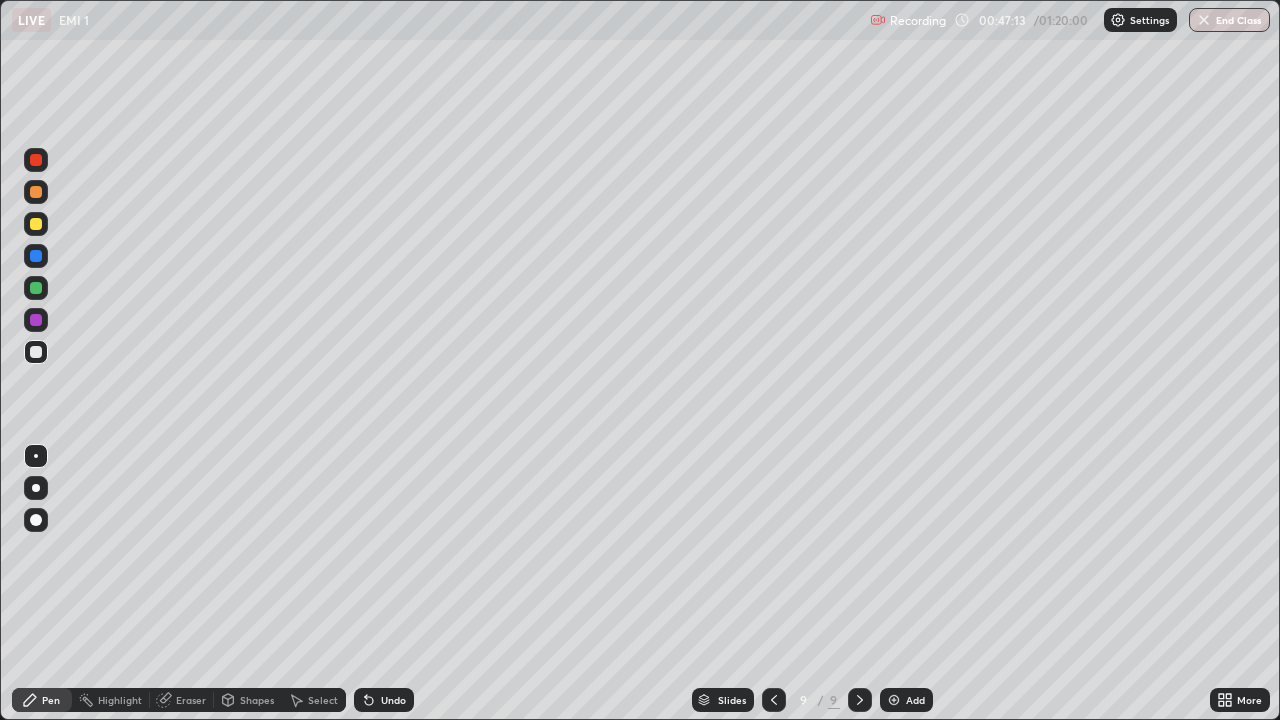 click on "Highlight" at bounding box center (120, 700) 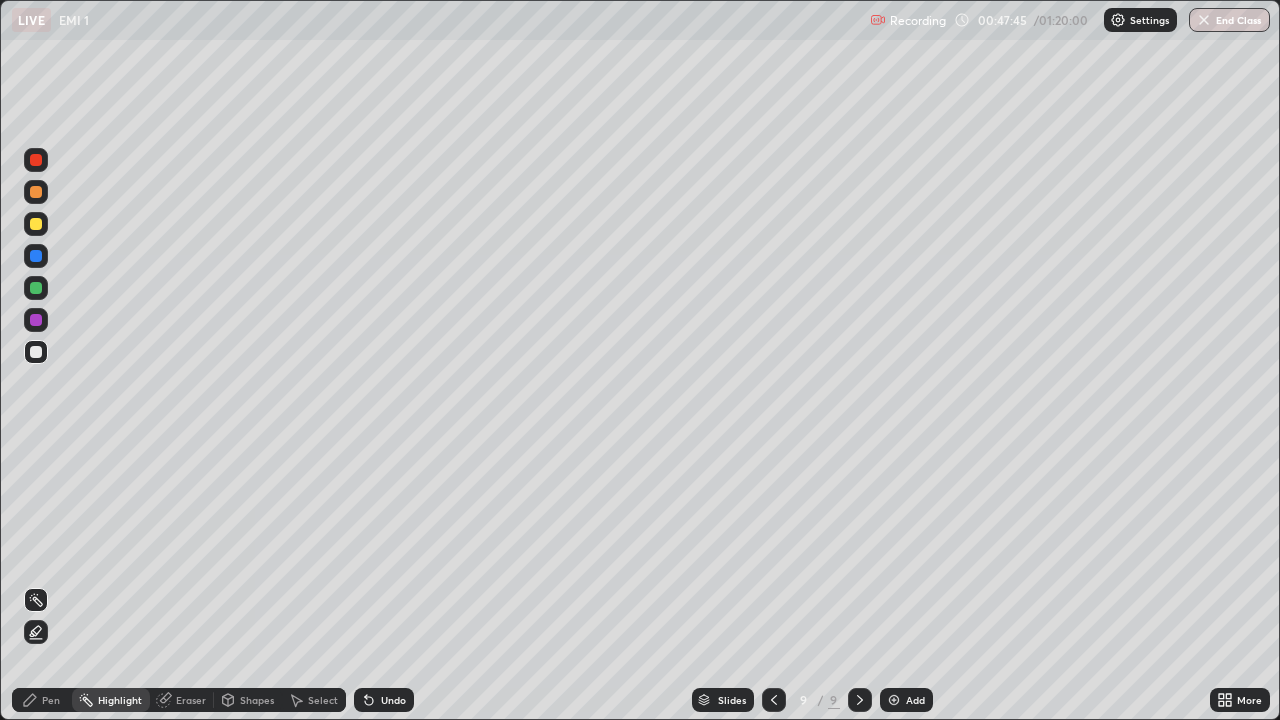 click at bounding box center [36, 224] 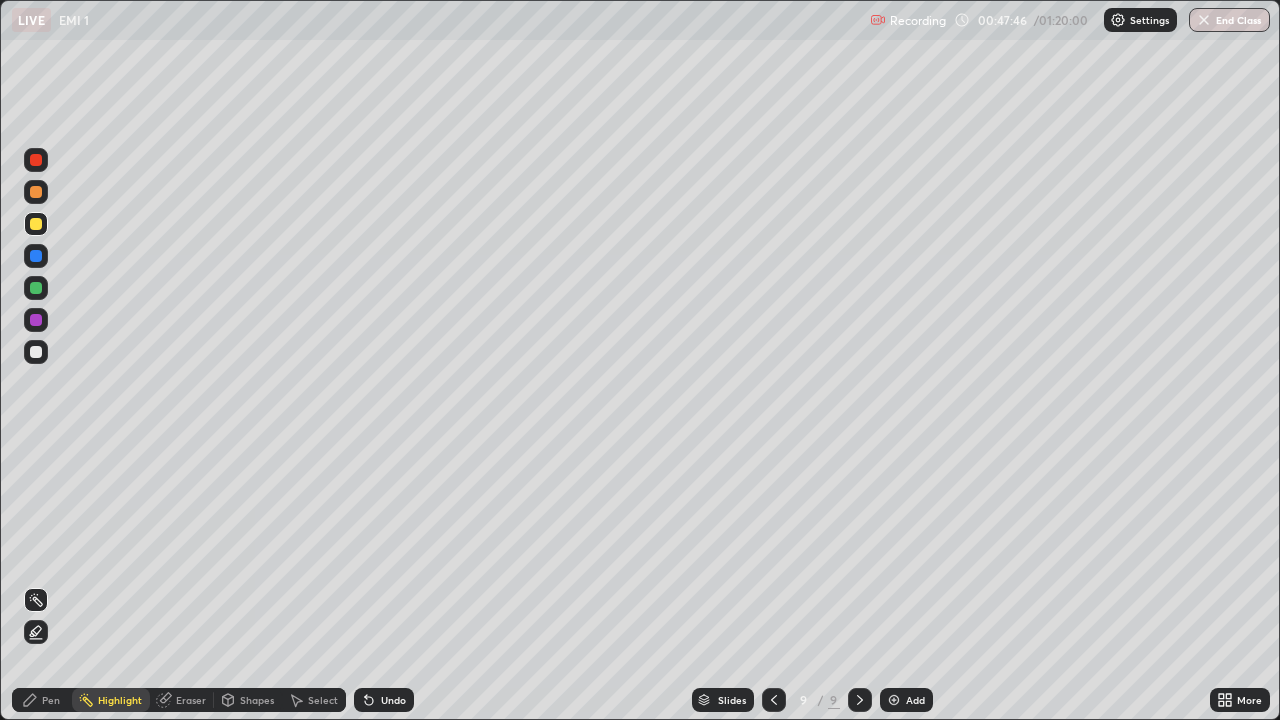 click on "Pen" at bounding box center [51, 700] 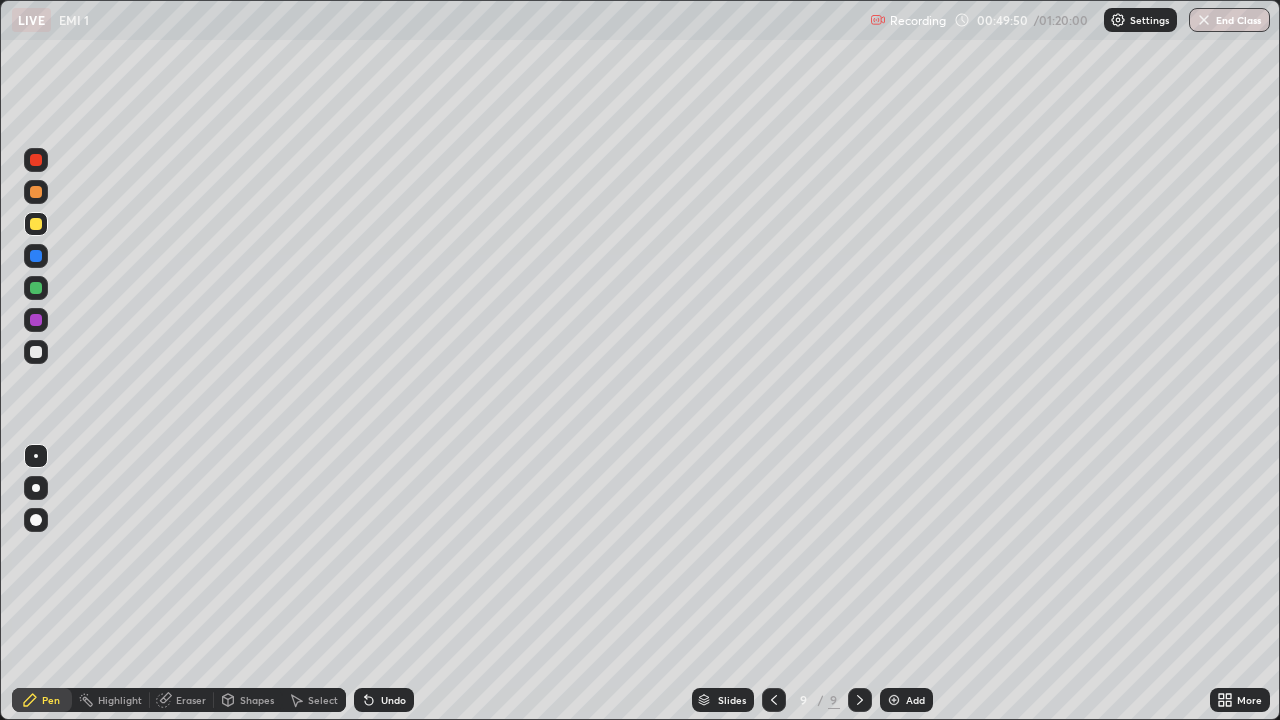 click on "Add" at bounding box center (915, 700) 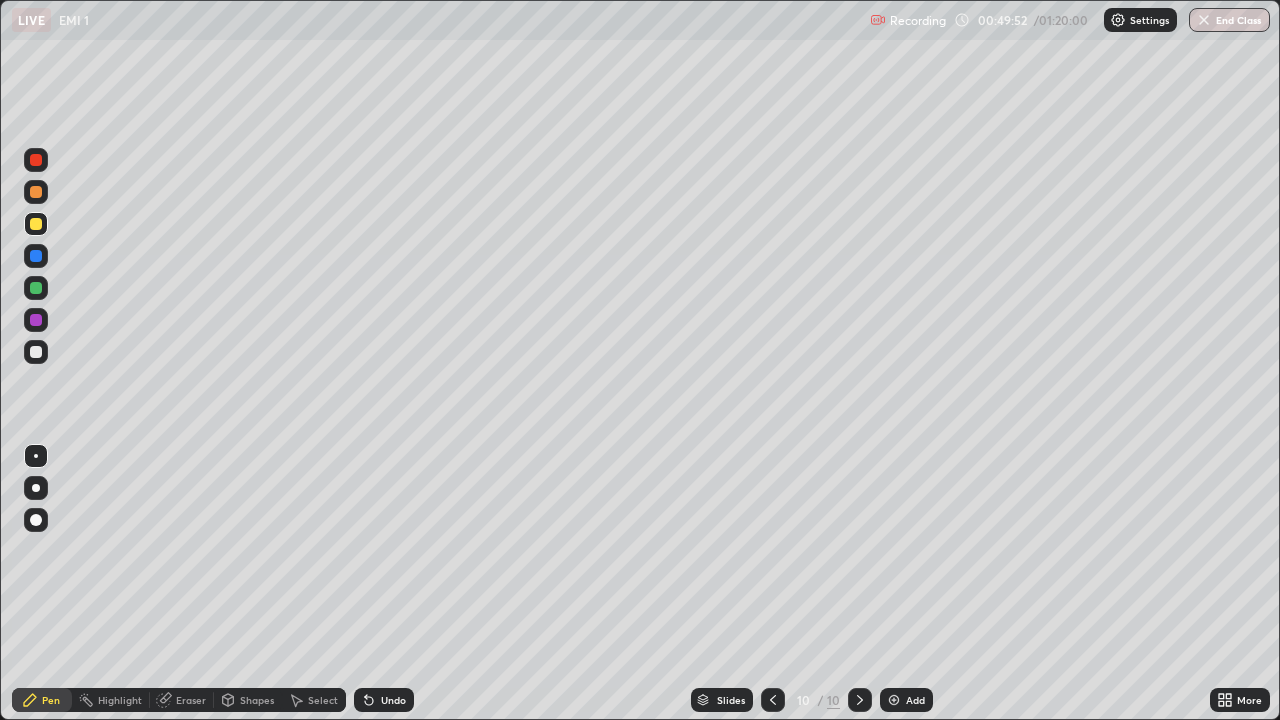 click at bounding box center [36, 456] 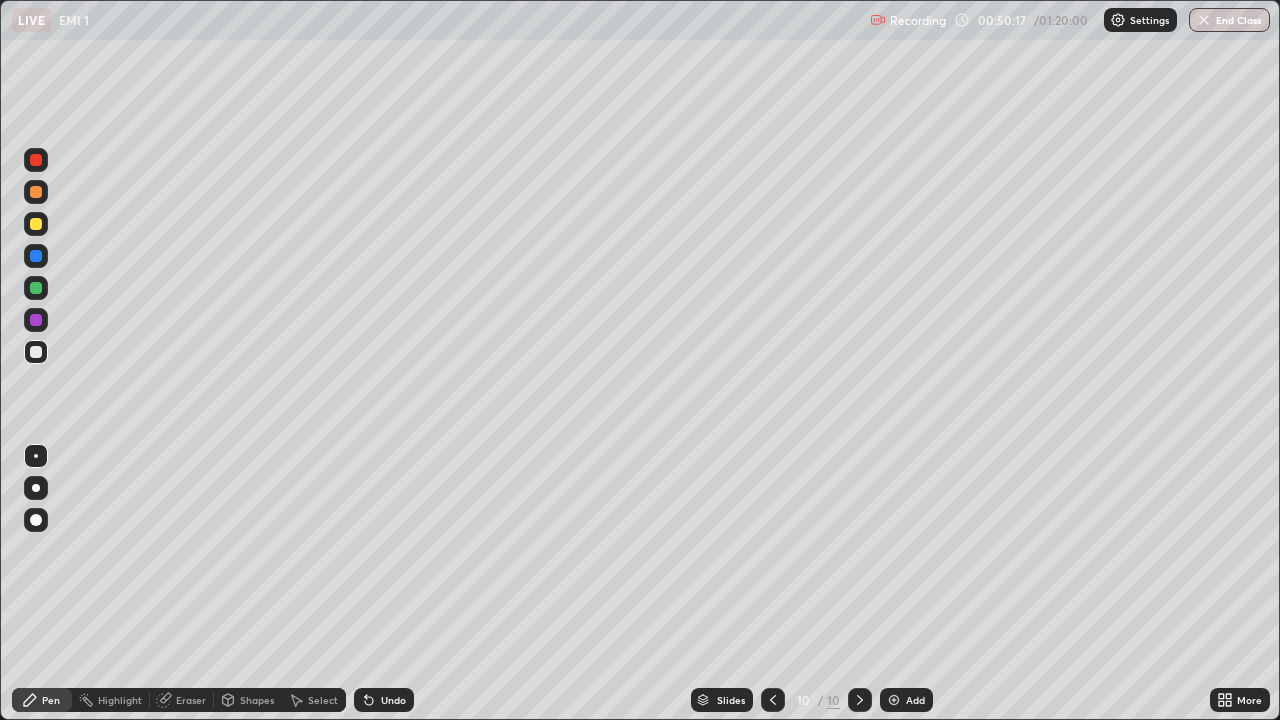 click at bounding box center (36, 352) 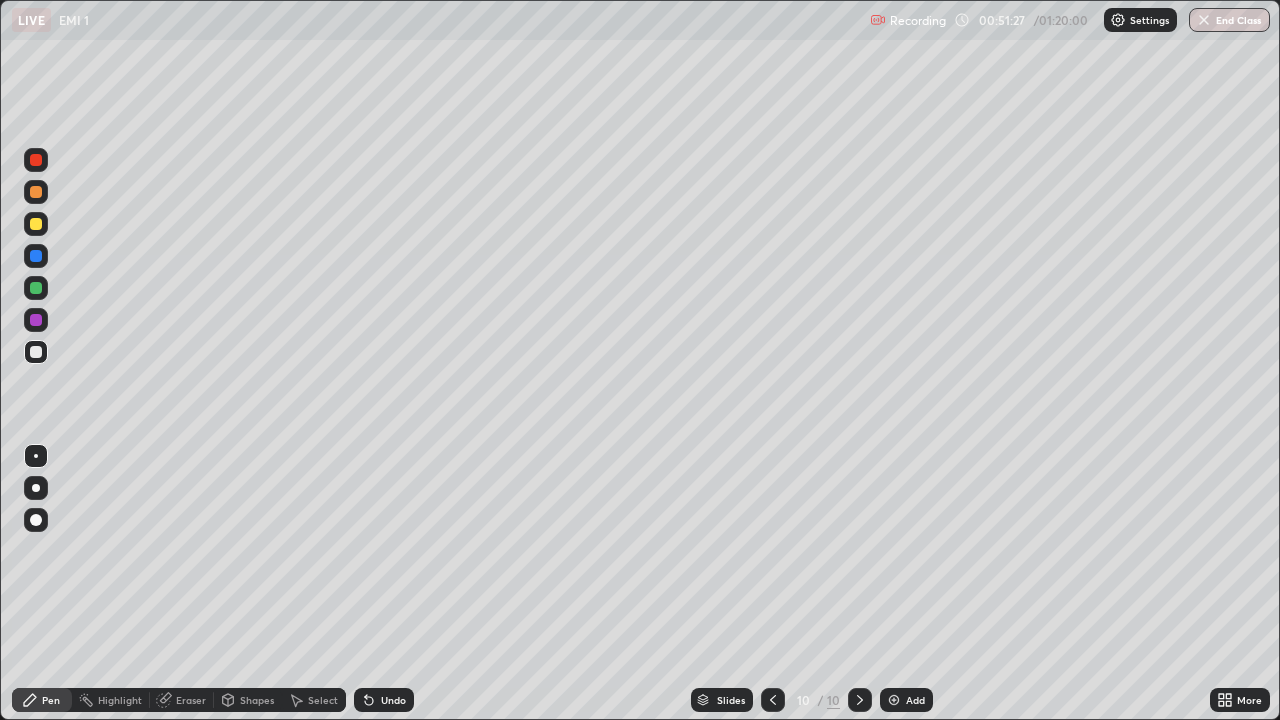 click on "Shapes" at bounding box center [257, 700] 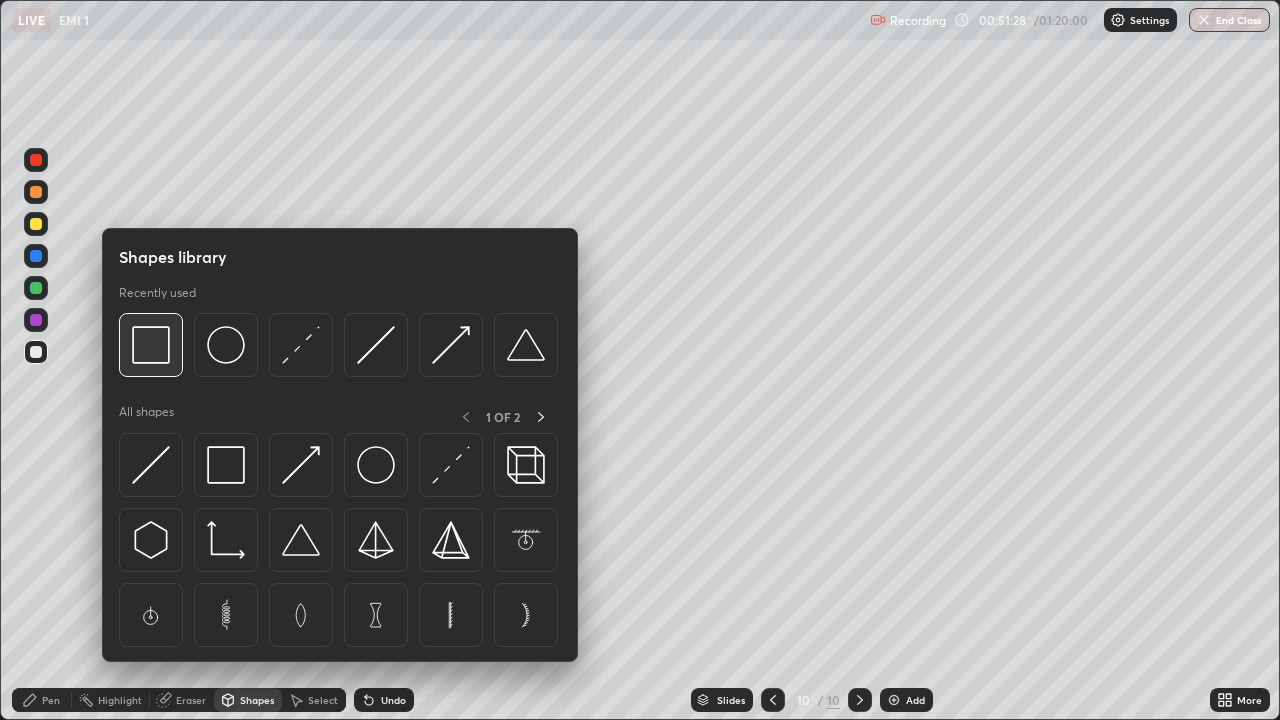 click at bounding box center (151, 345) 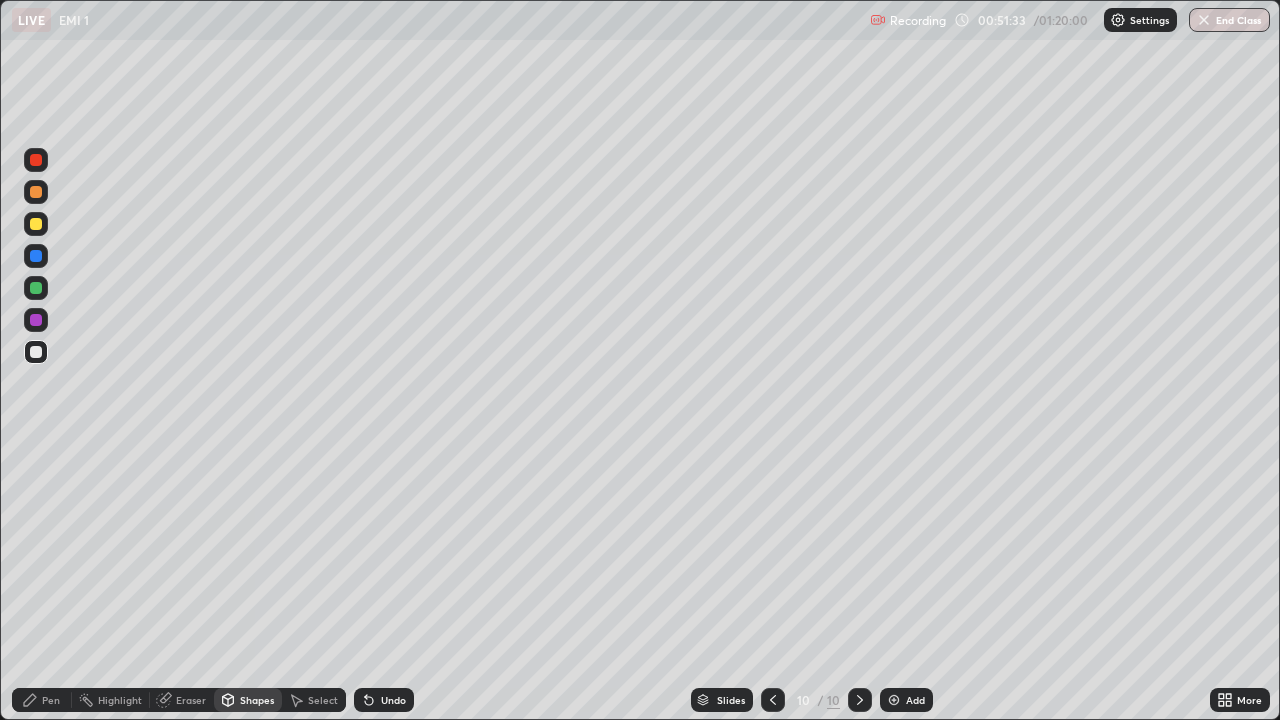 click on "Pen" at bounding box center (42, 700) 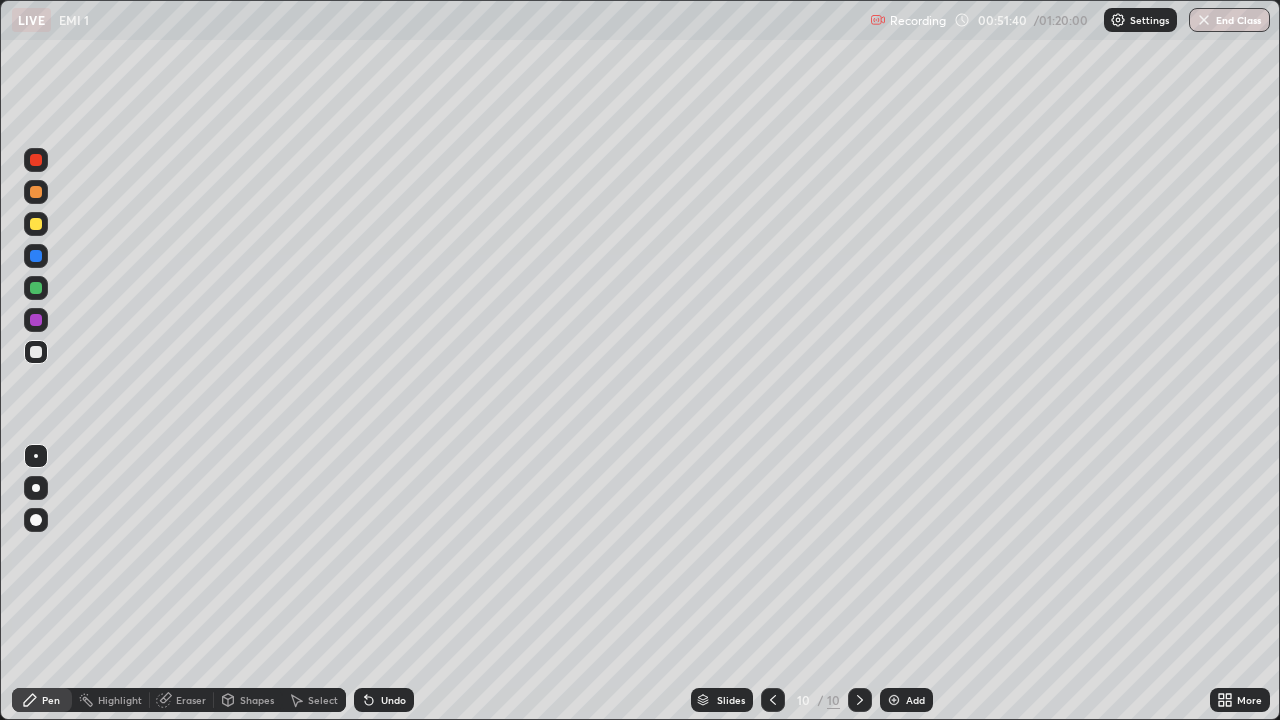 click 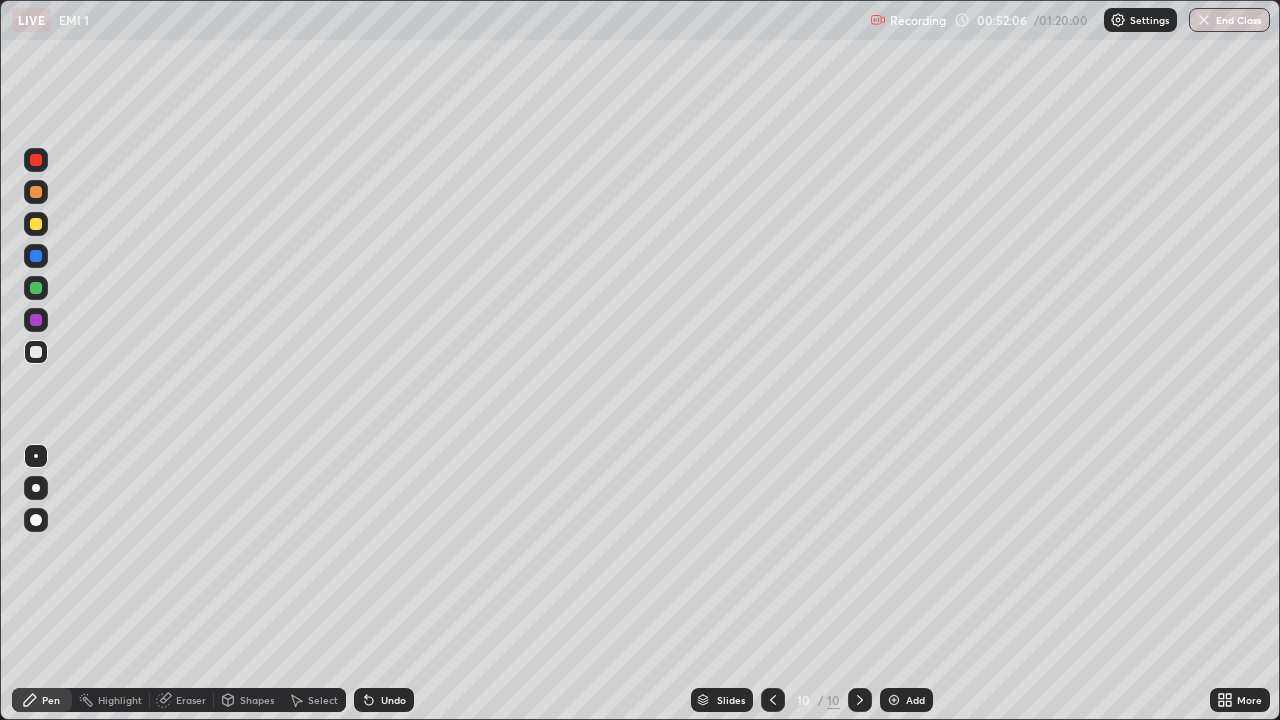 click on "Shapes" at bounding box center (257, 700) 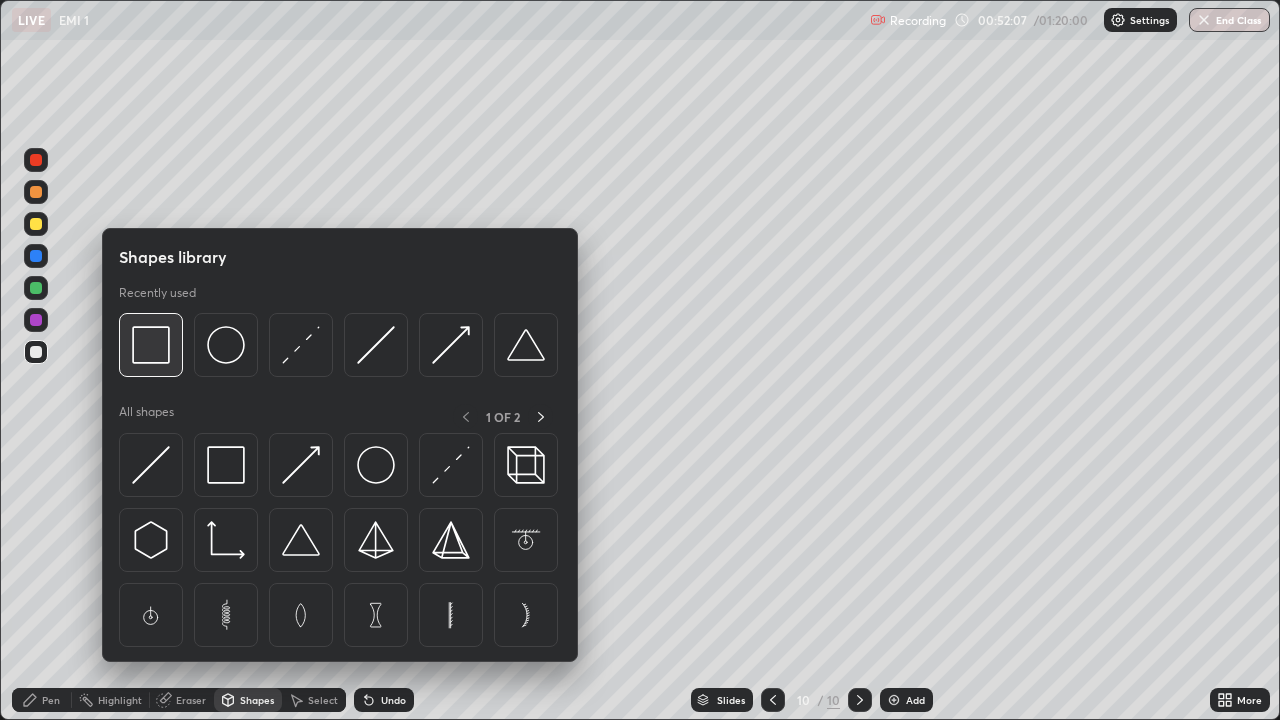 click at bounding box center [151, 345] 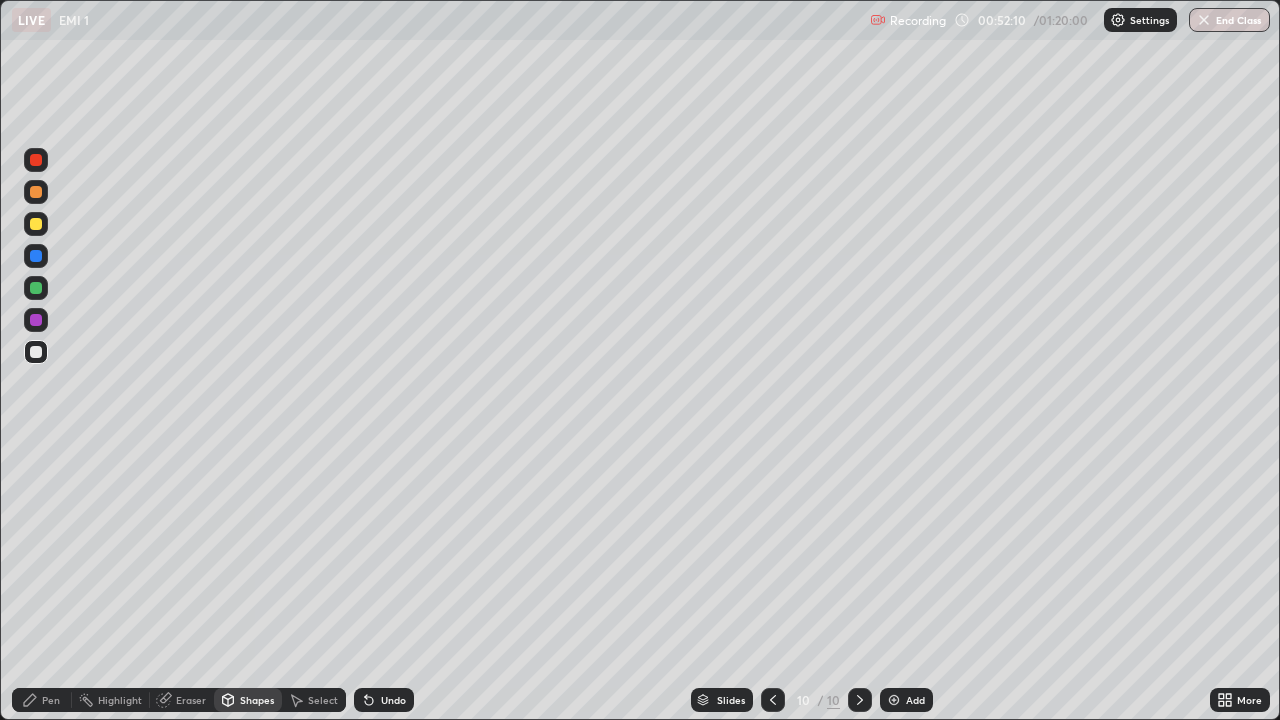 click on "Highlight" at bounding box center (111, 700) 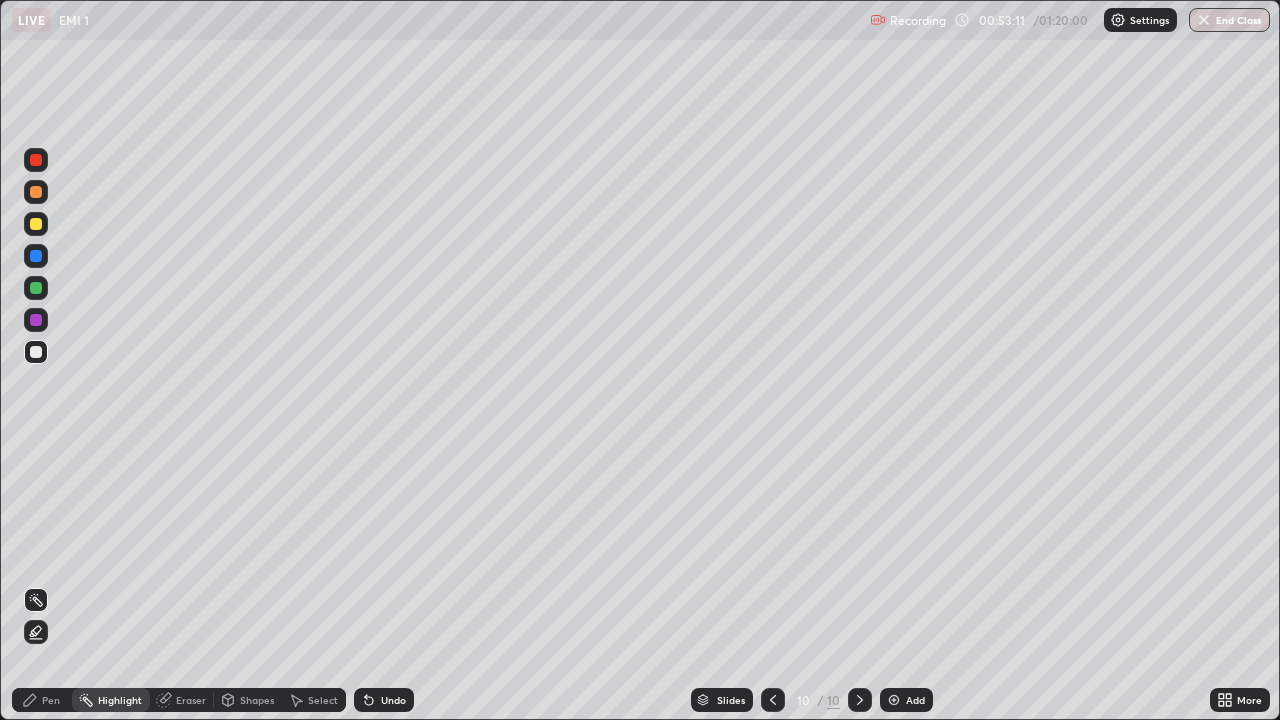 click 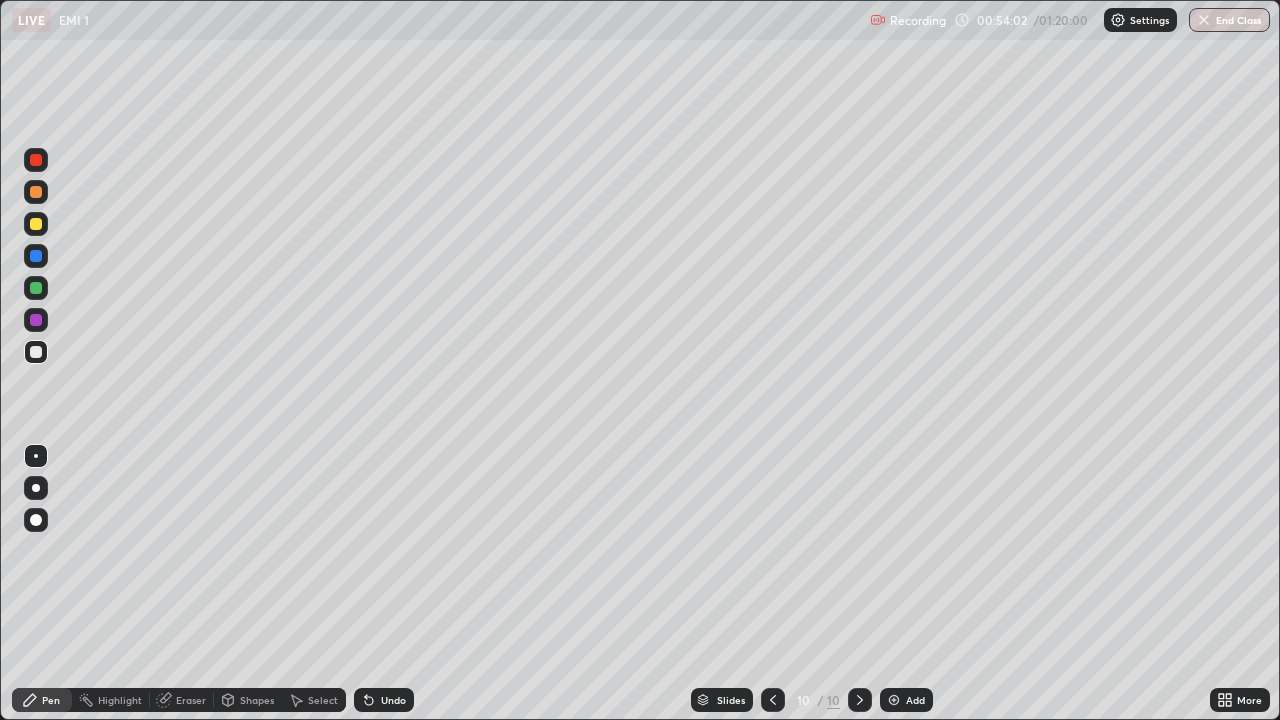 click 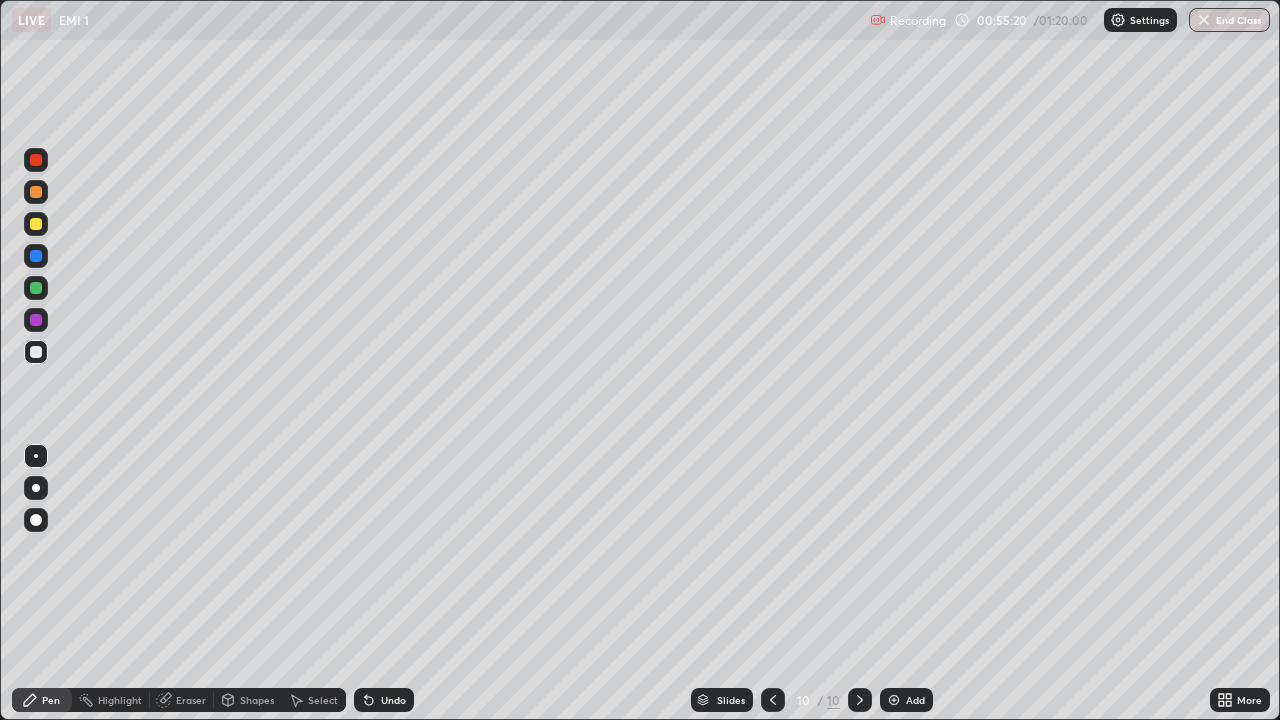 click on "Undo" at bounding box center [393, 700] 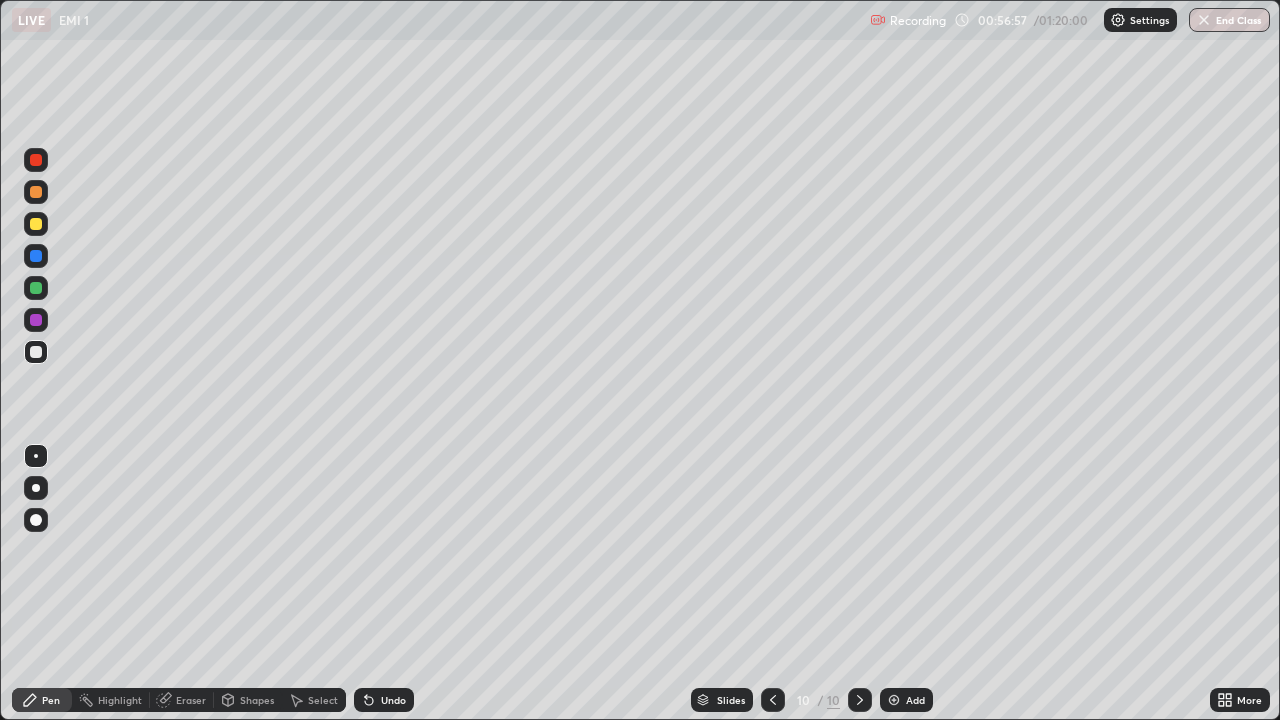 click on "Add" at bounding box center [906, 700] 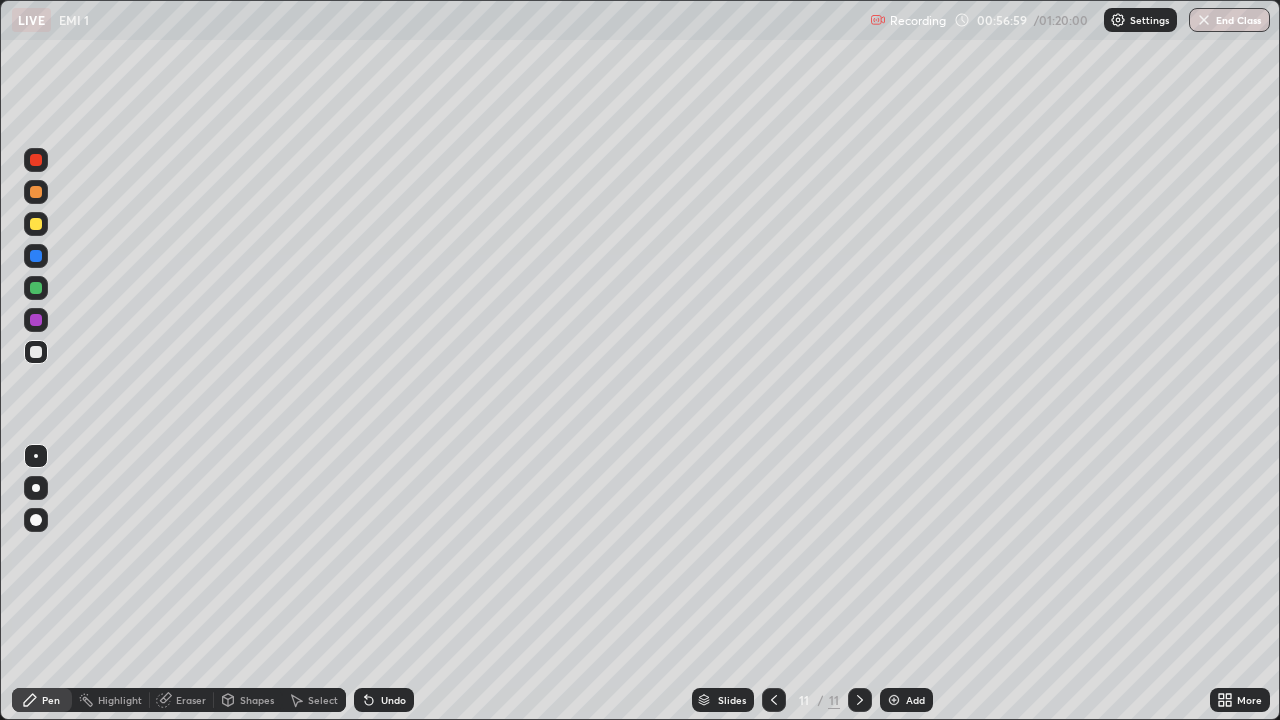 click on "Pen" at bounding box center (42, 700) 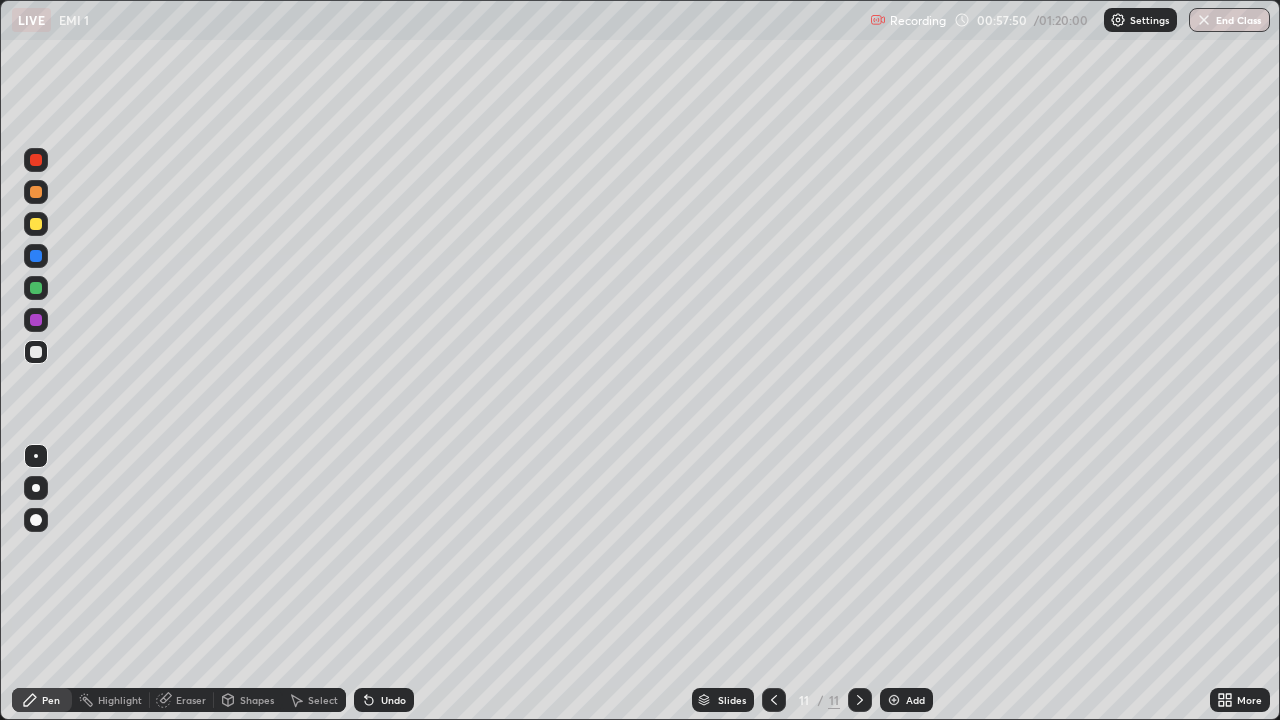 click 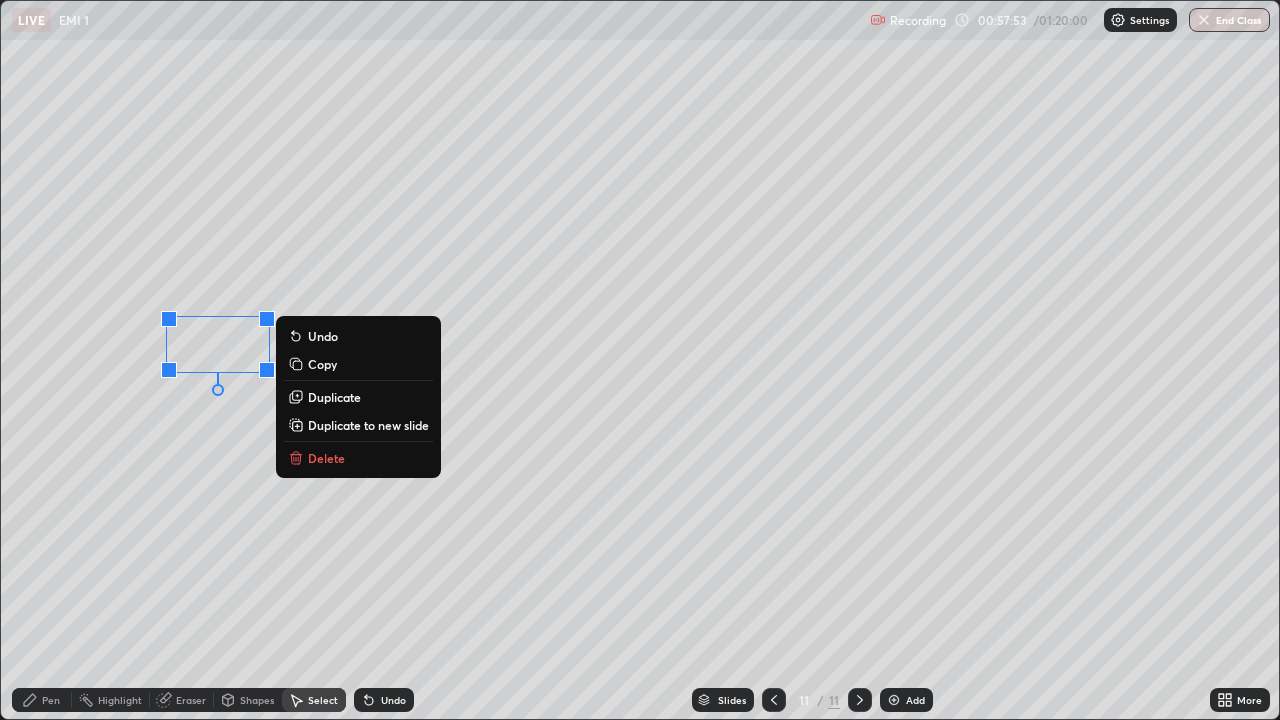 click on "0 ° Undo Copy Duplicate Duplicate to new slide Delete" at bounding box center (640, 360) 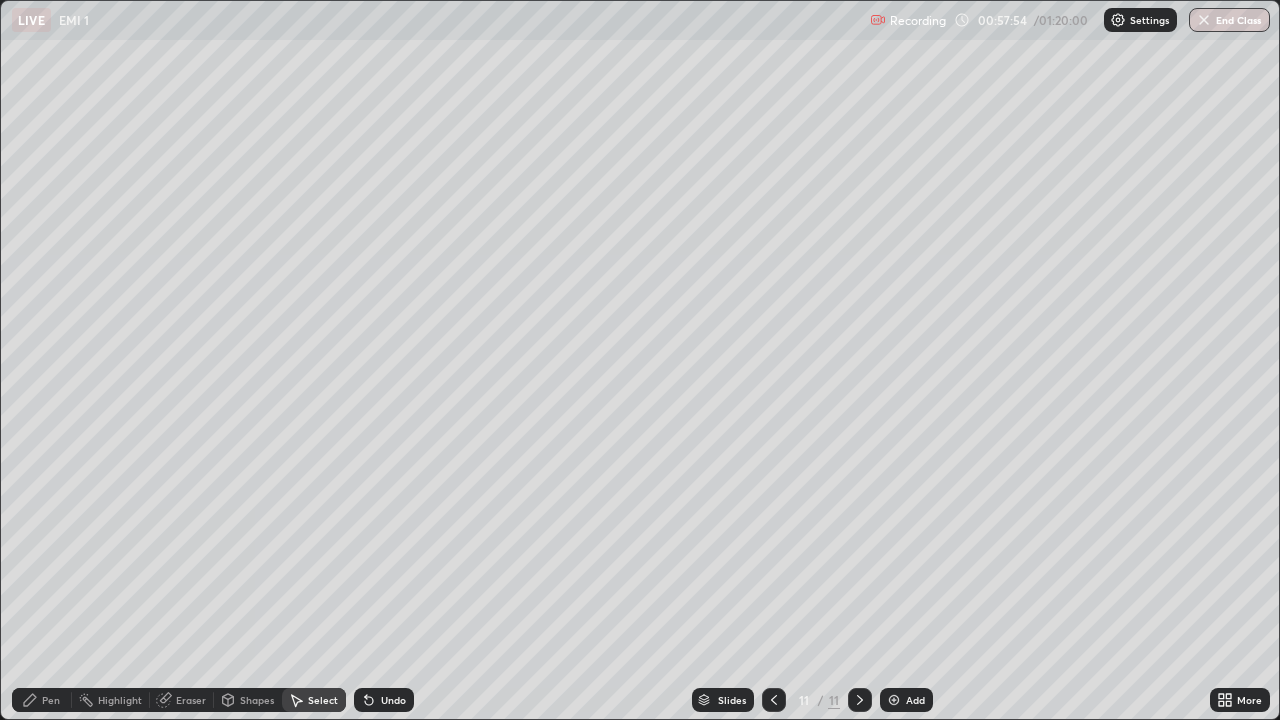 click on "Pen" at bounding box center [42, 700] 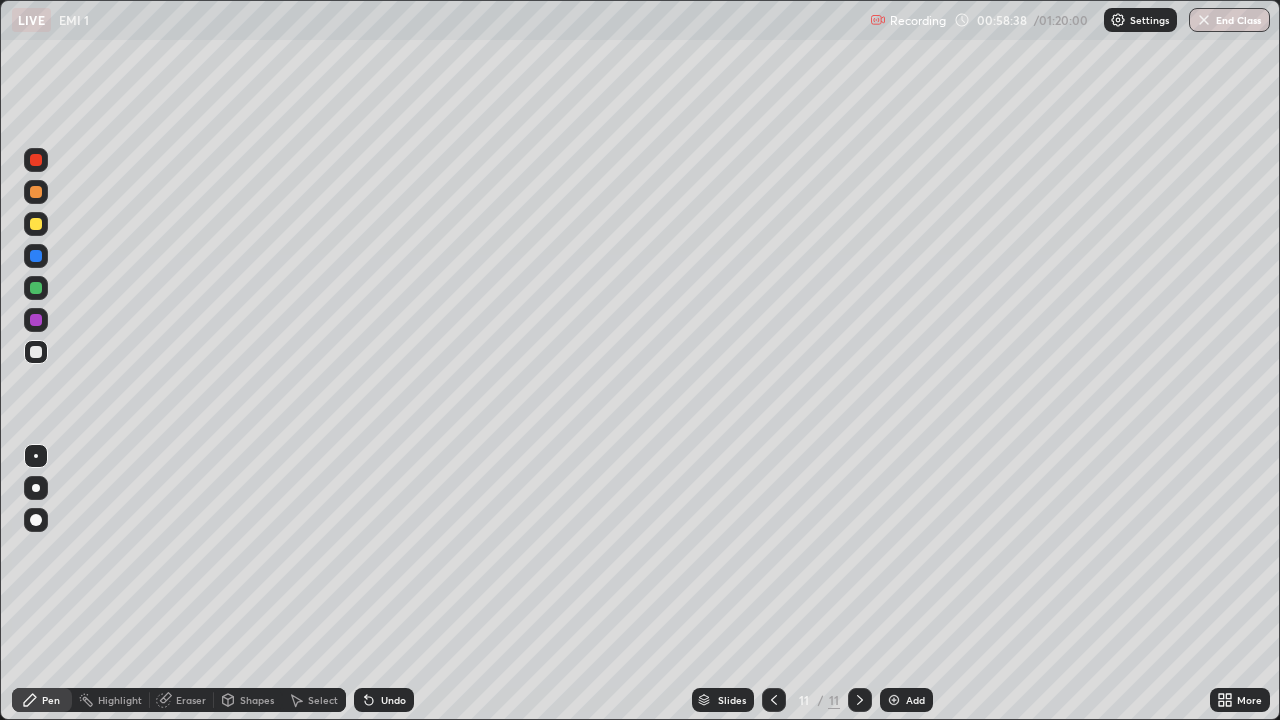 click on "Shapes" at bounding box center [248, 700] 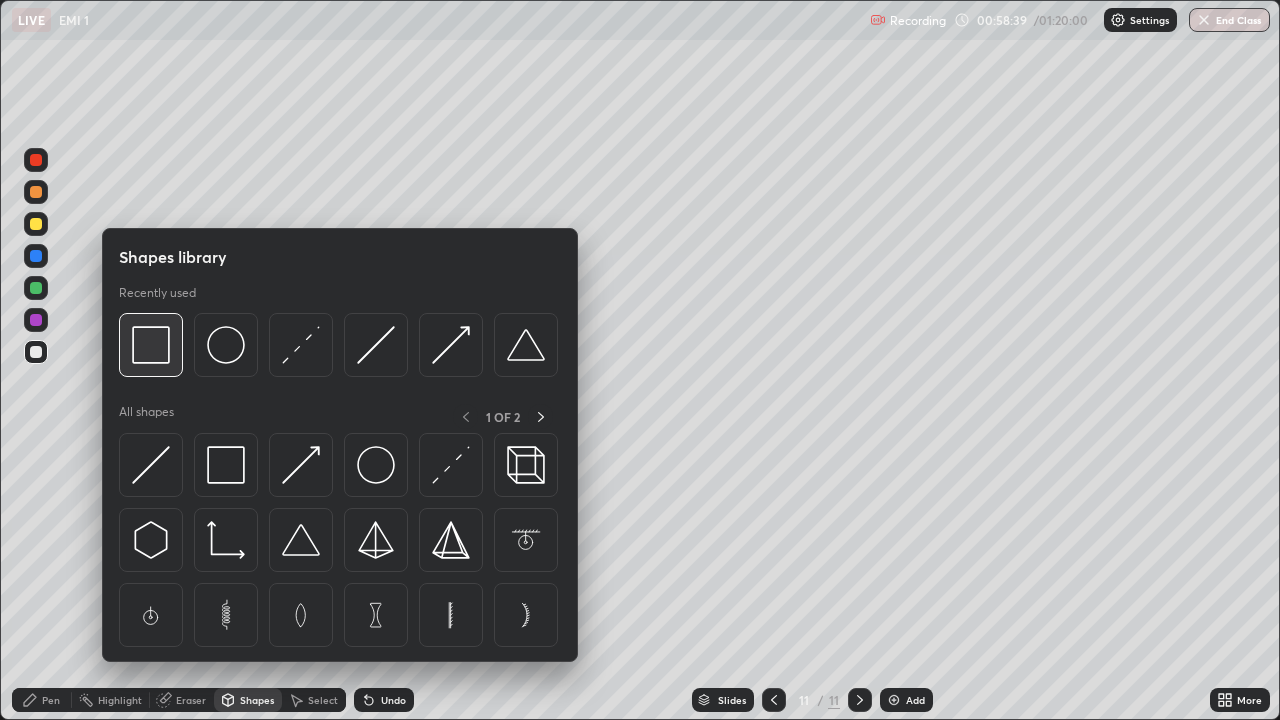 click at bounding box center (151, 345) 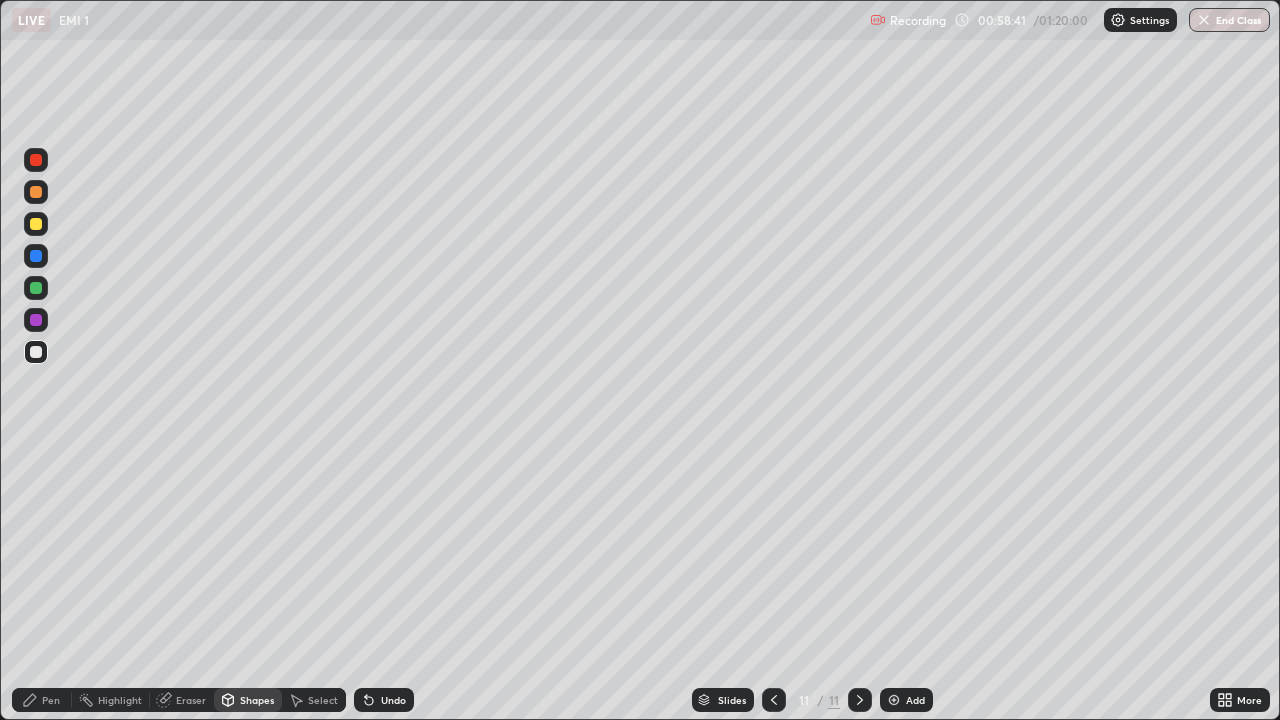 click on "Pen" at bounding box center [51, 700] 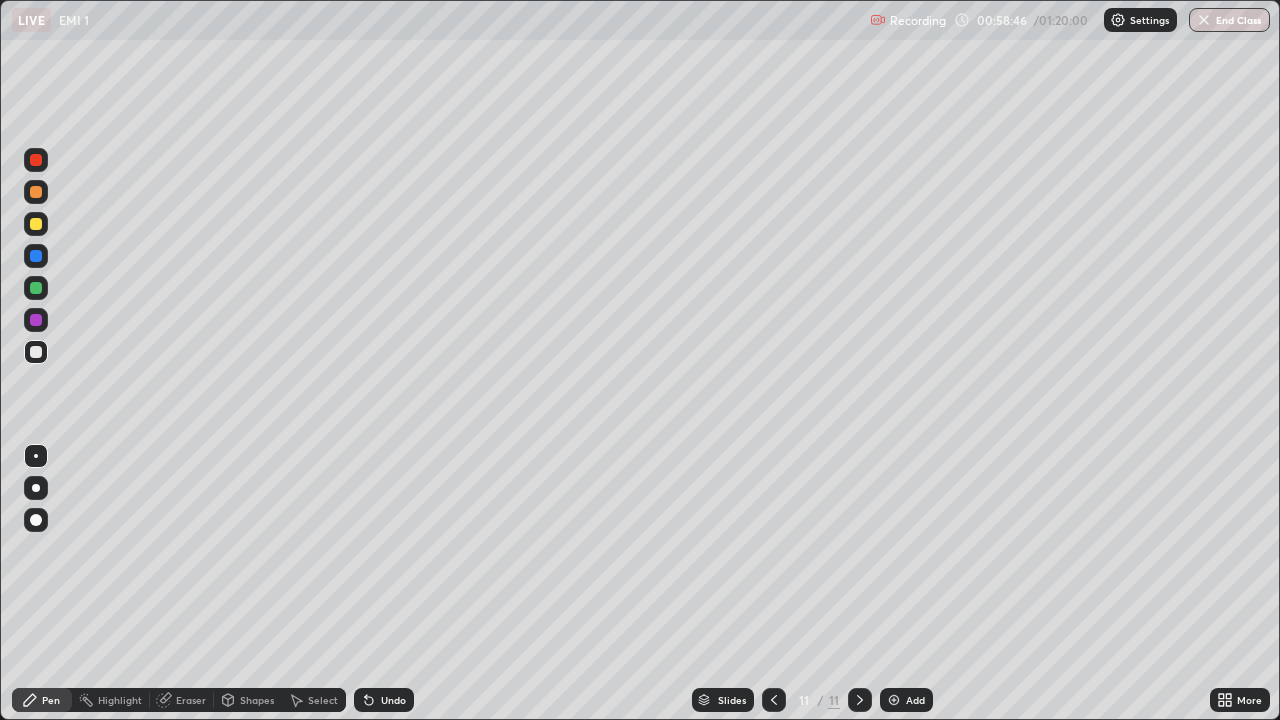 click on "Highlight" at bounding box center [120, 700] 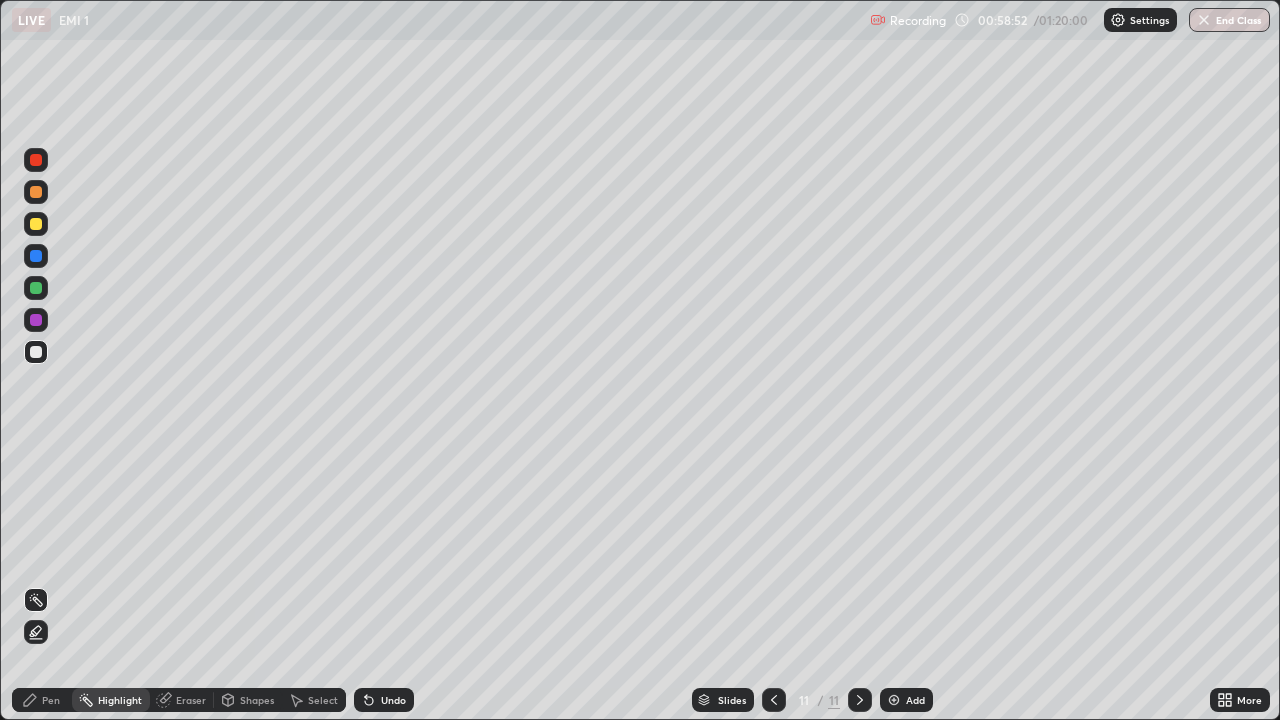 click 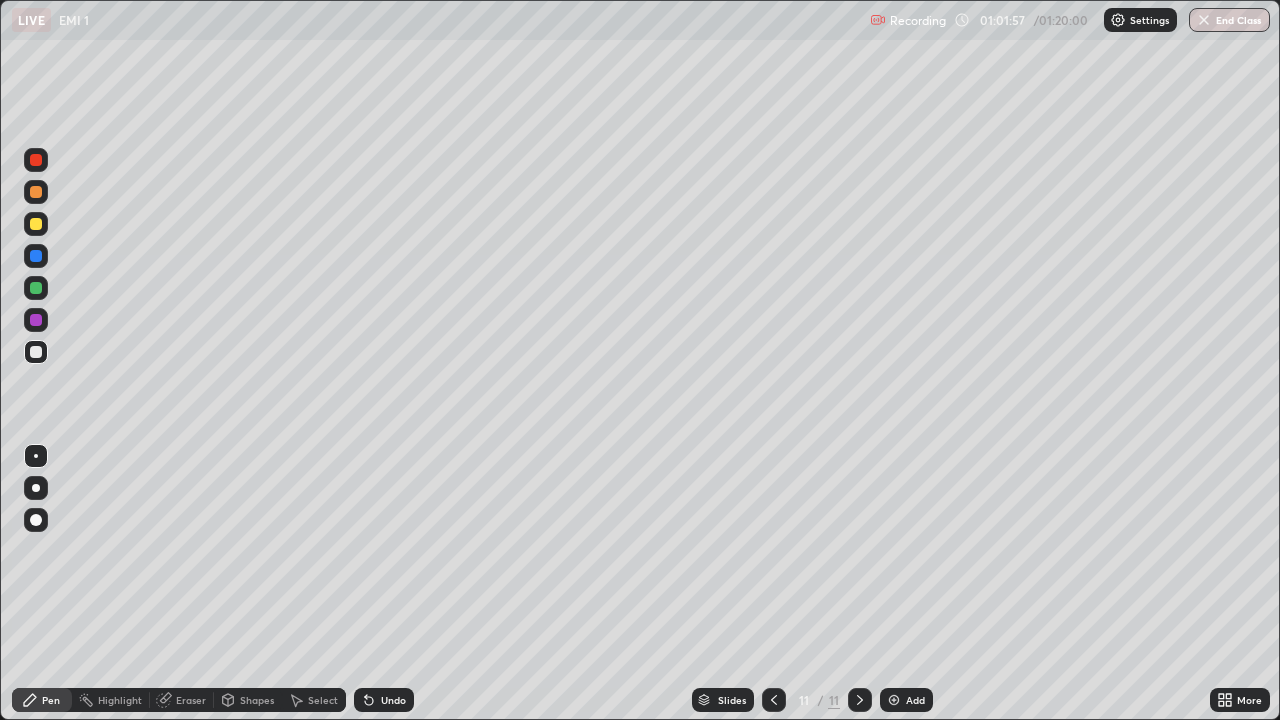 click on "Add" at bounding box center (906, 700) 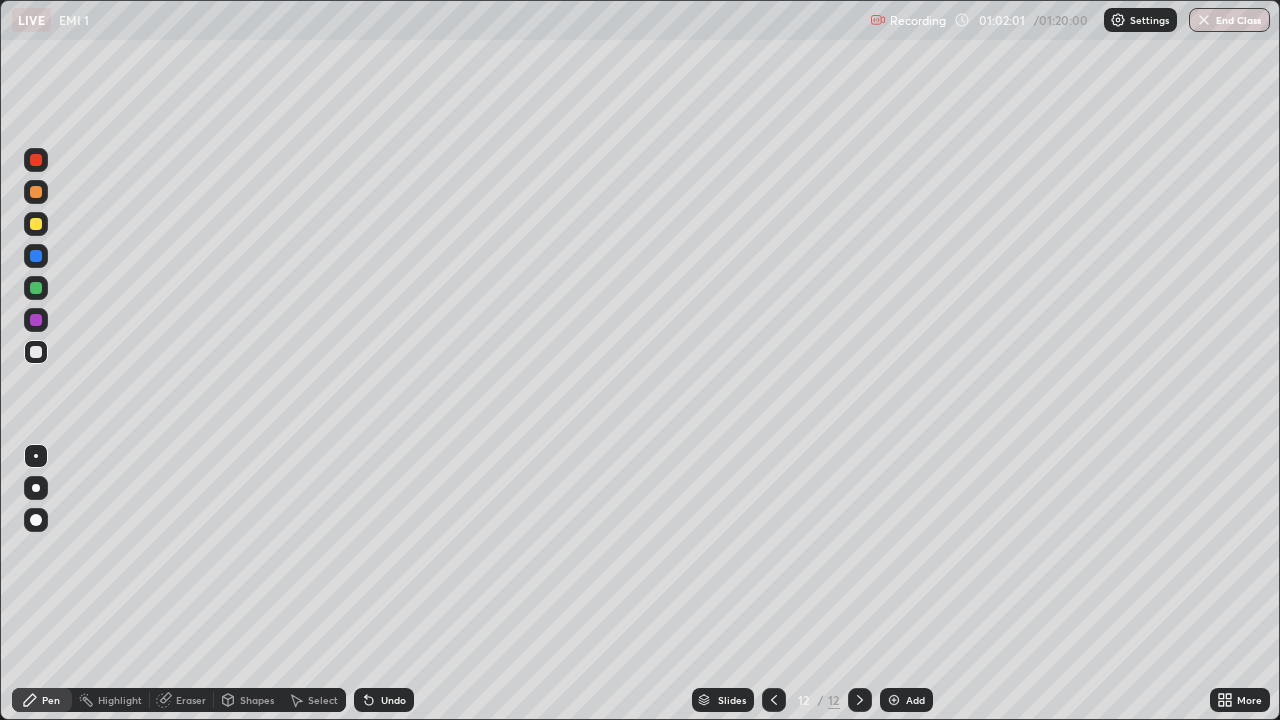 click on "Shapes" at bounding box center [248, 700] 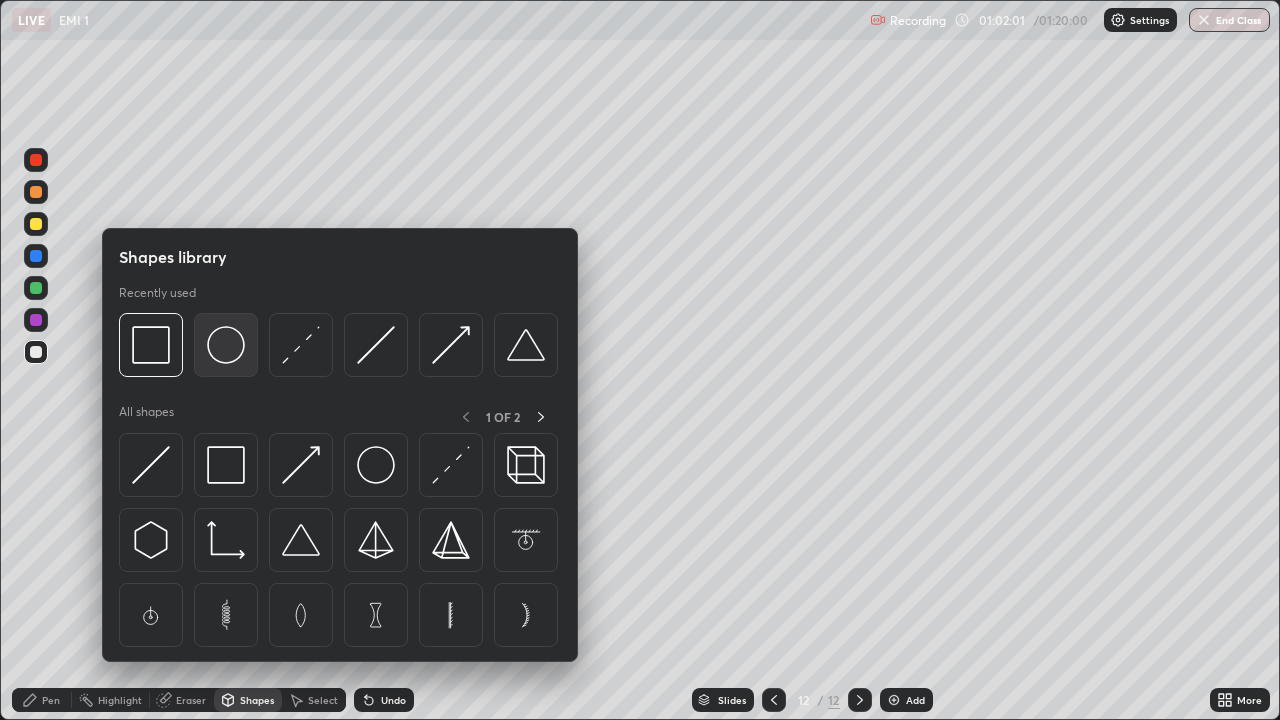 click at bounding box center (226, 345) 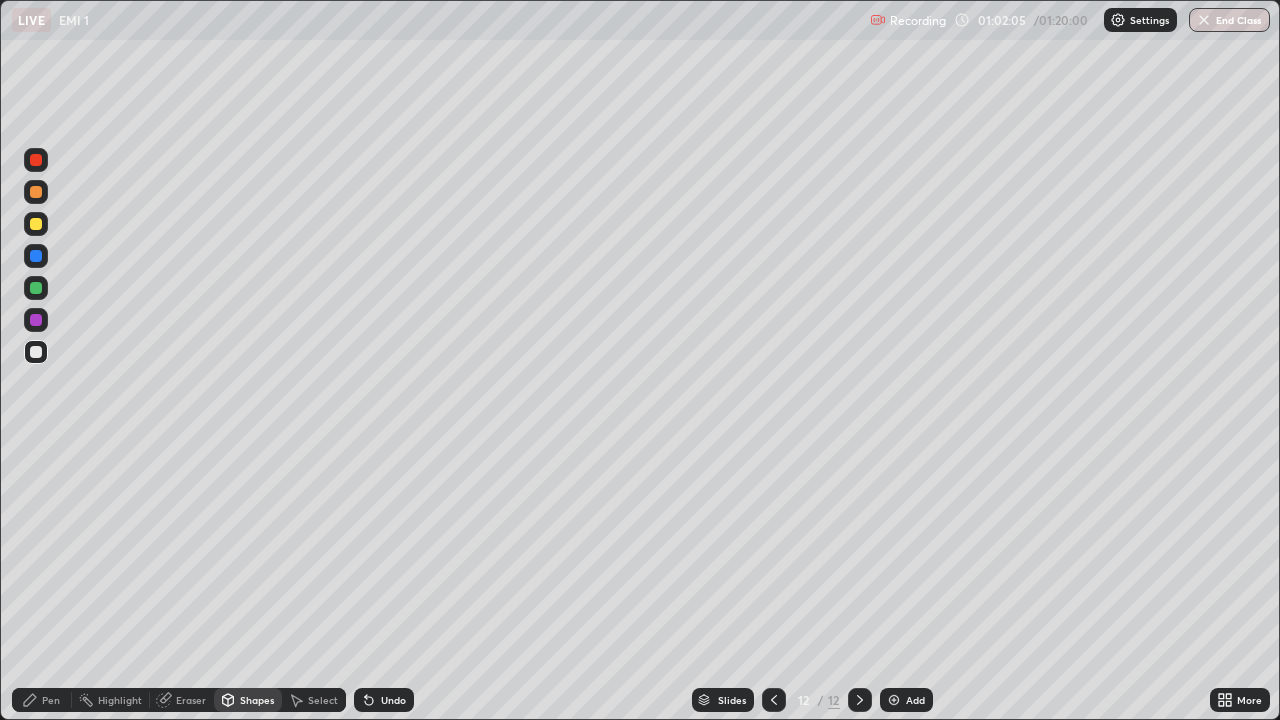 click on "Pen" at bounding box center (51, 700) 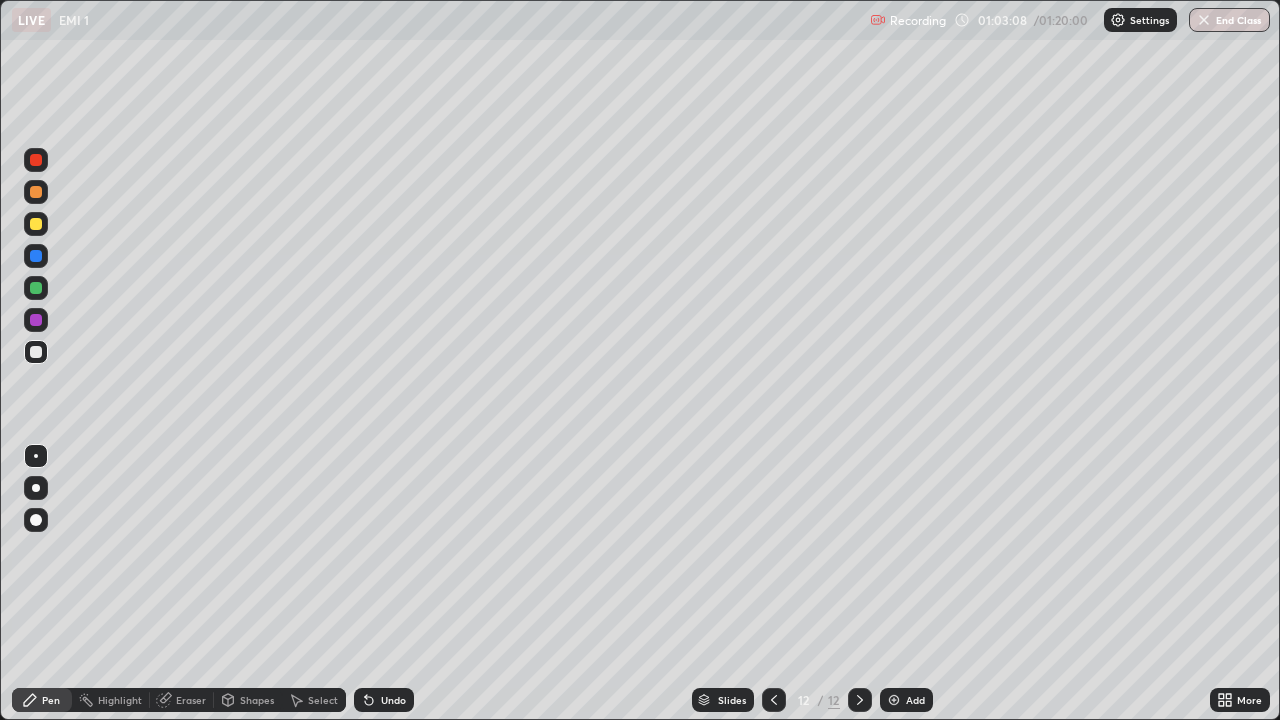 click at bounding box center [36, 352] 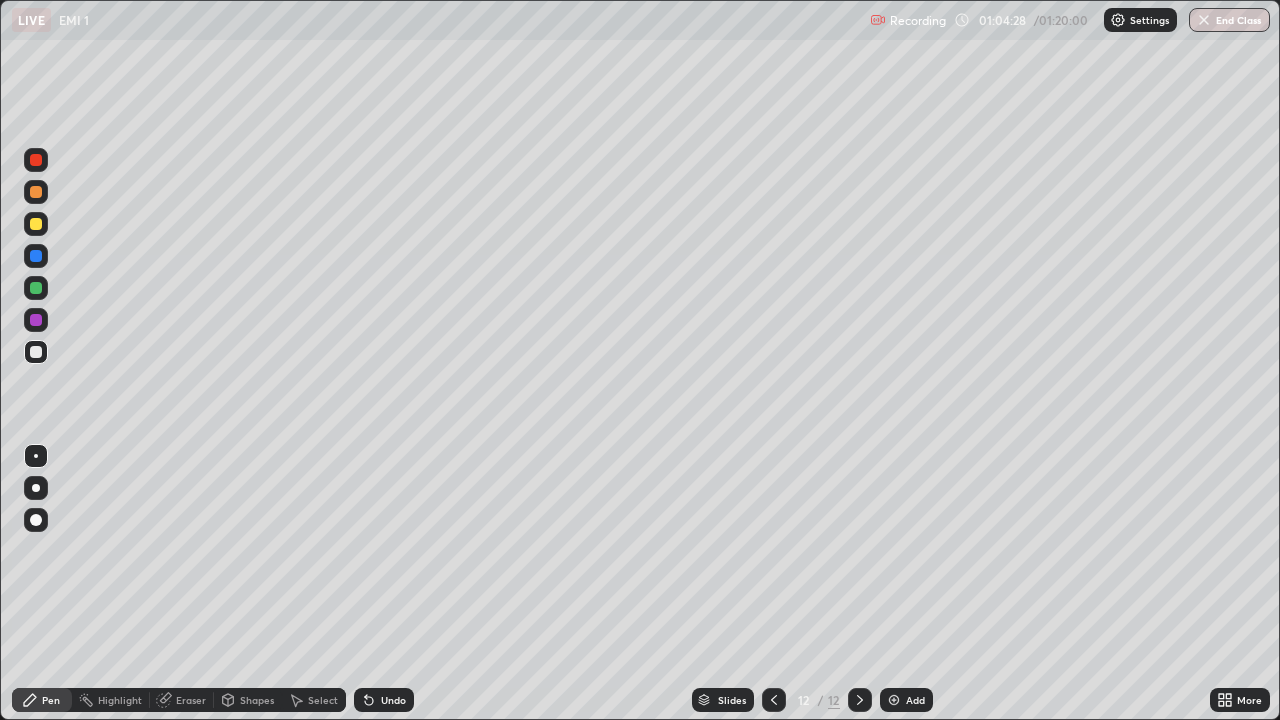 click on "Highlight" at bounding box center [120, 700] 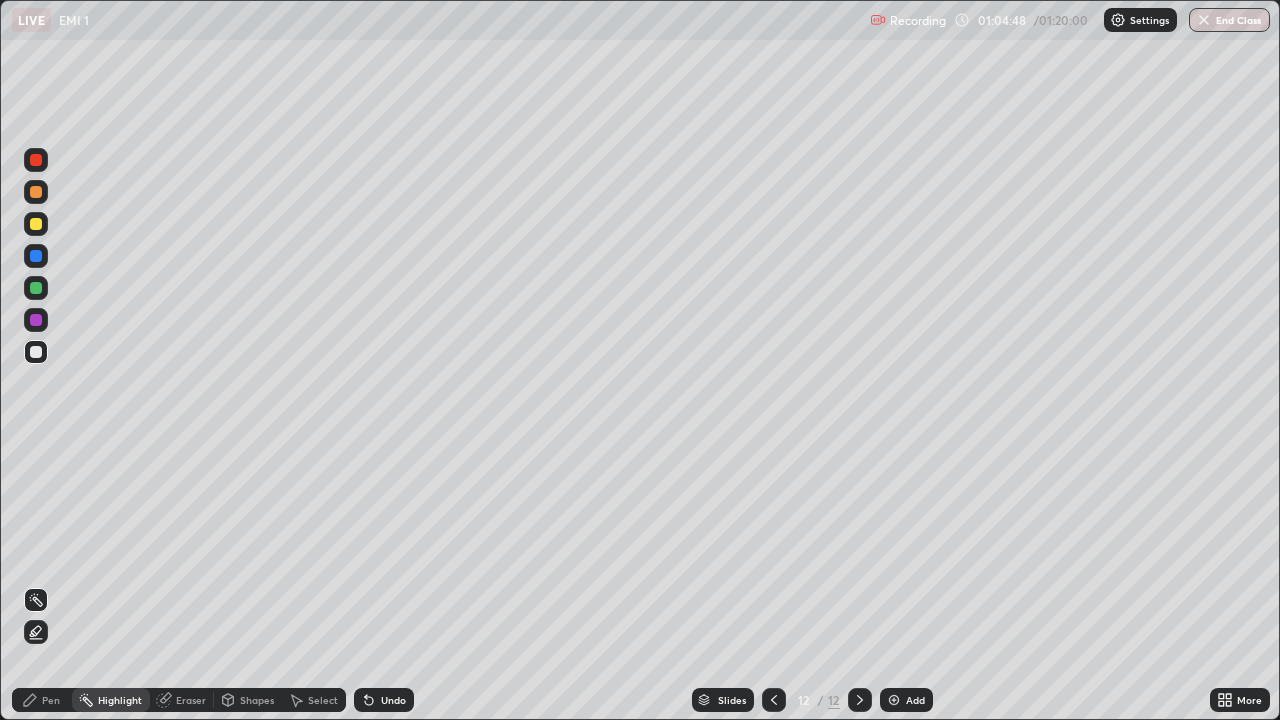 click 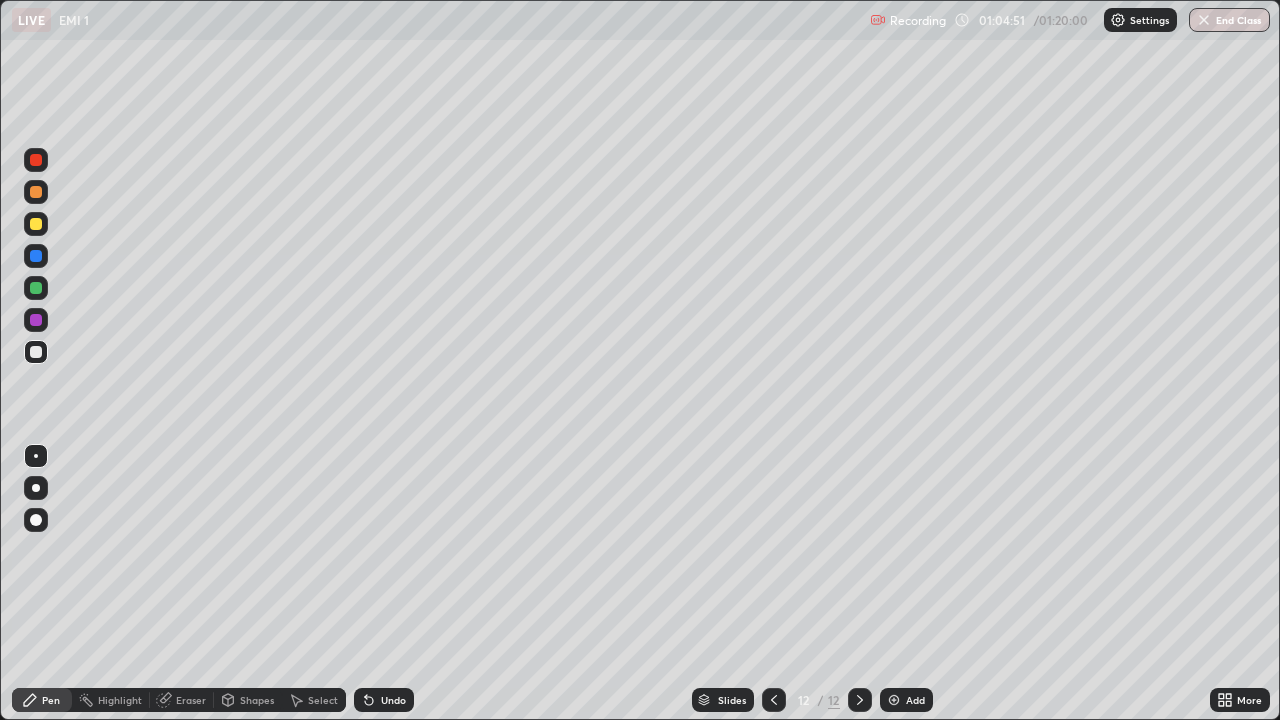 click on "Shapes" at bounding box center [257, 700] 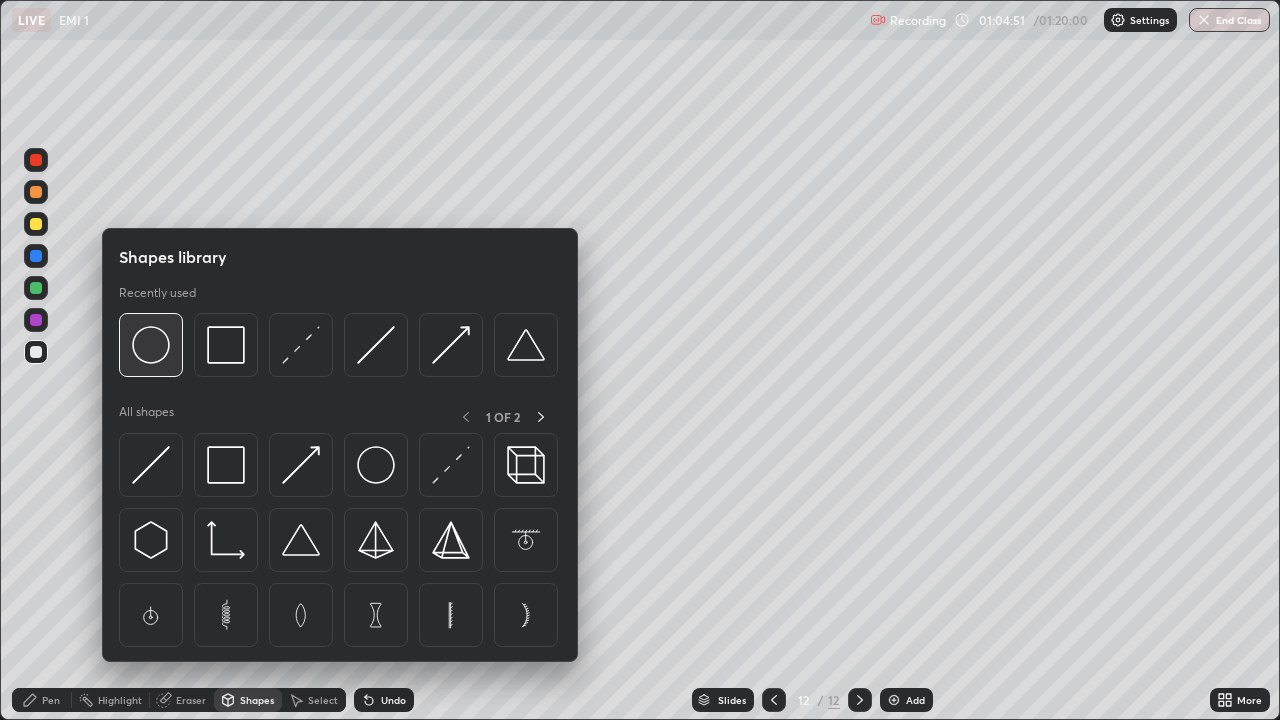 click at bounding box center (151, 345) 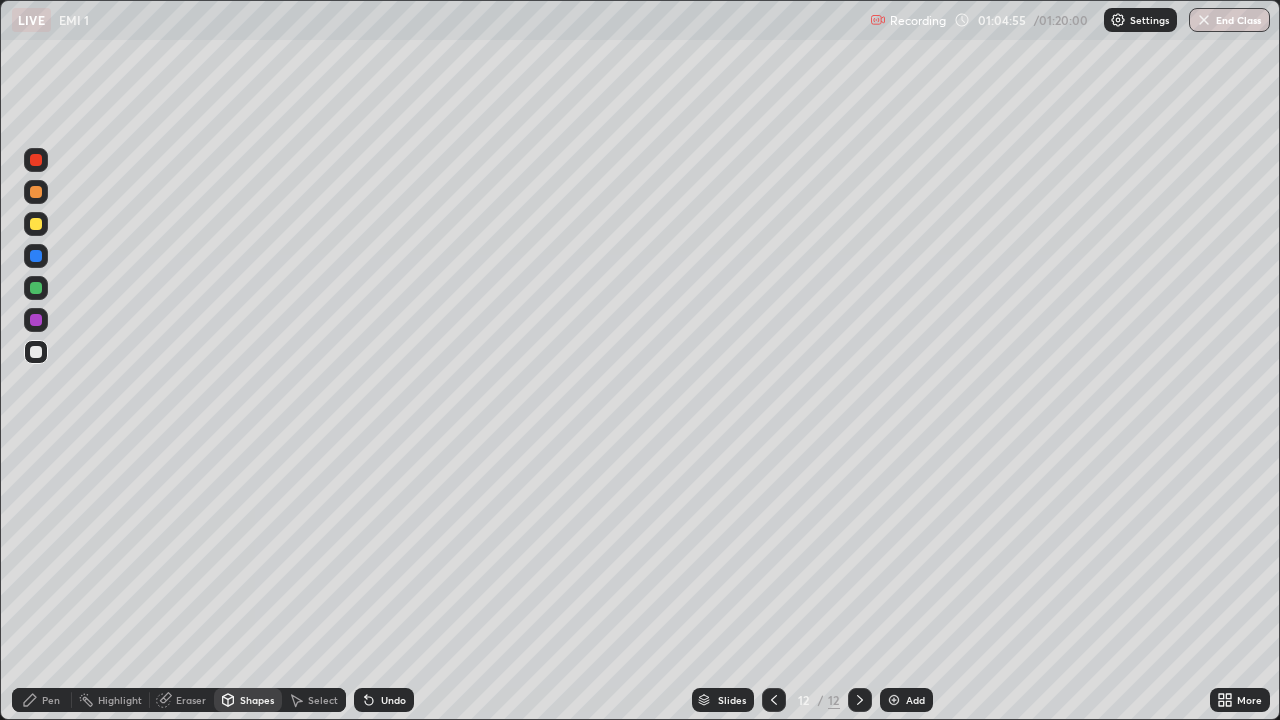 click on "Eraser" at bounding box center [182, 700] 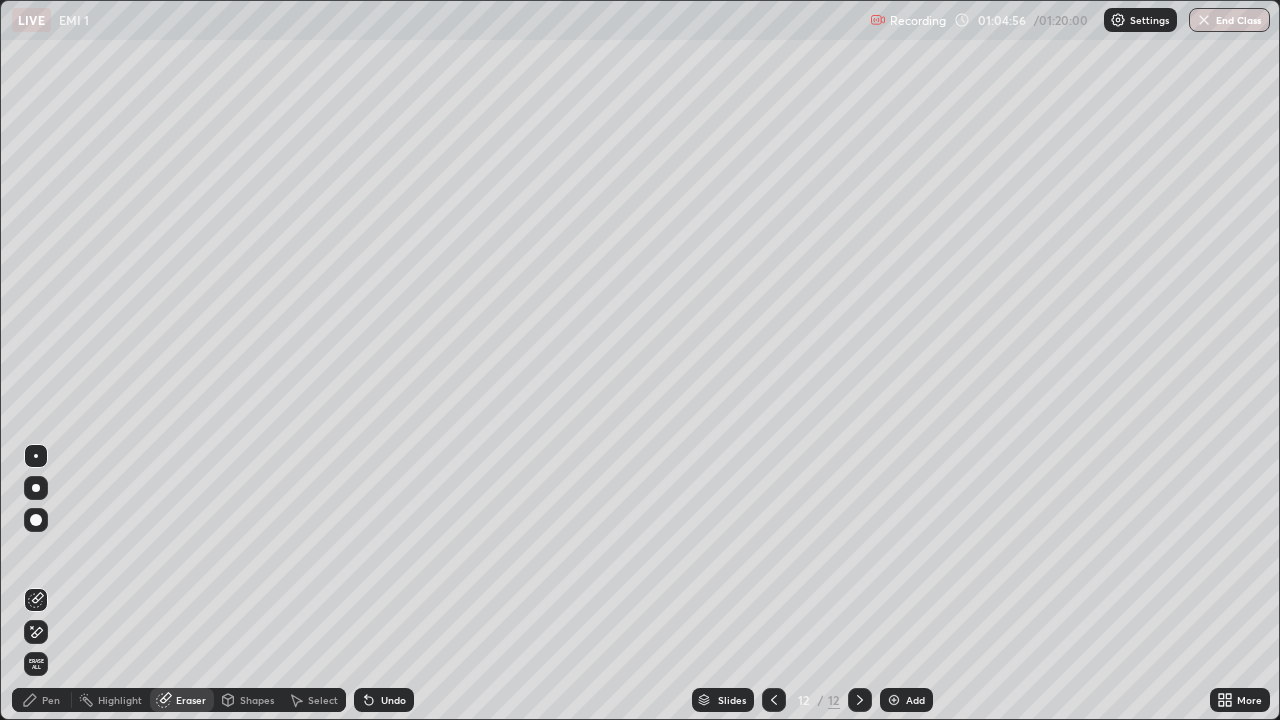 click on "Pen" at bounding box center [42, 700] 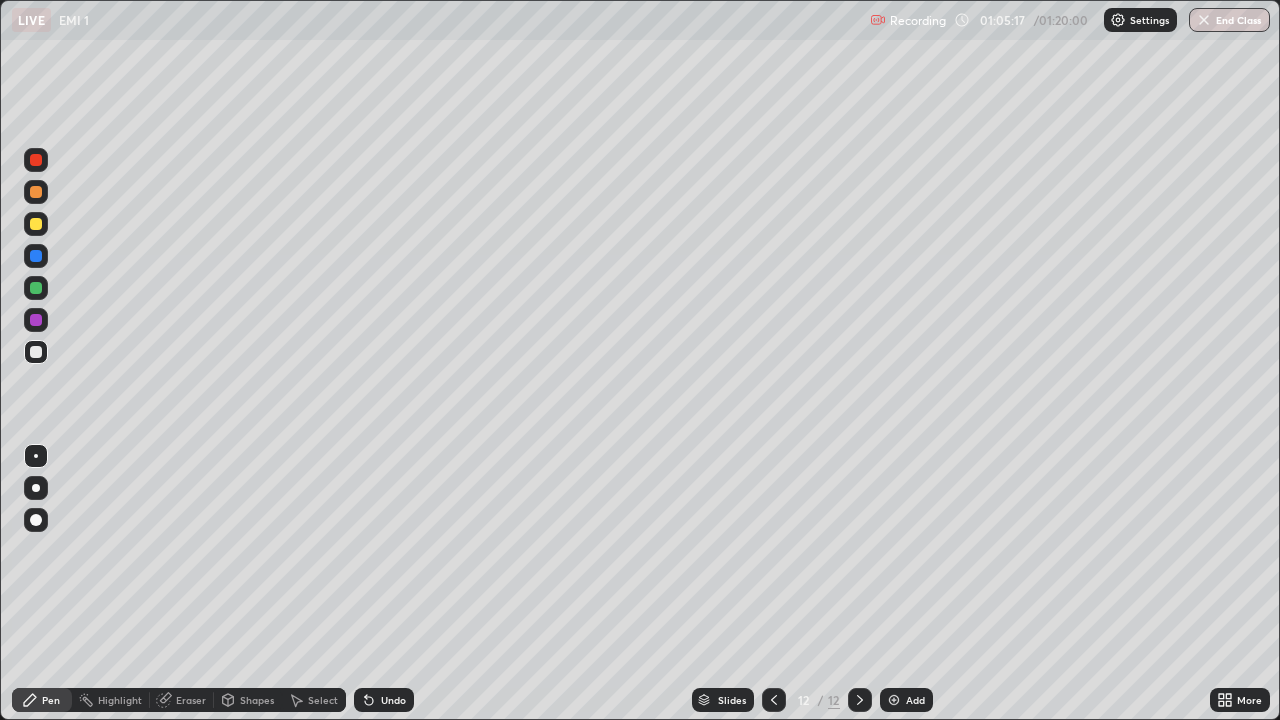 click on "Highlight" at bounding box center [120, 700] 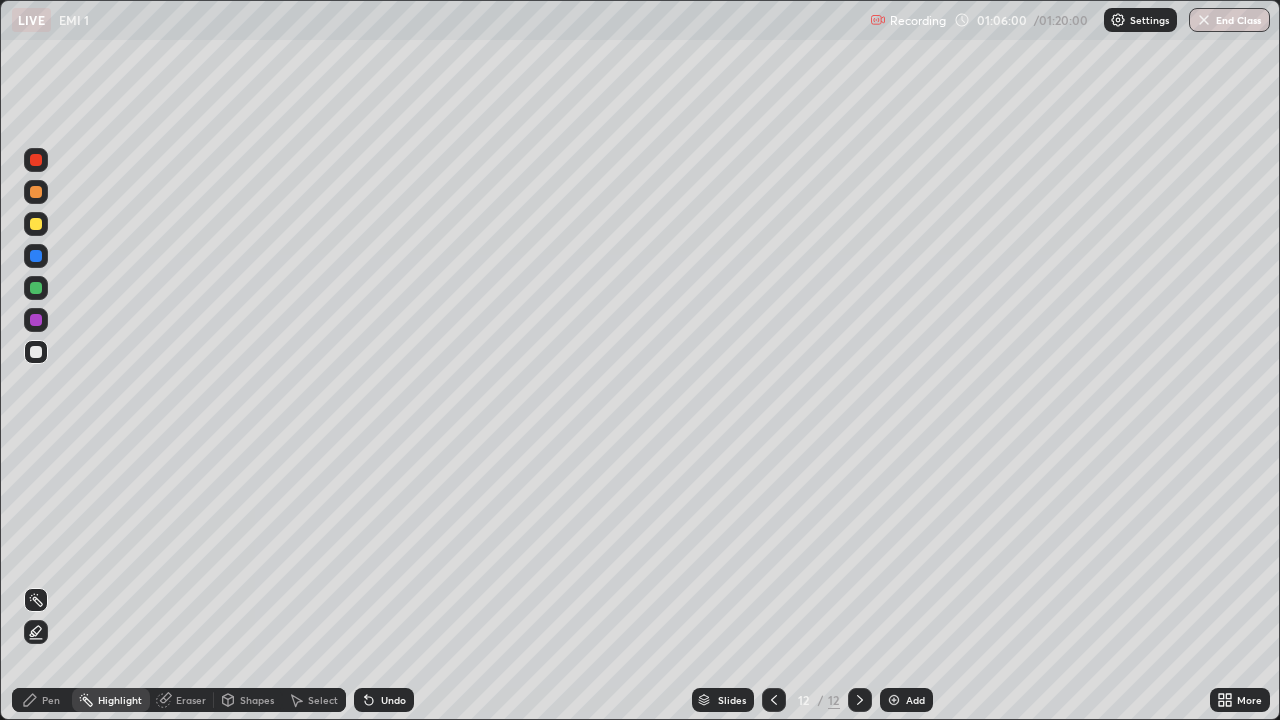 click 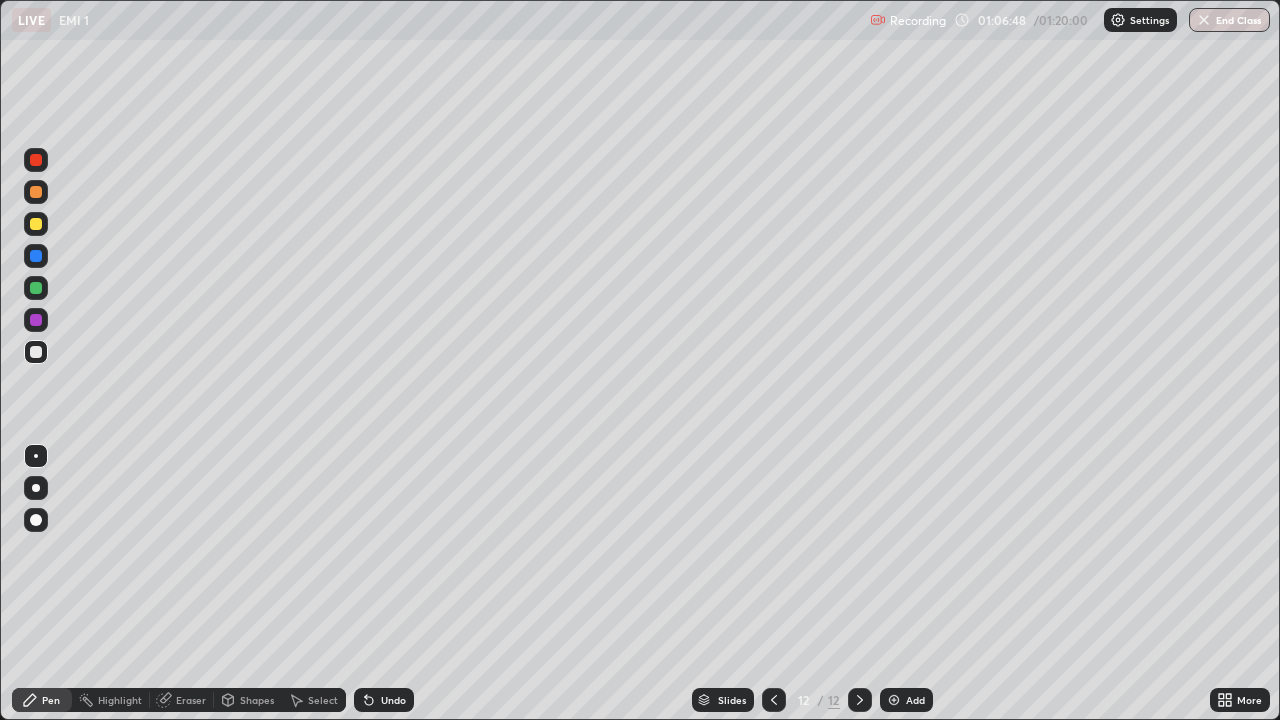 click at bounding box center [894, 700] 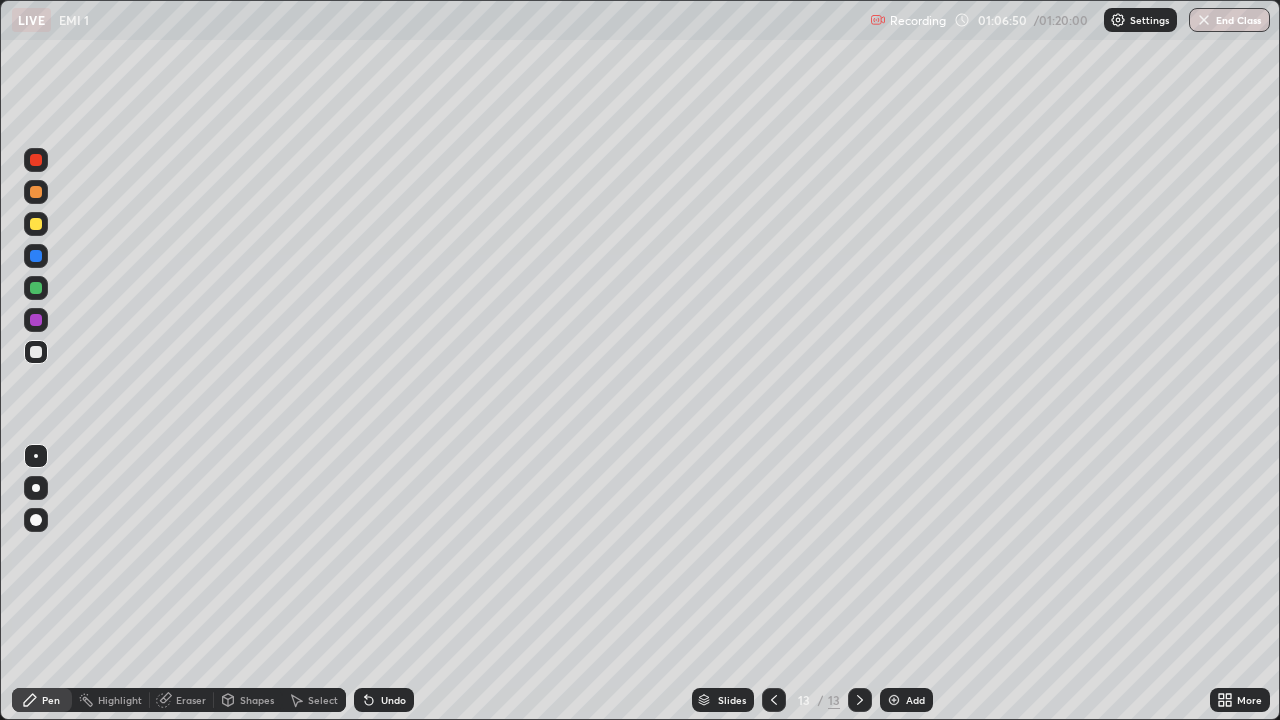 click on "Shapes" at bounding box center [257, 700] 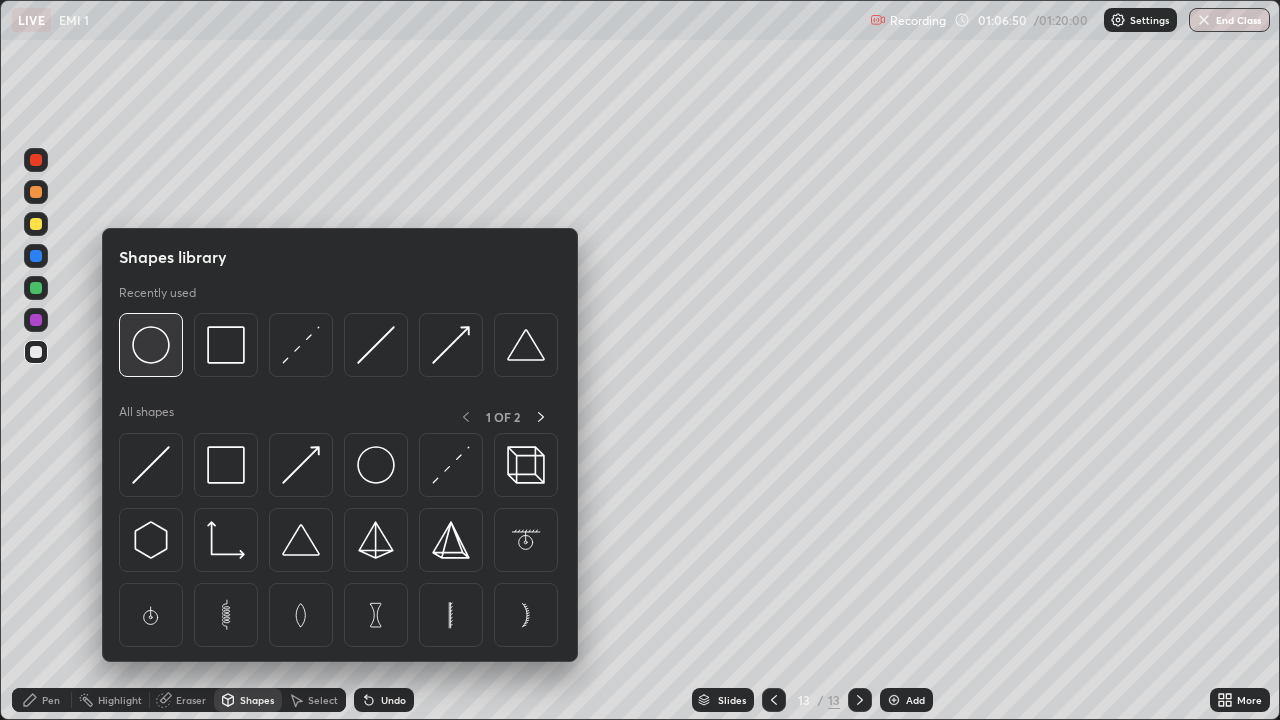 click at bounding box center [151, 345] 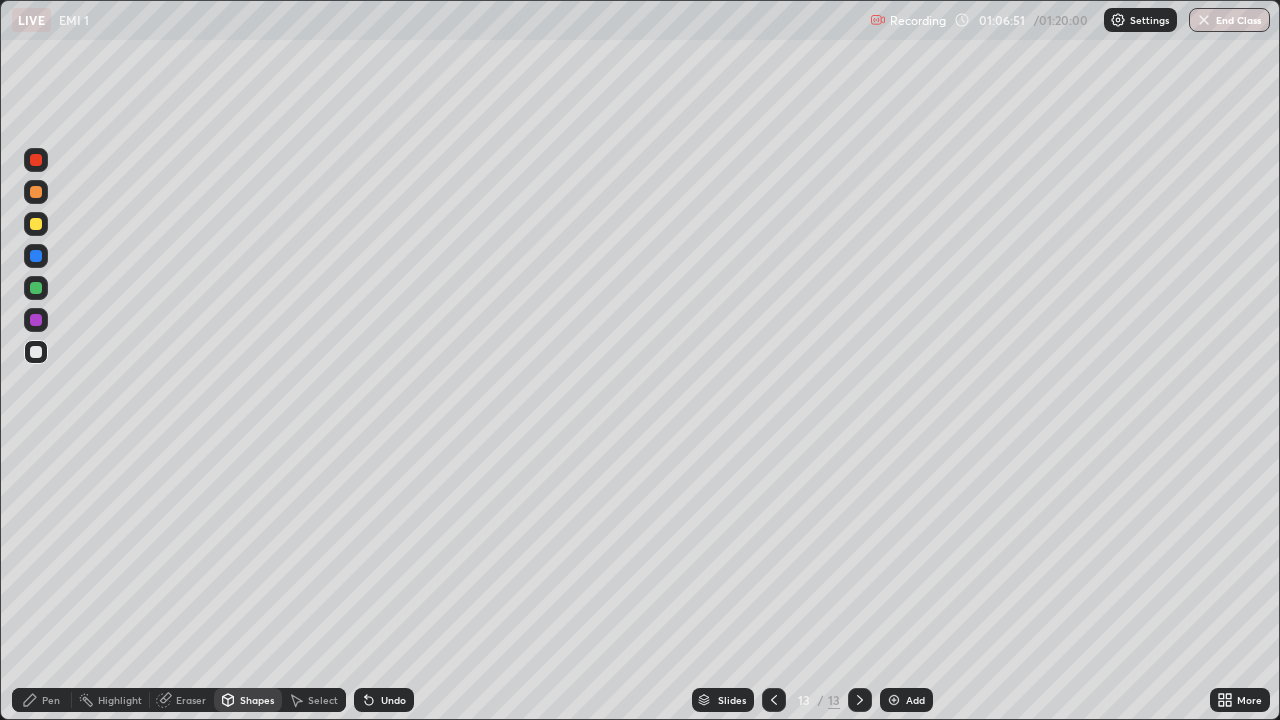 click at bounding box center (36, 352) 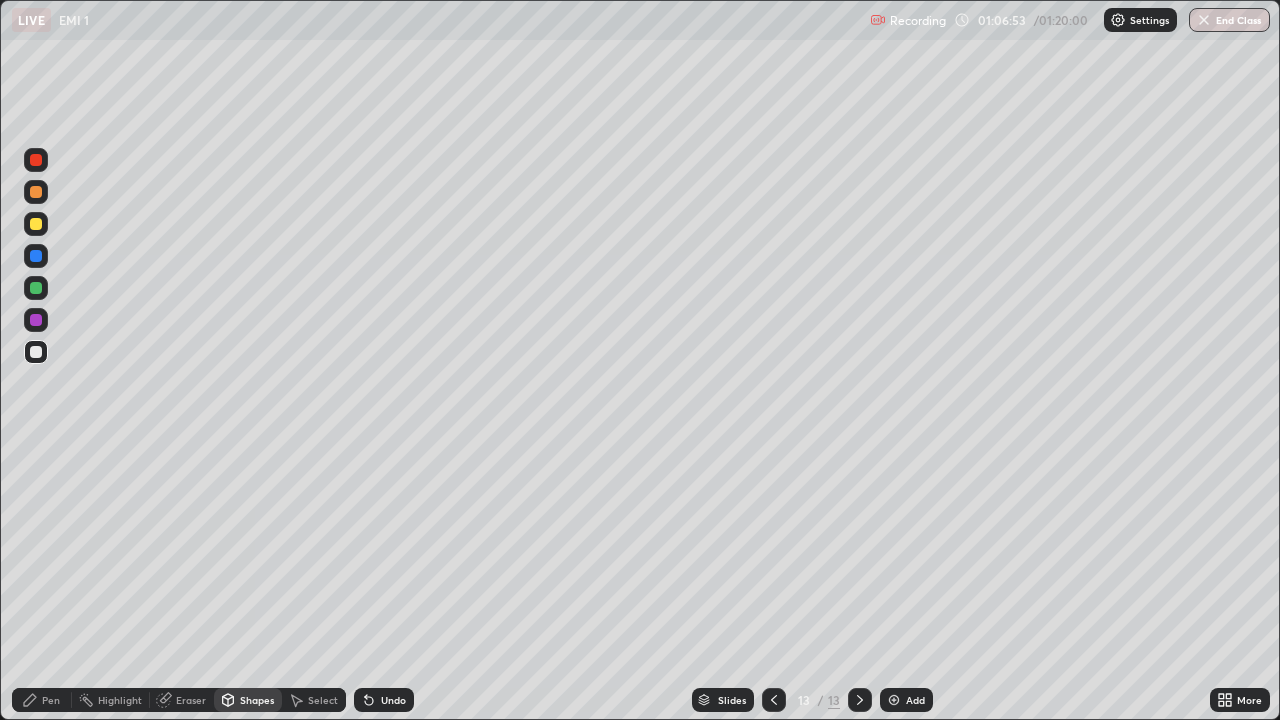 click on "Pen" at bounding box center (42, 700) 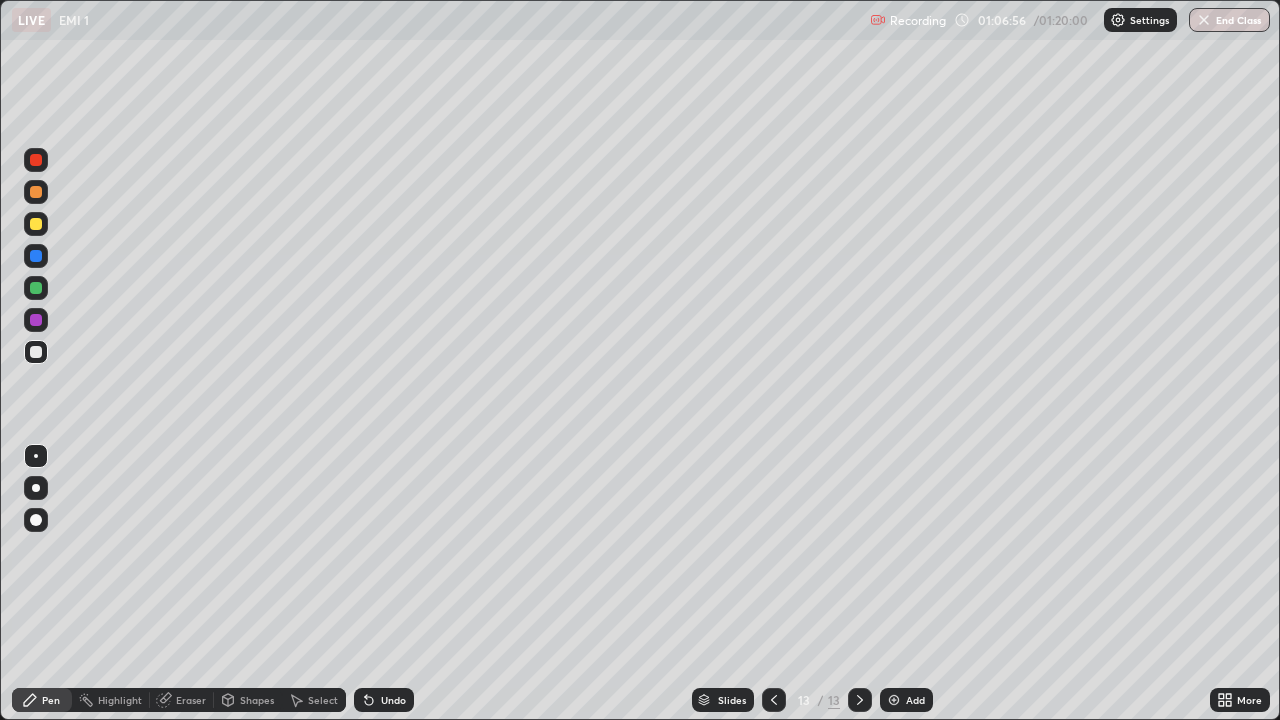 click on "Eraser" at bounding box center (191, 700) 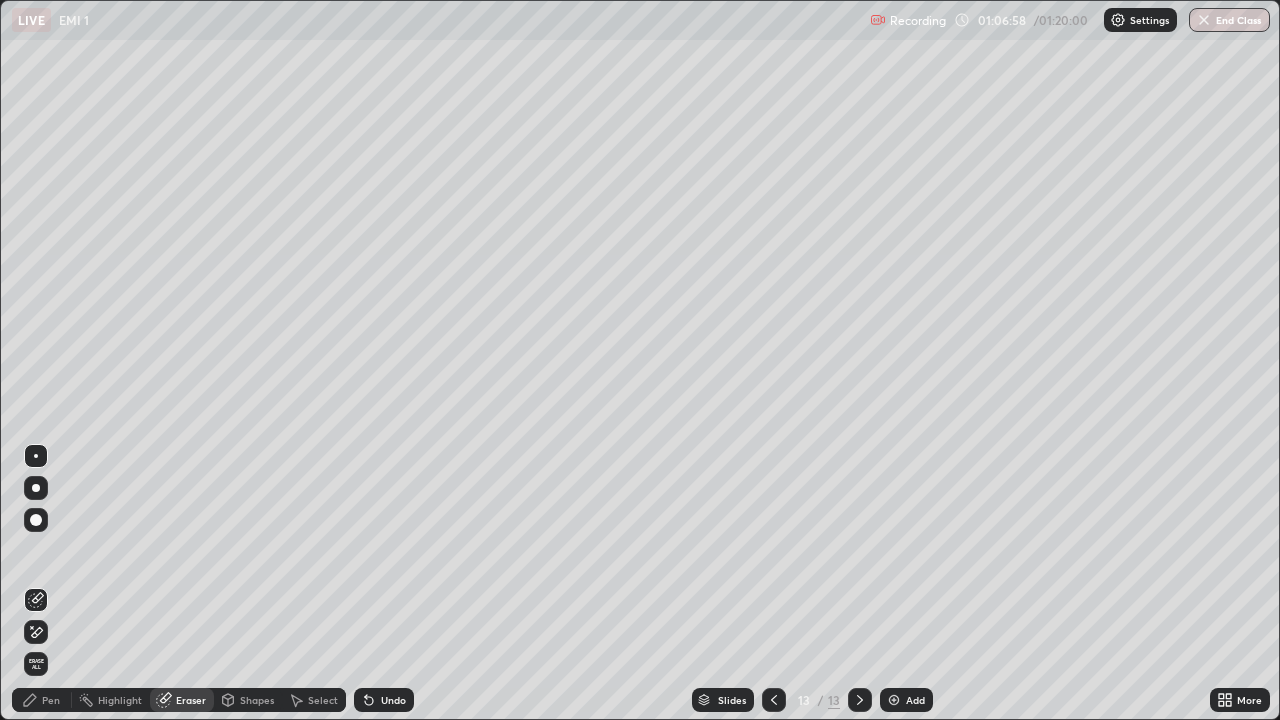 click 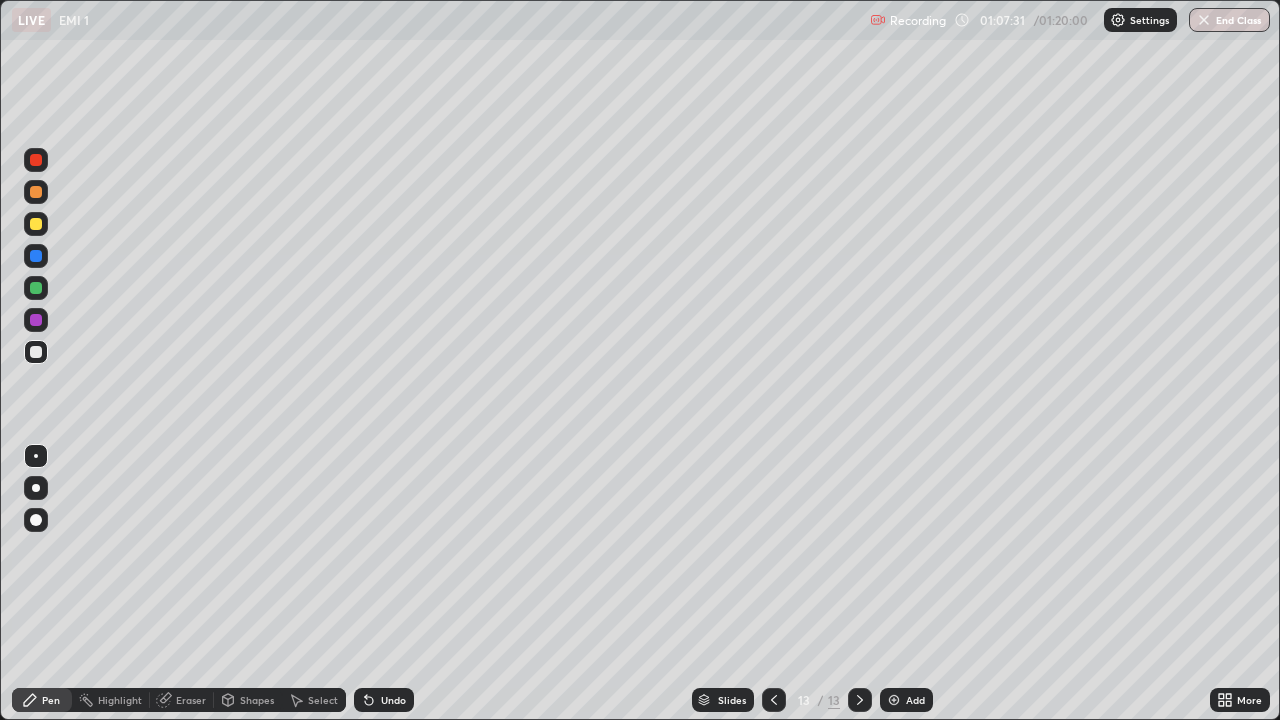 click on "Undo" at bounding box center [384, 700] 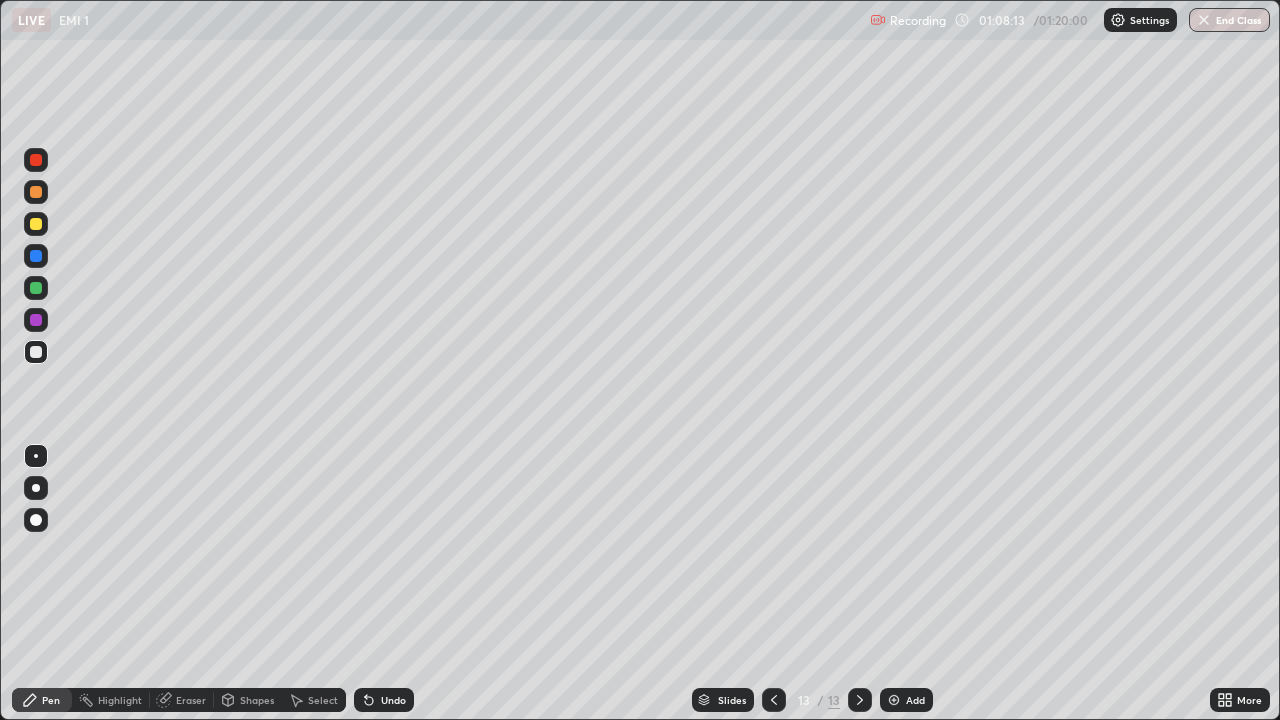 click on "Highlight" at bounding box center [111, 700] 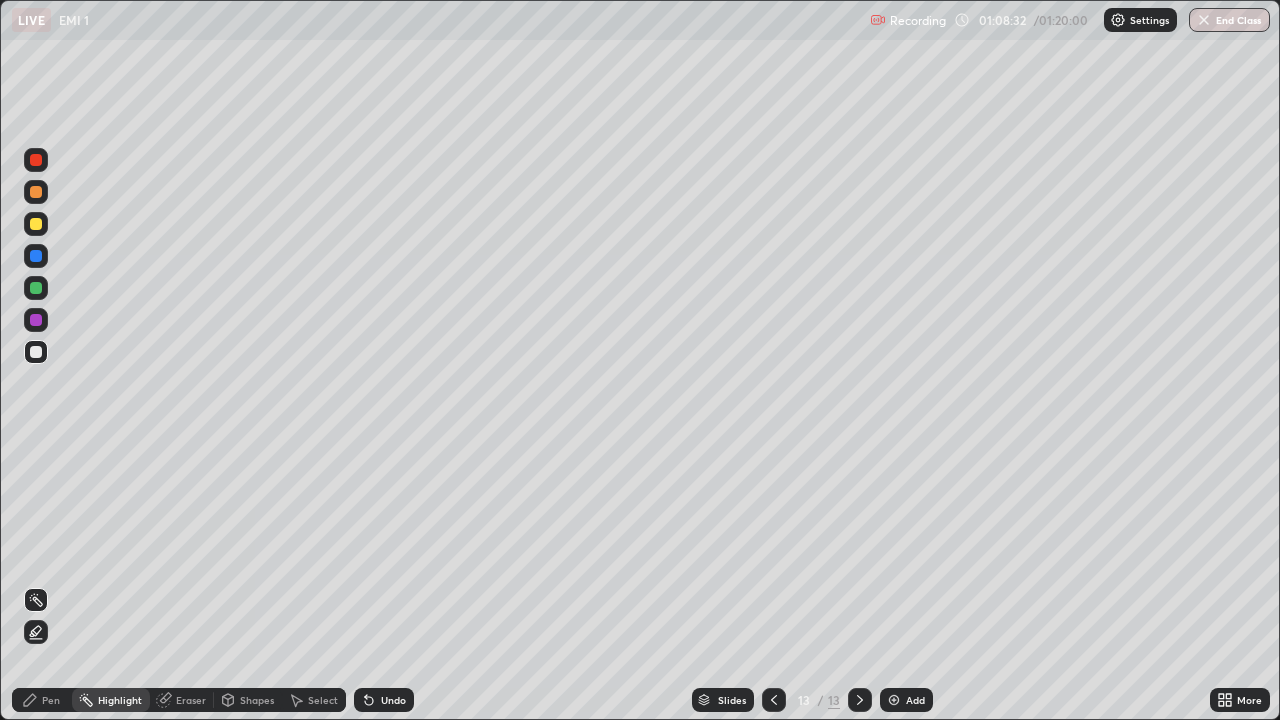 click on "Eraser" at bounding box center [191, 700] 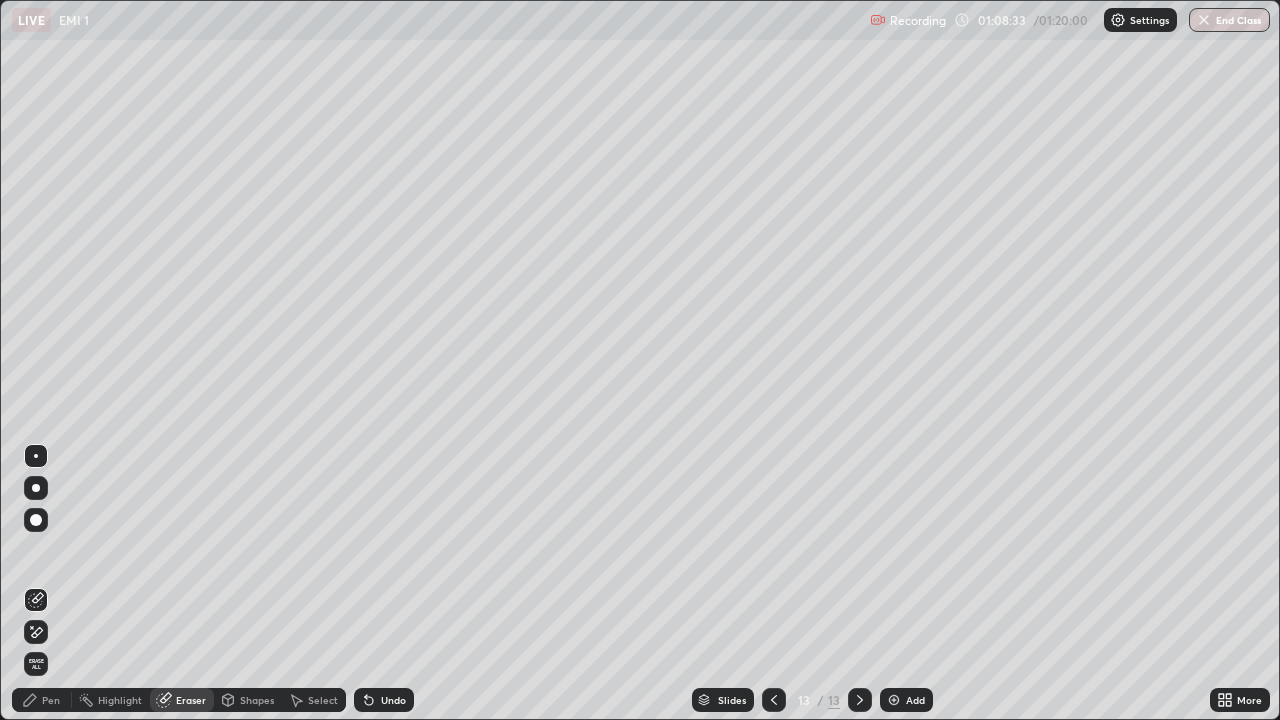 click on "Shapes" at bounding box center (257, 700) 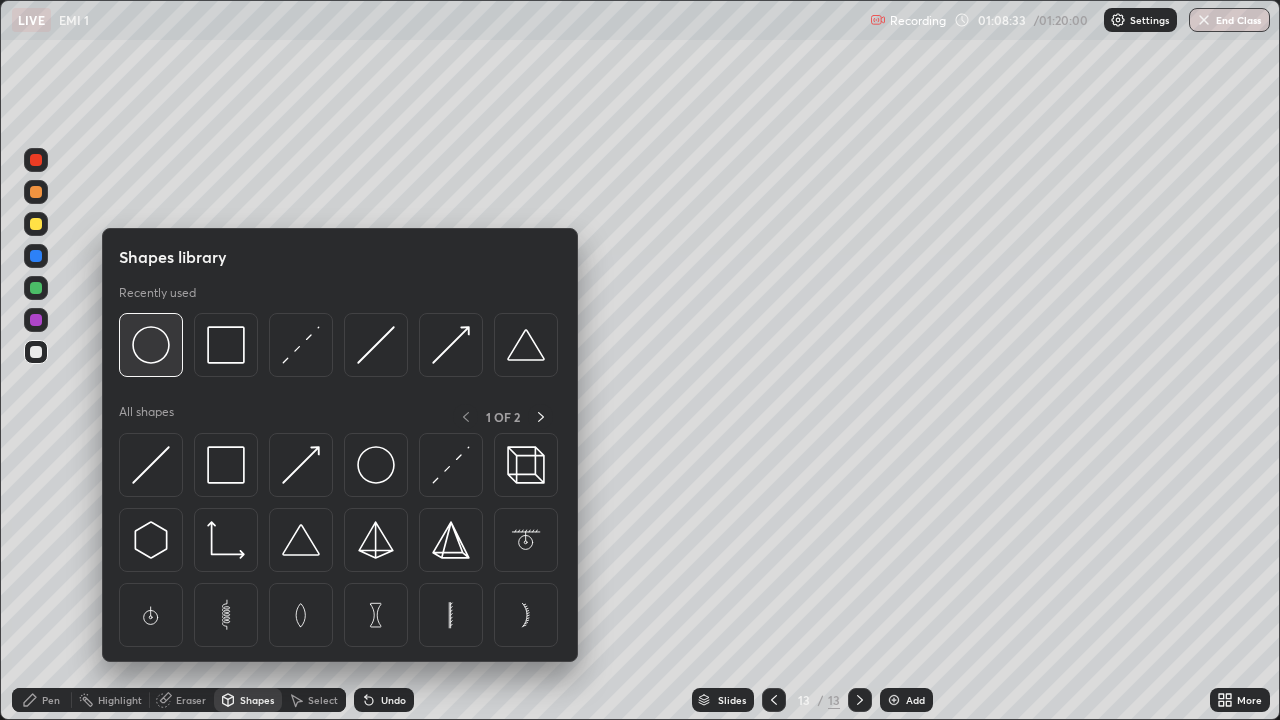 click at bounding box center [151, 345] 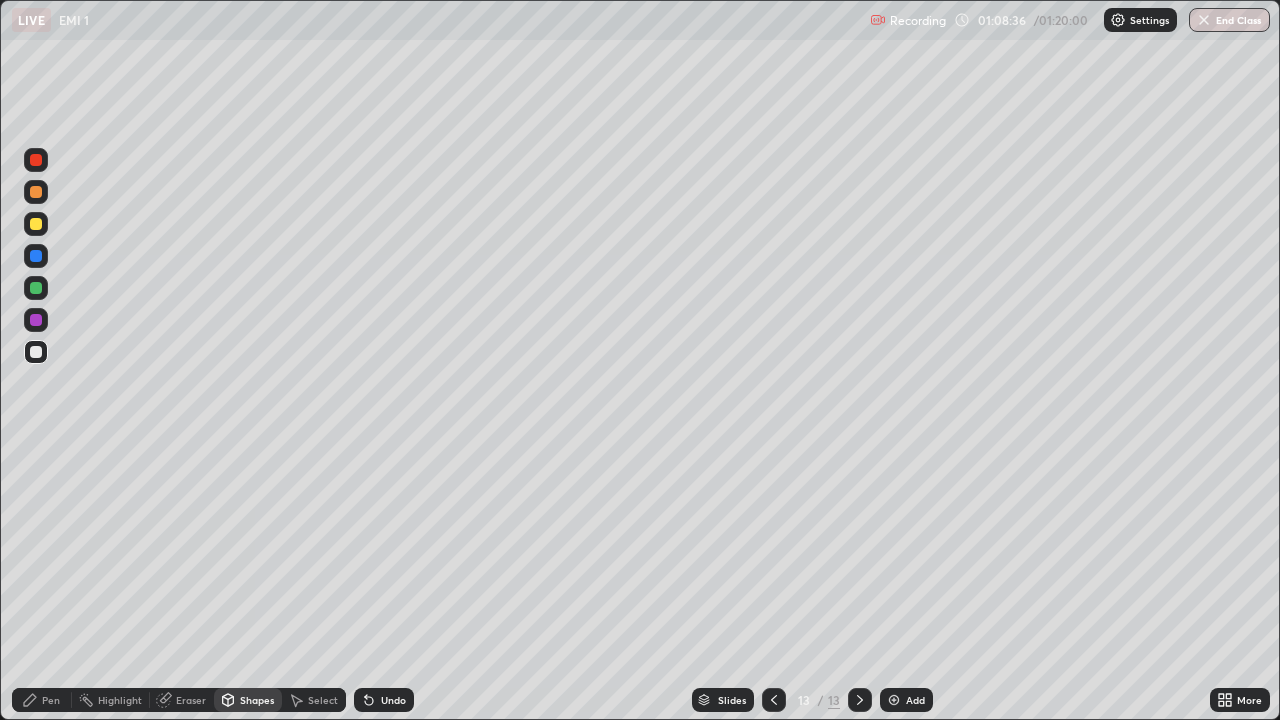 click on "Eraser" at bounding box center (182, 700) 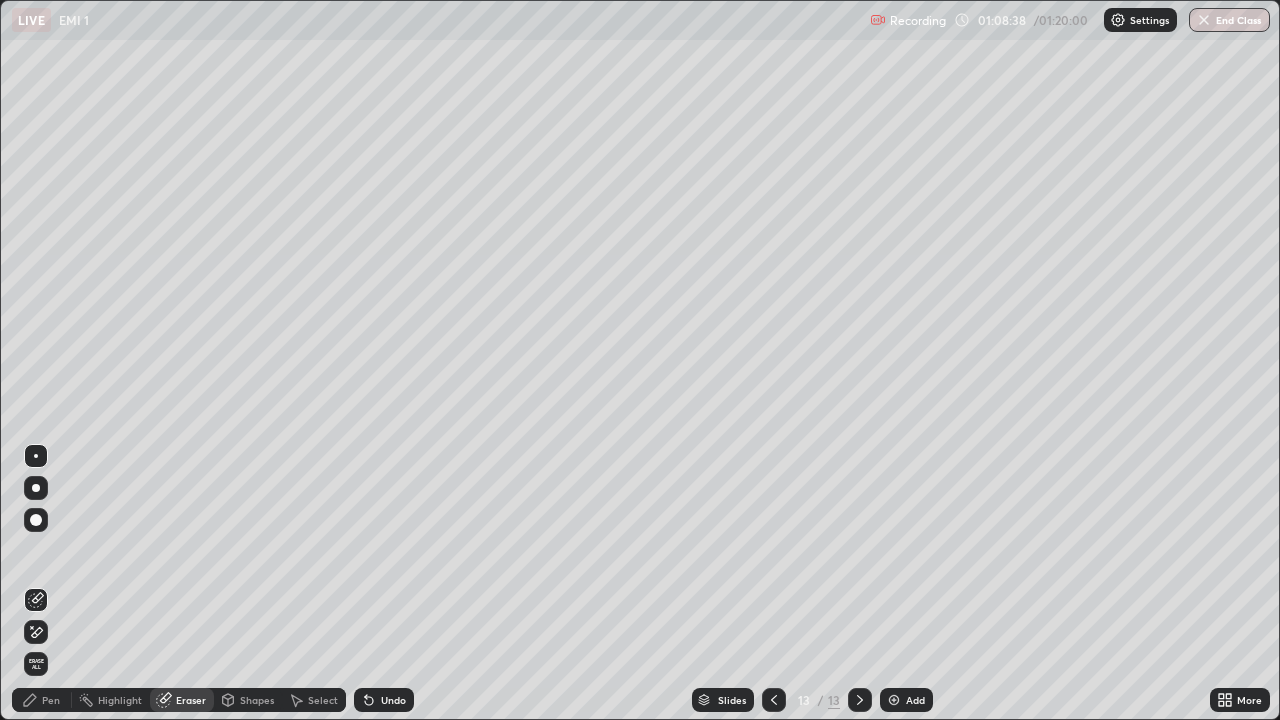 click 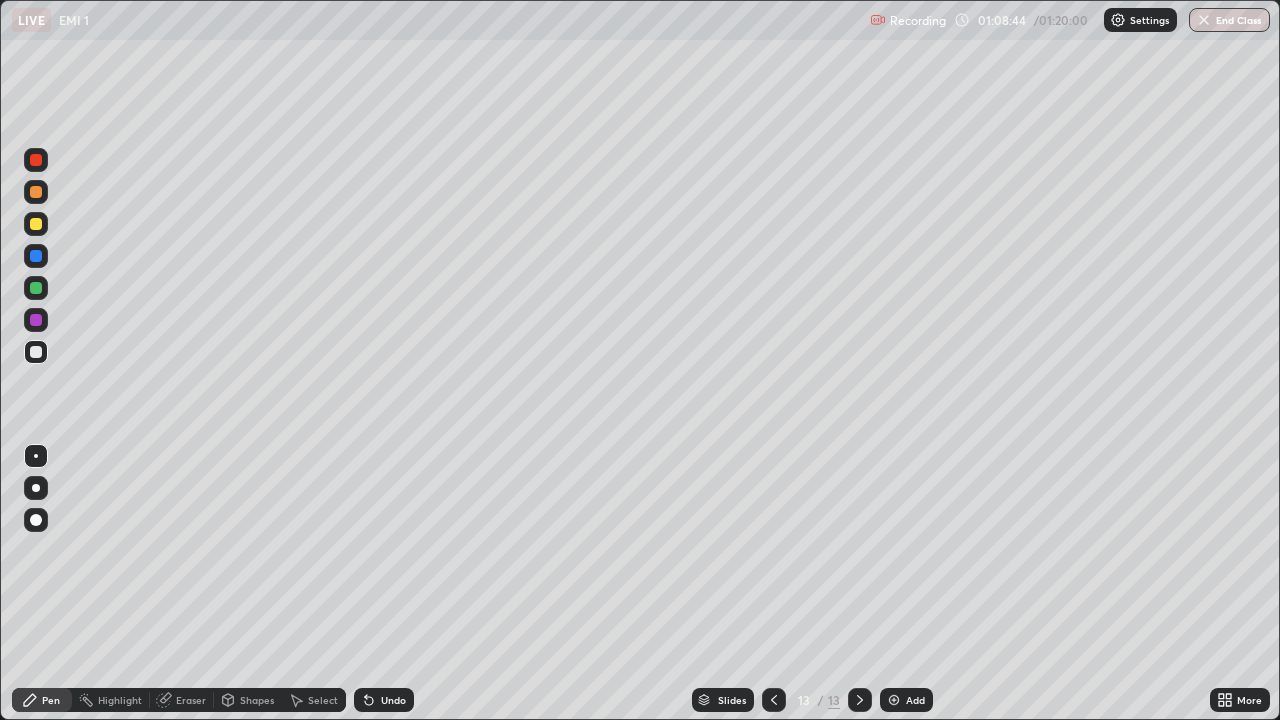 click 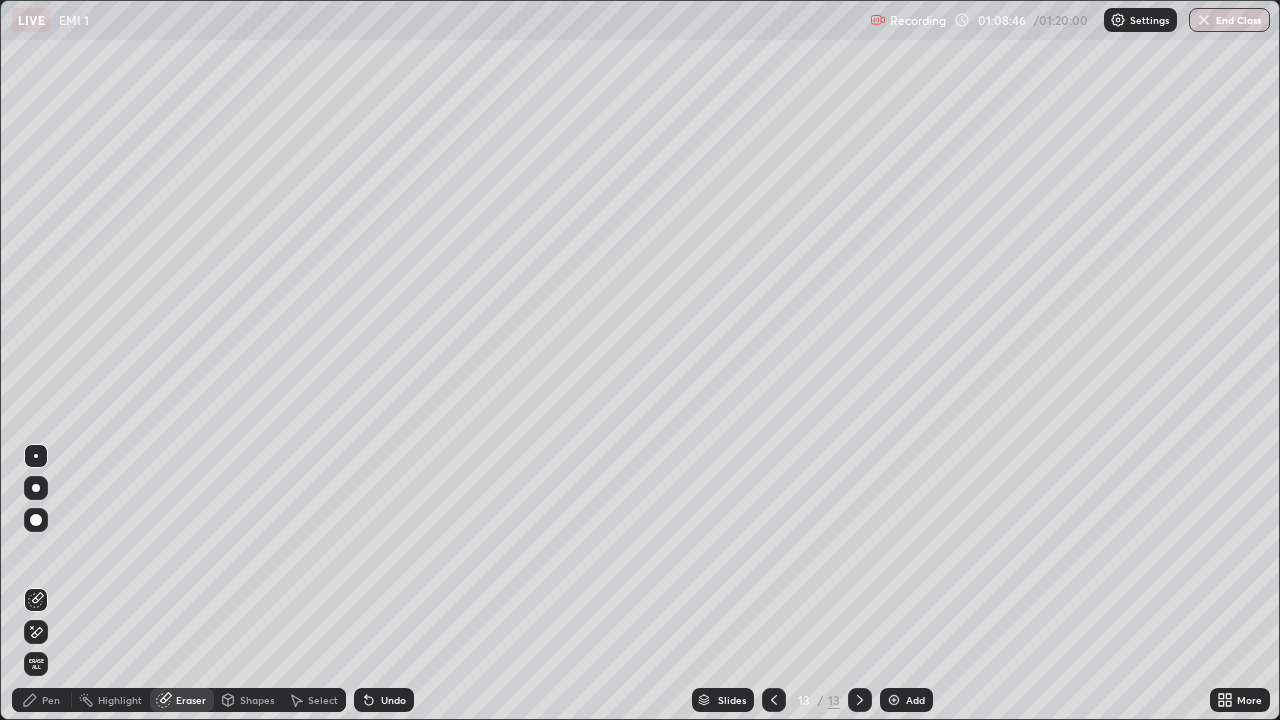 click on "Pen" at bounding box center (51, 700) 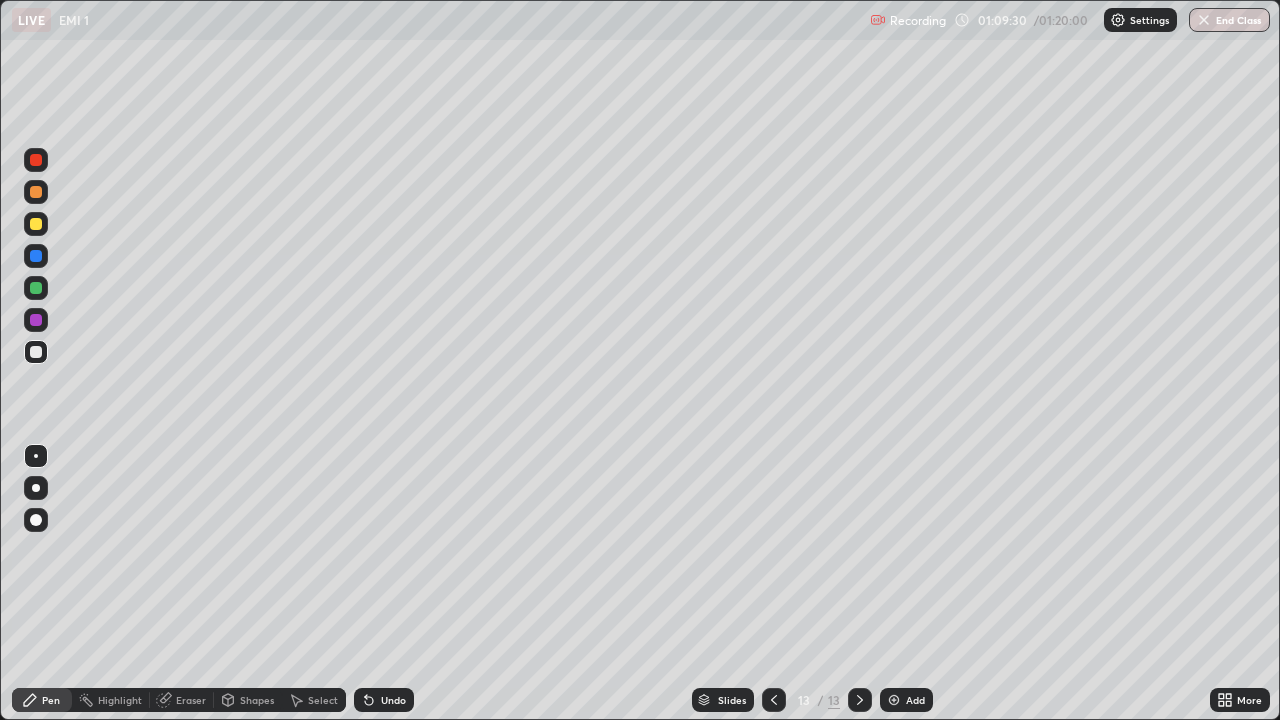 click at bounding box center [36, 320] 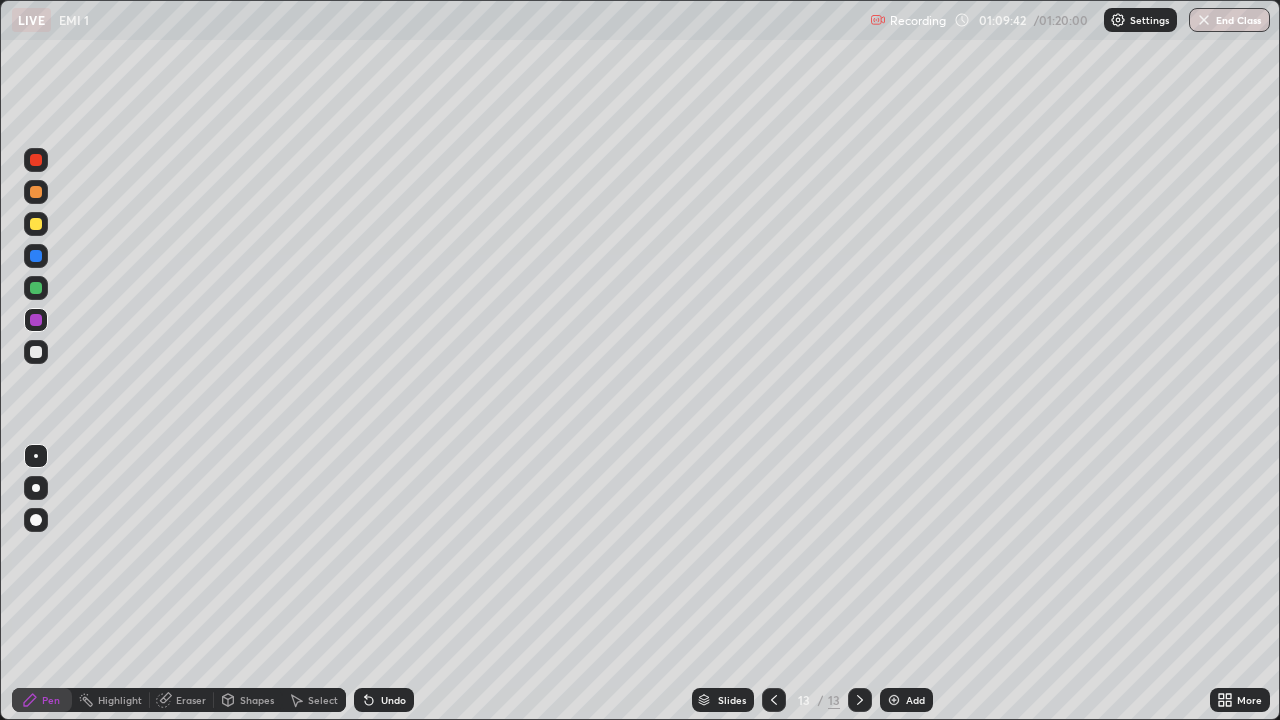 click at bounding box center (36, 352) 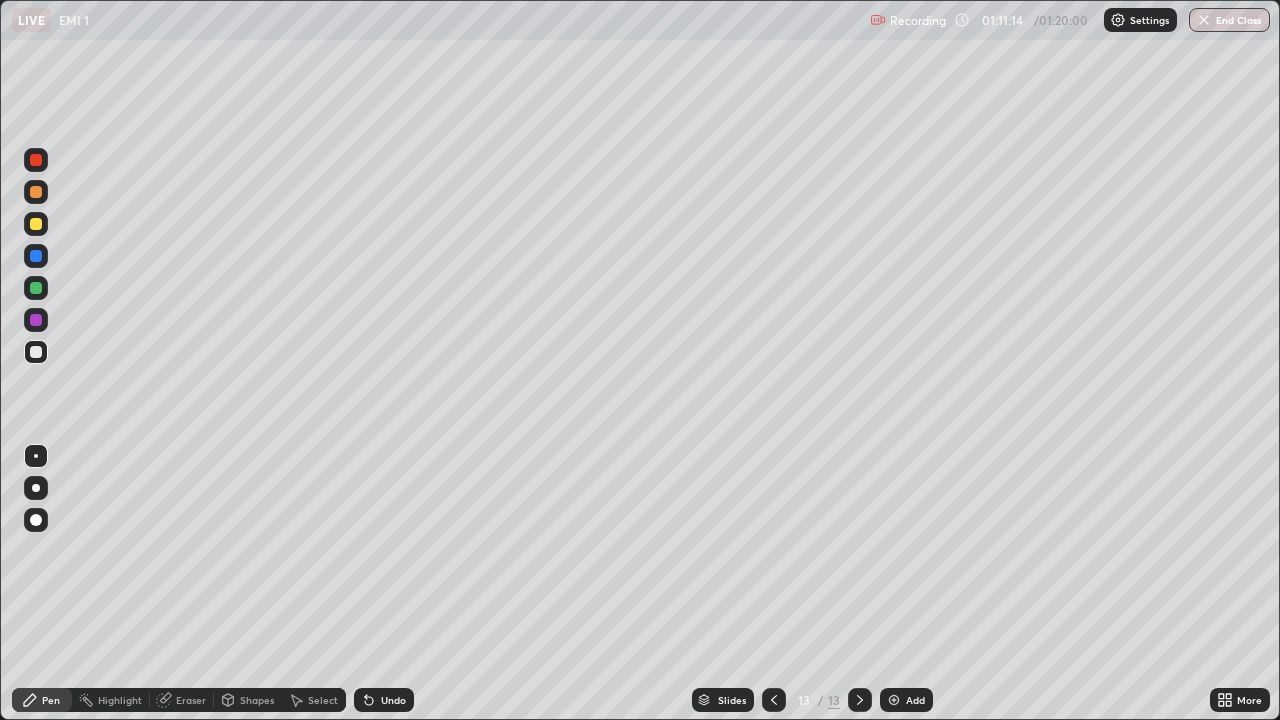 click on "Shapes" at bounding box center (257, 700) 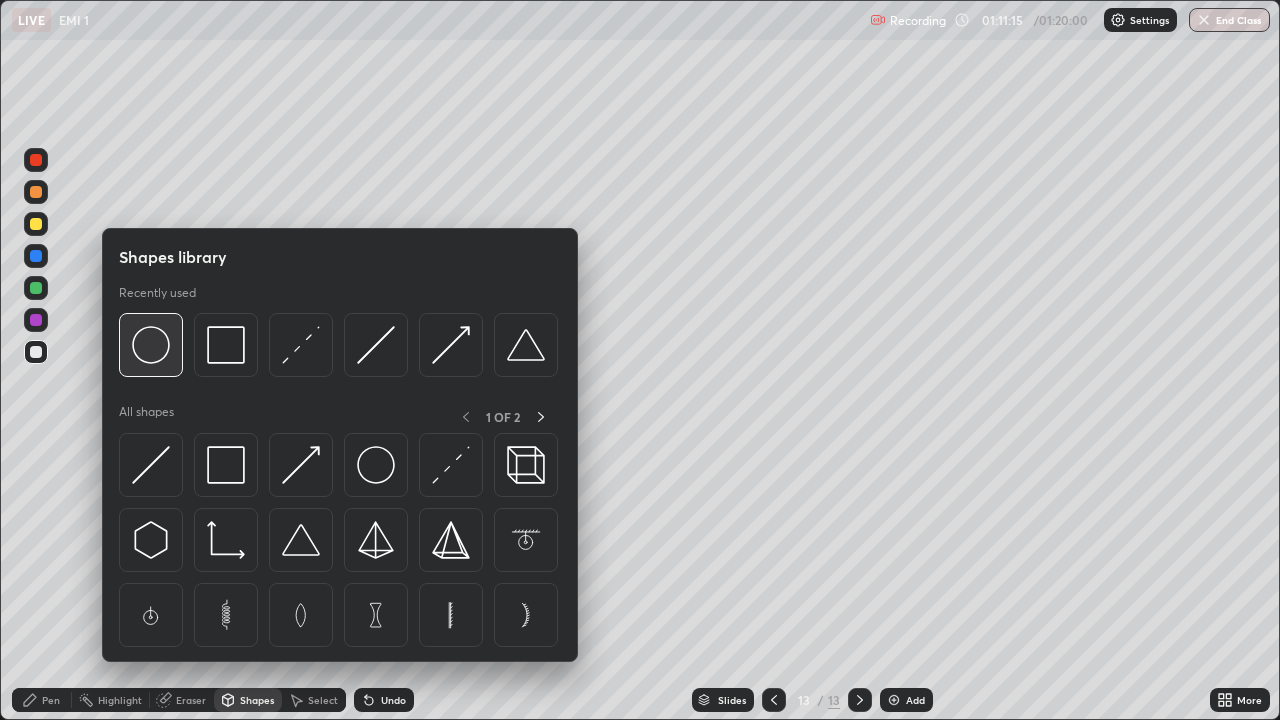 click at bounding box center (151, 345) 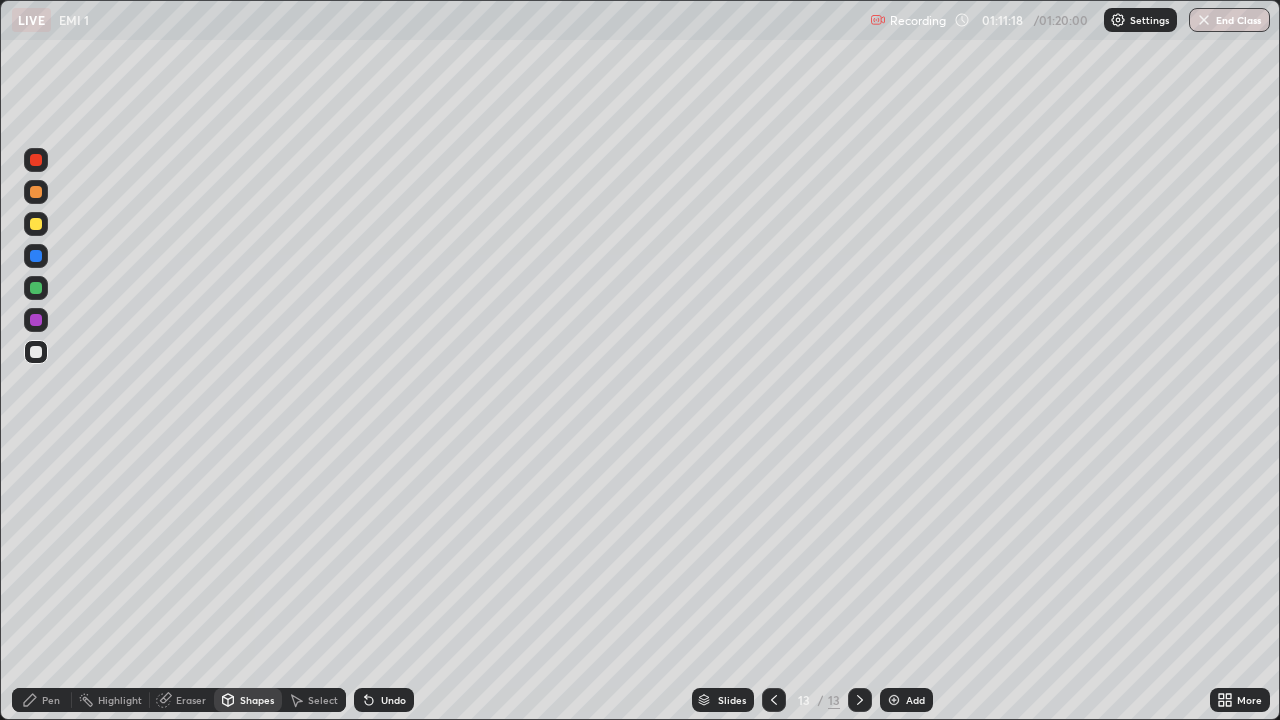 click on "Pen" at bounding box center [51, 700] 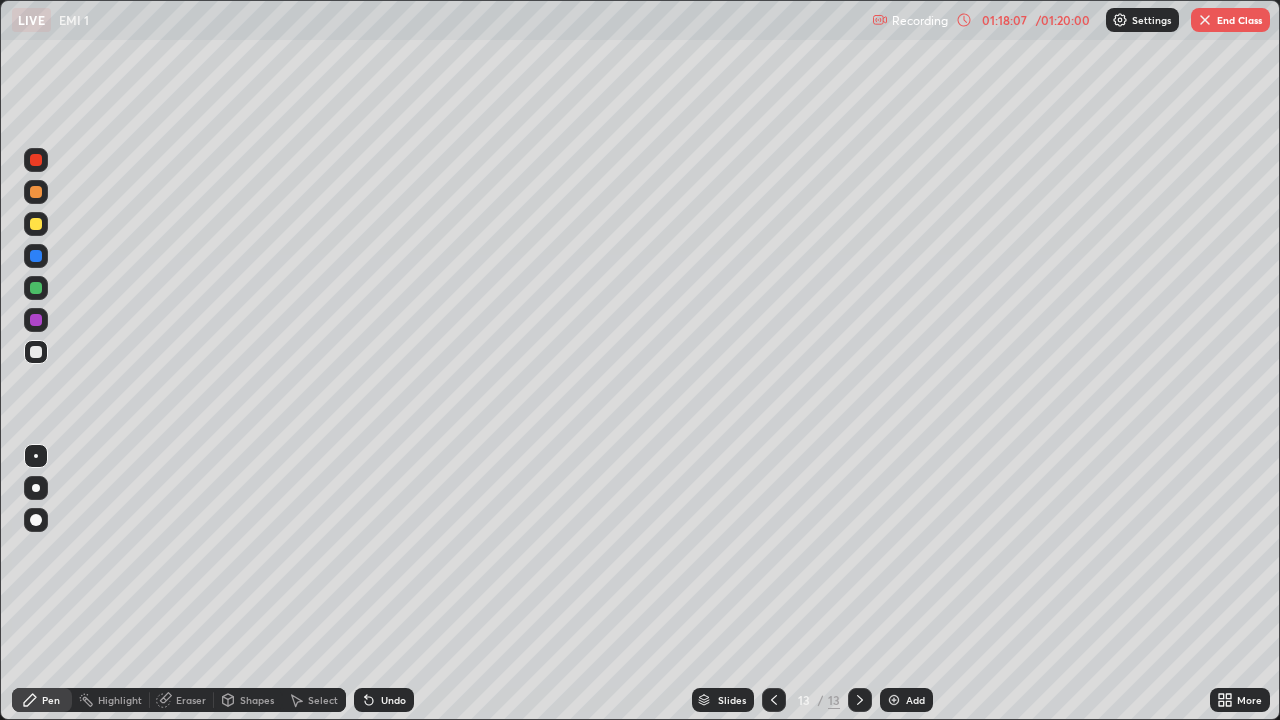 click on "End Class" at bounding box center [1230, 20] 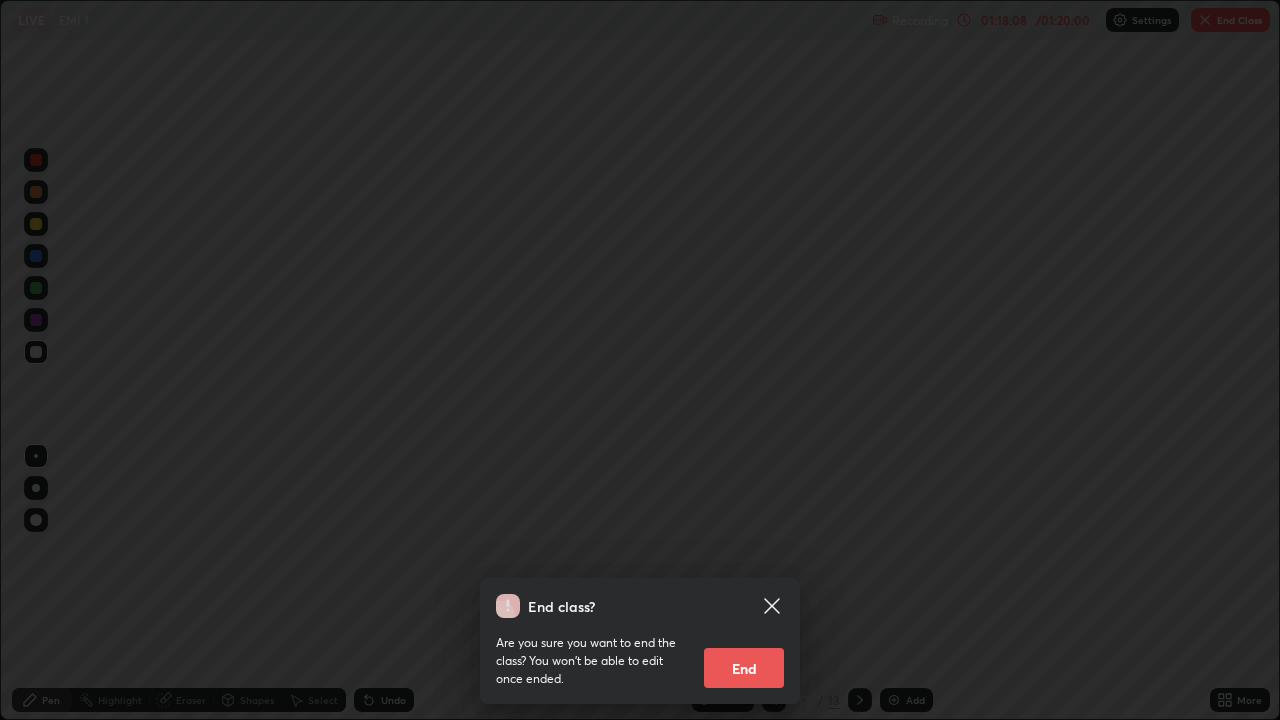 click on "End" at bounding box center [744, 668] 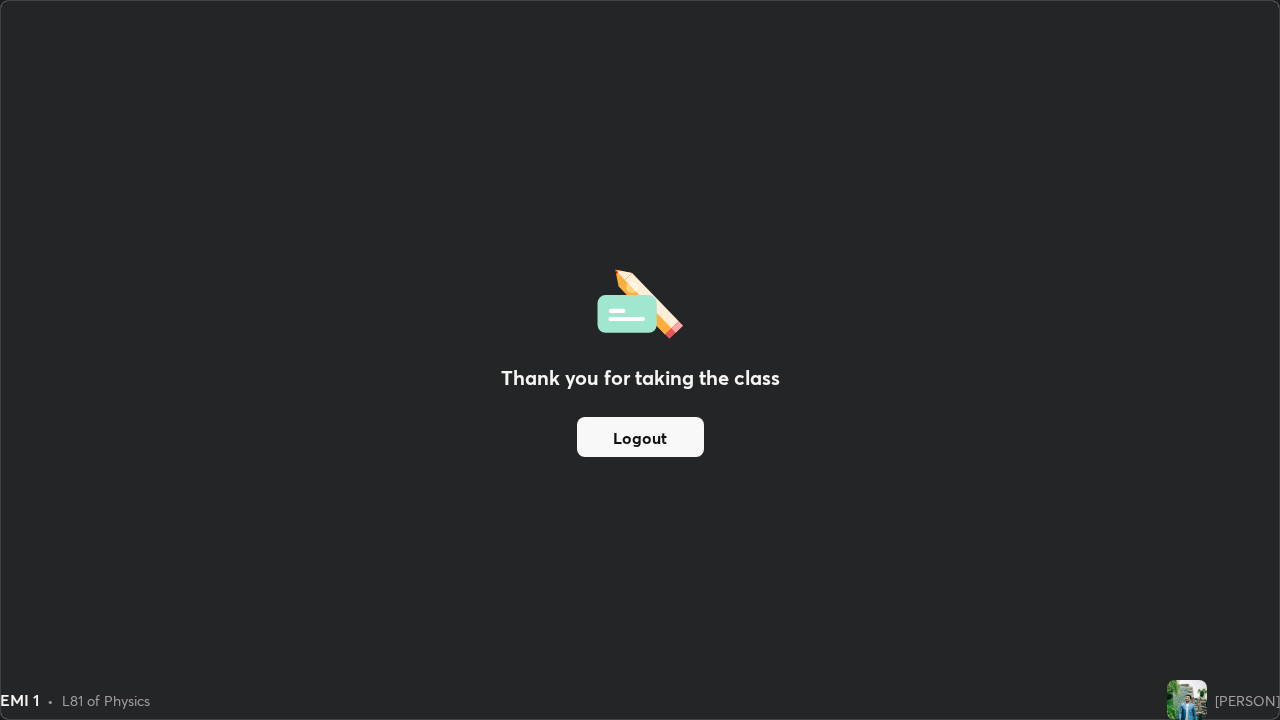 click on "Thank you for taking the class Logout" at bounding box center [640, 360] 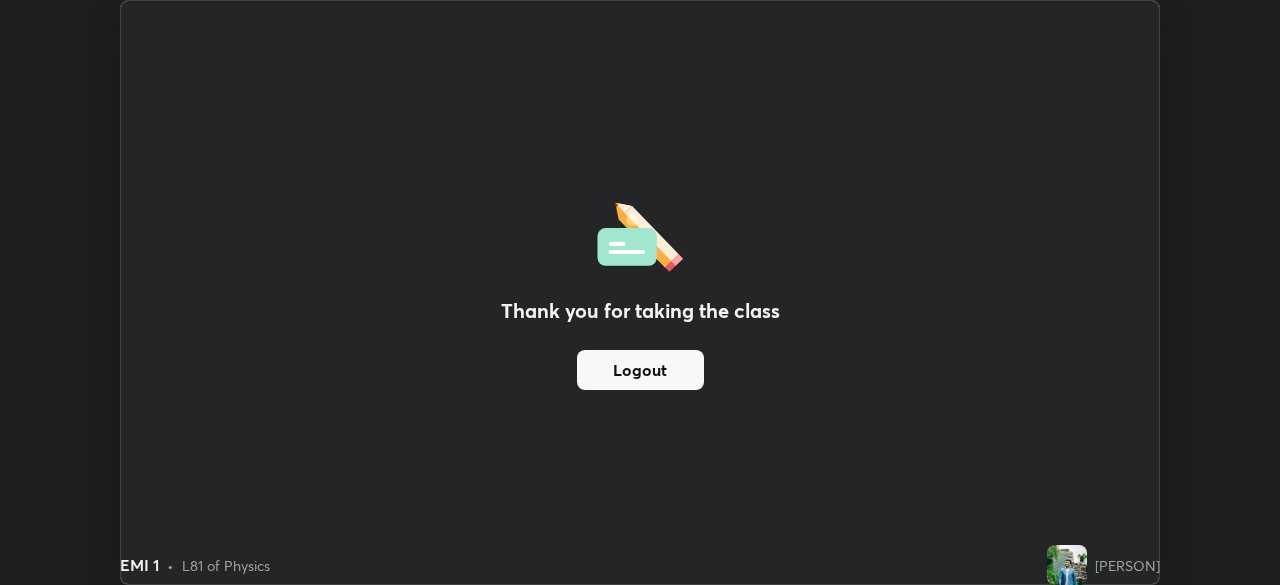 scroll, scrollTop: 585, scrollLeft: 1280, axis: both 